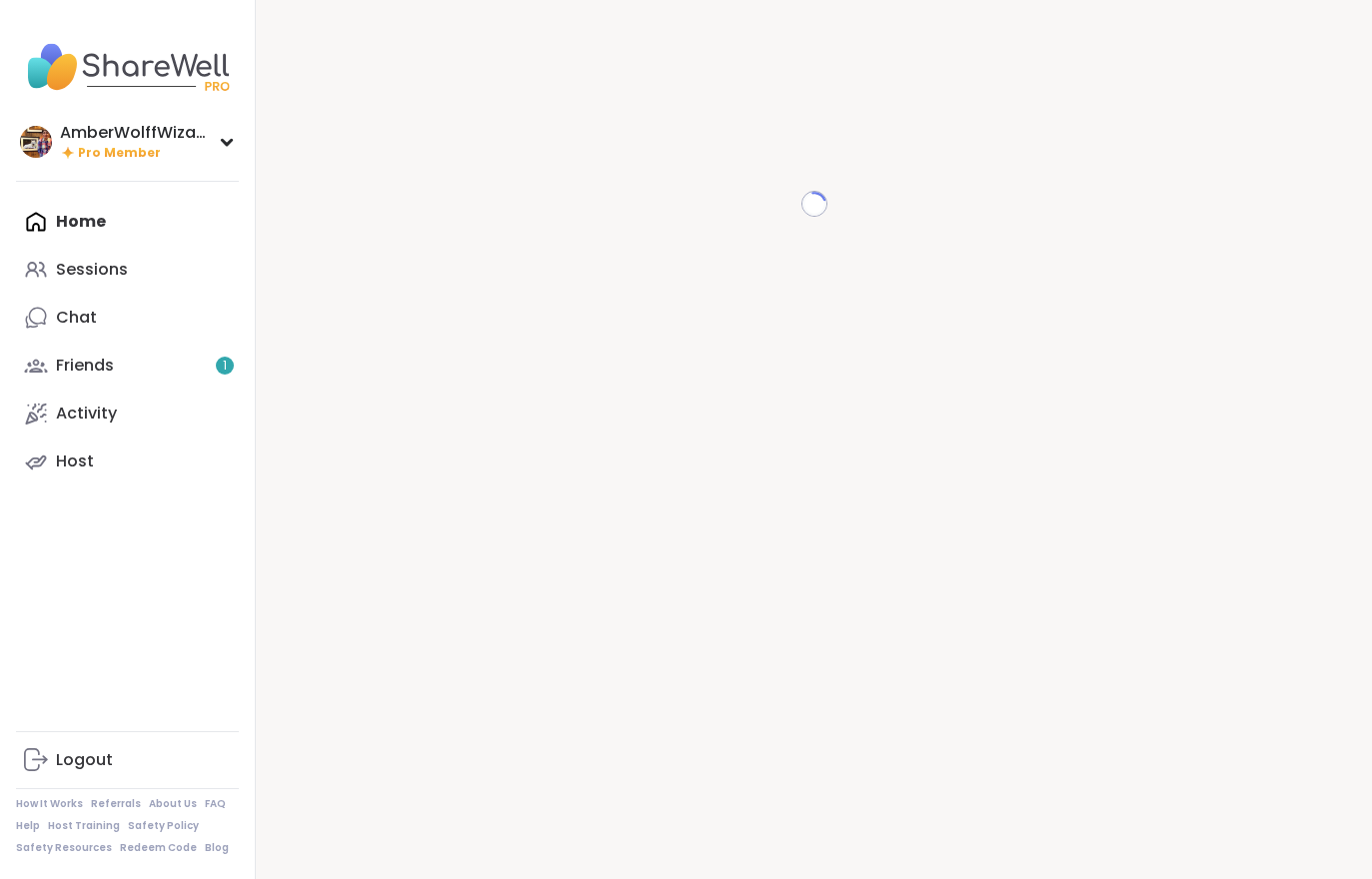 scroll, scrollTop: 0, scrollLeft: 0, axis: both 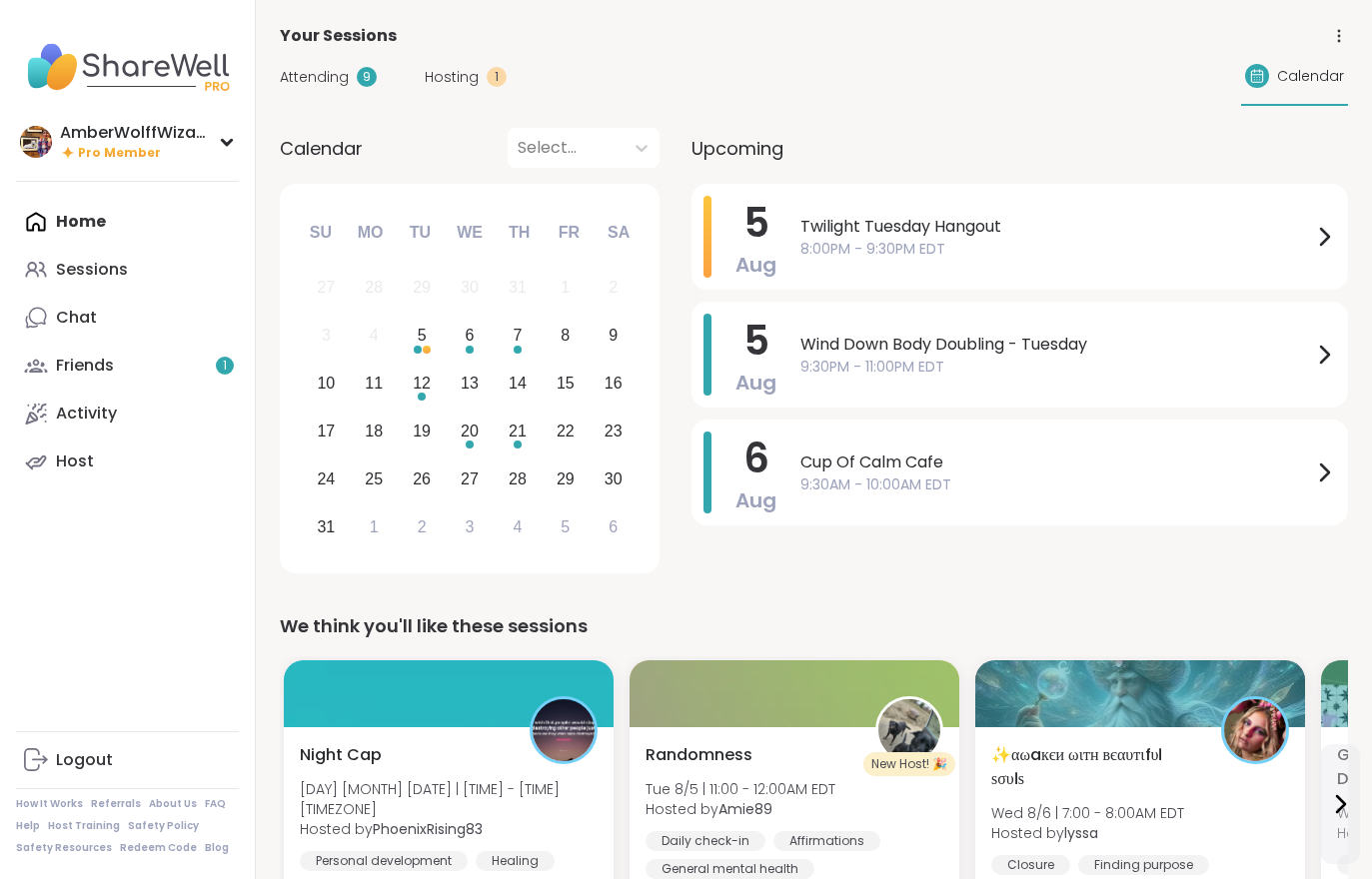 click on "Friends 1" at bounding box center [127, 366] 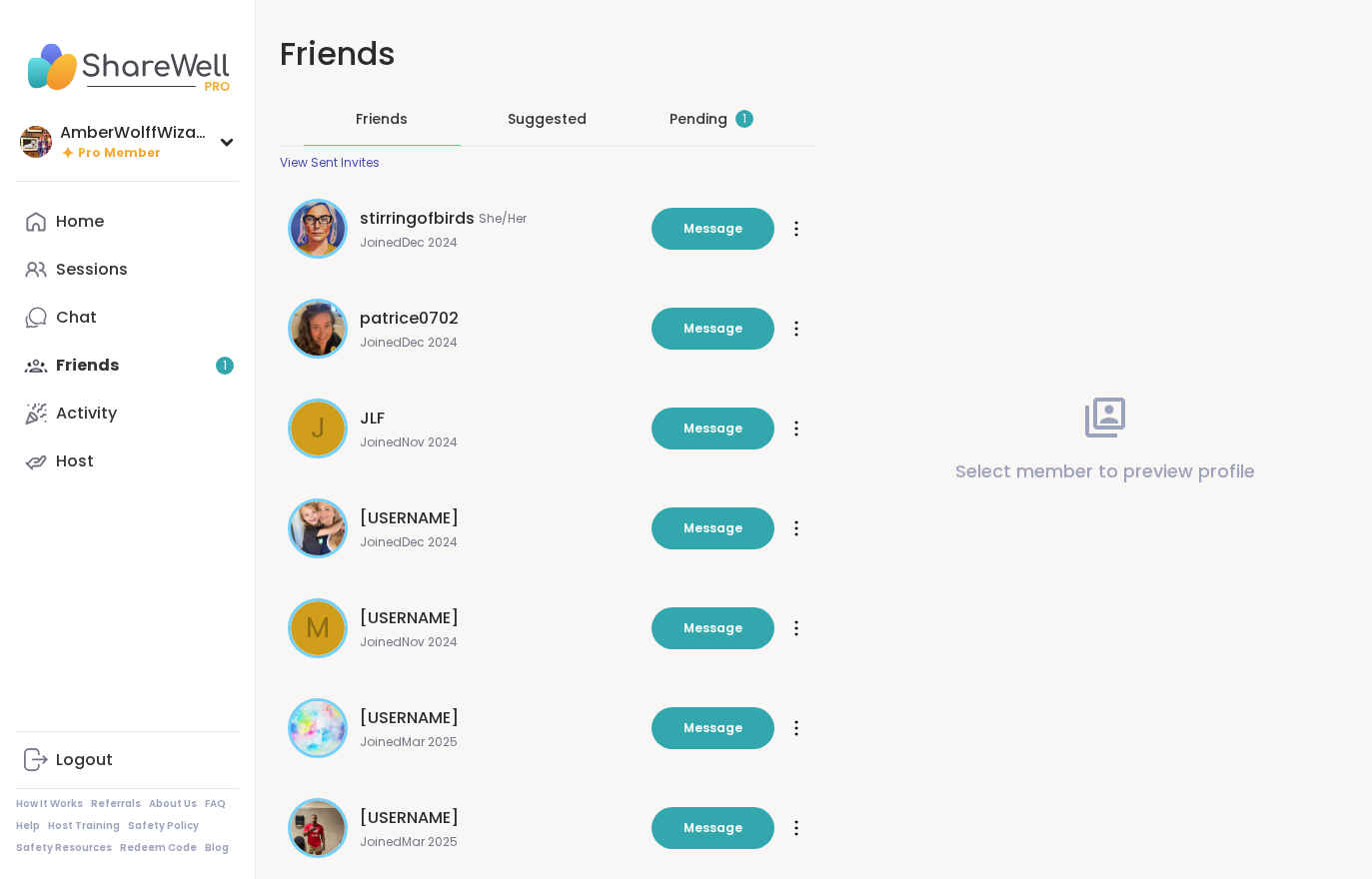 scroll, scrollTop: 0, scrollLeft: 0, axis: both 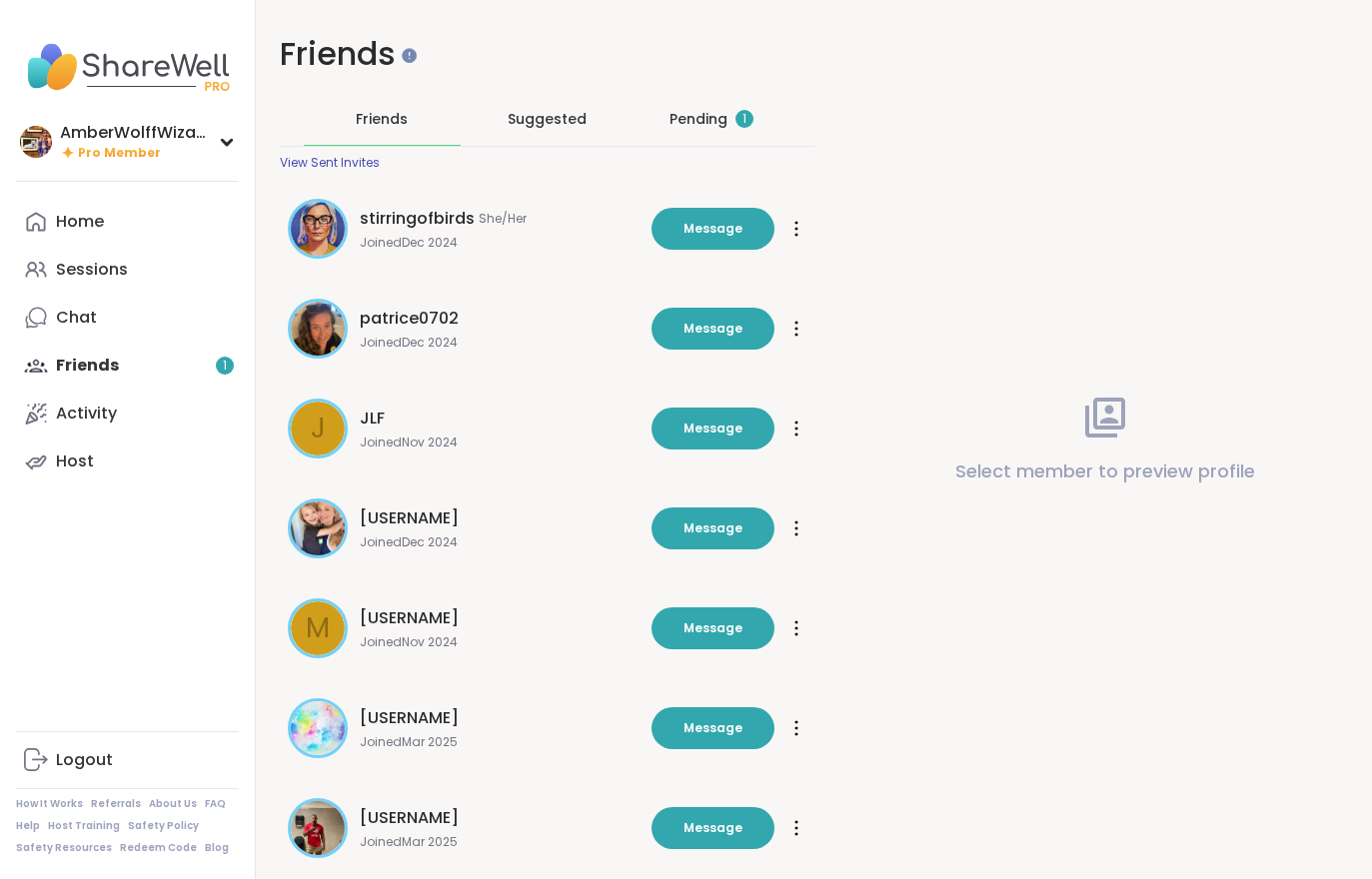 click on "Pending   1" at bounding box center (711, 119) 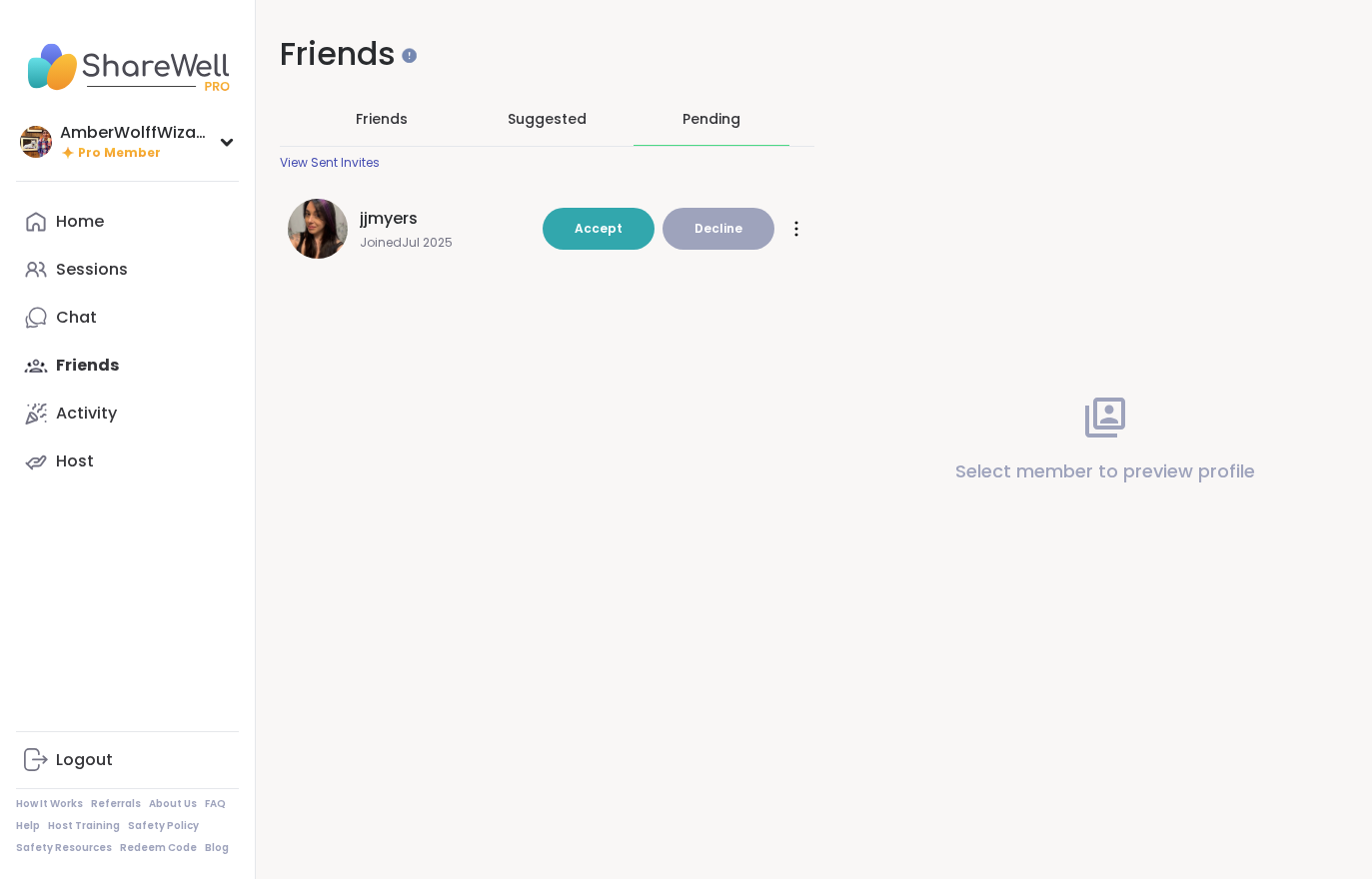click on "Accept" at bounding box center (599, 229) 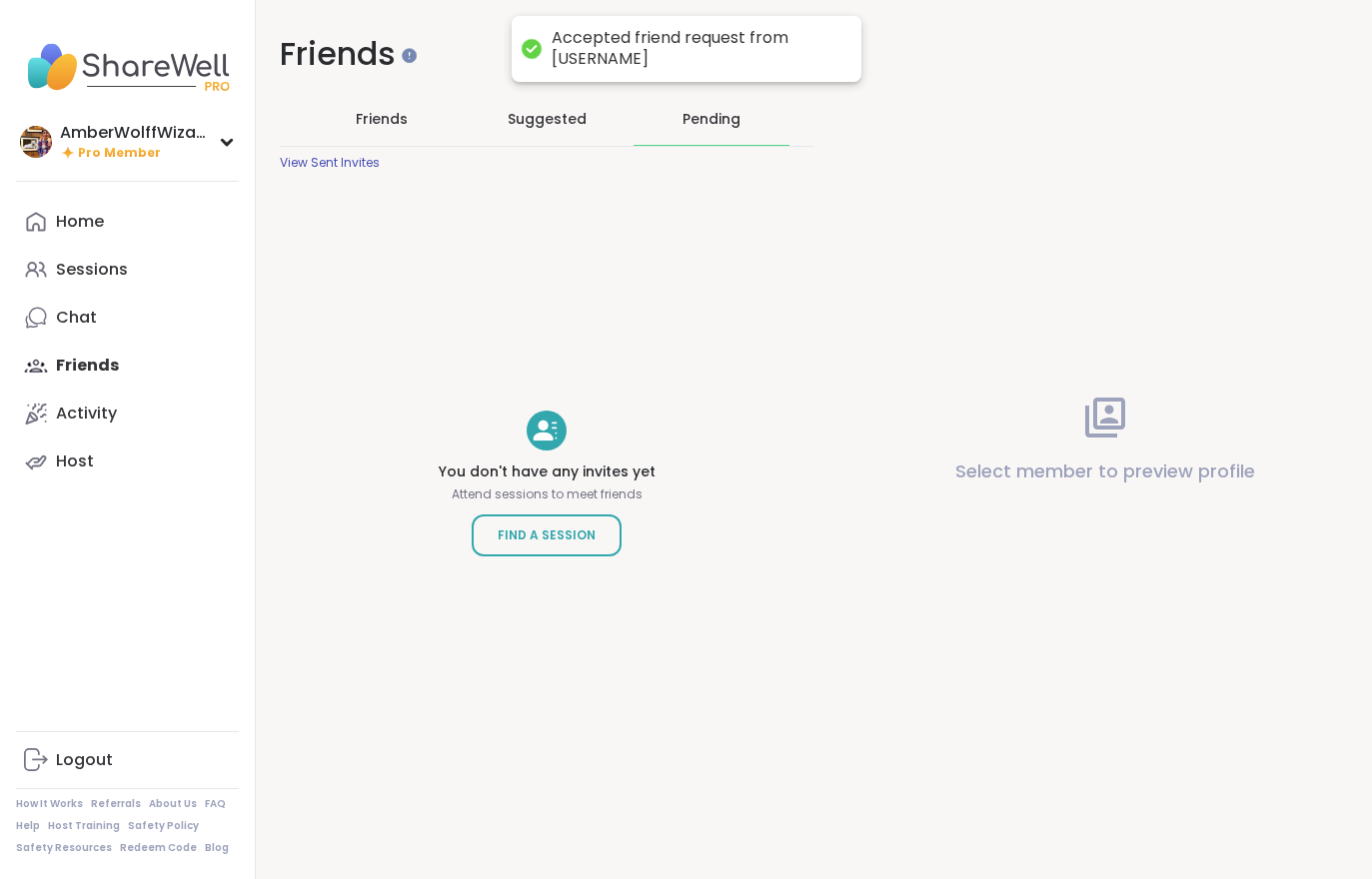 click on "Home" at bounding box center (127, 222) 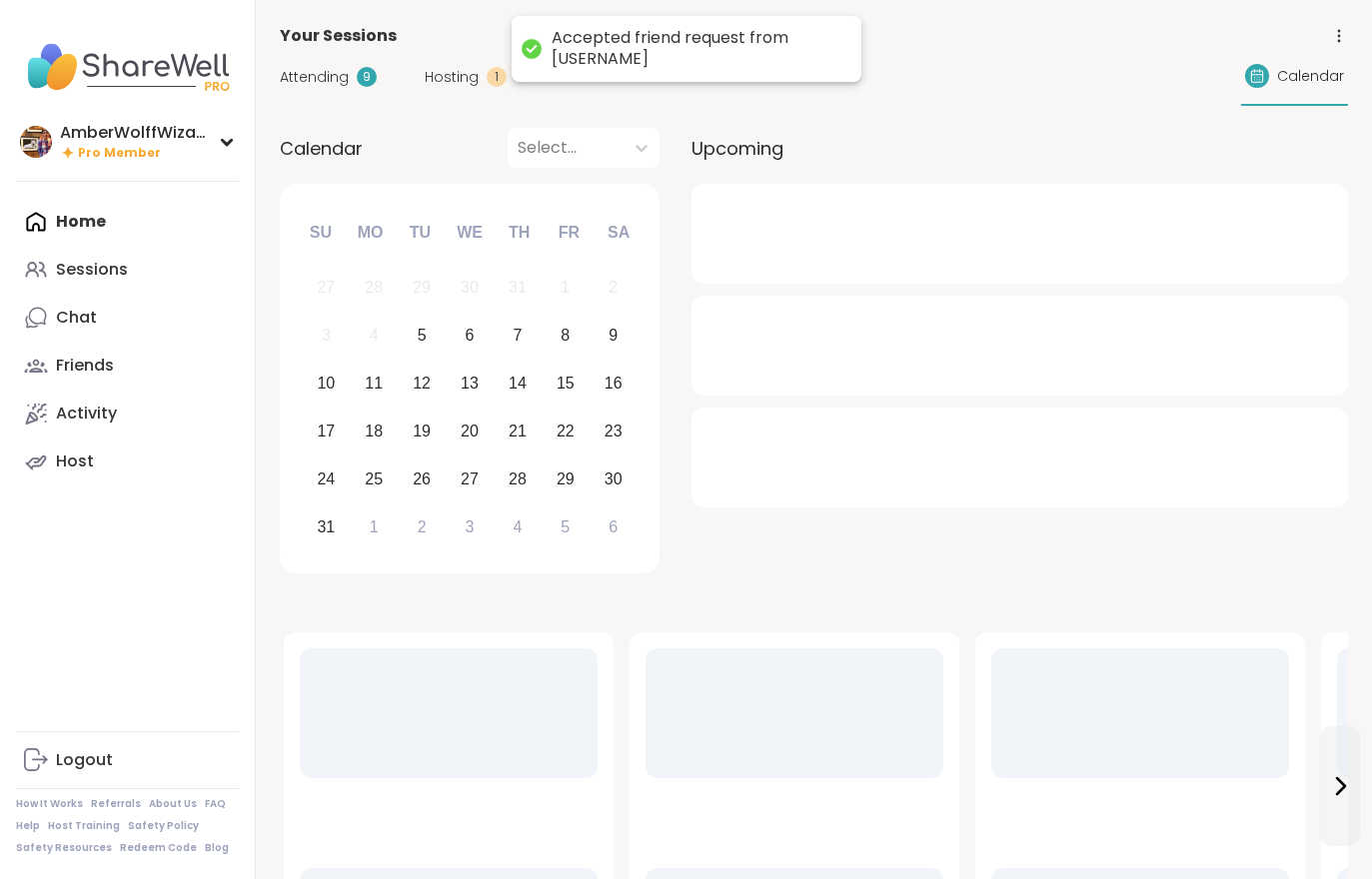 click on "Sessions" at bounding box center [127, 270] 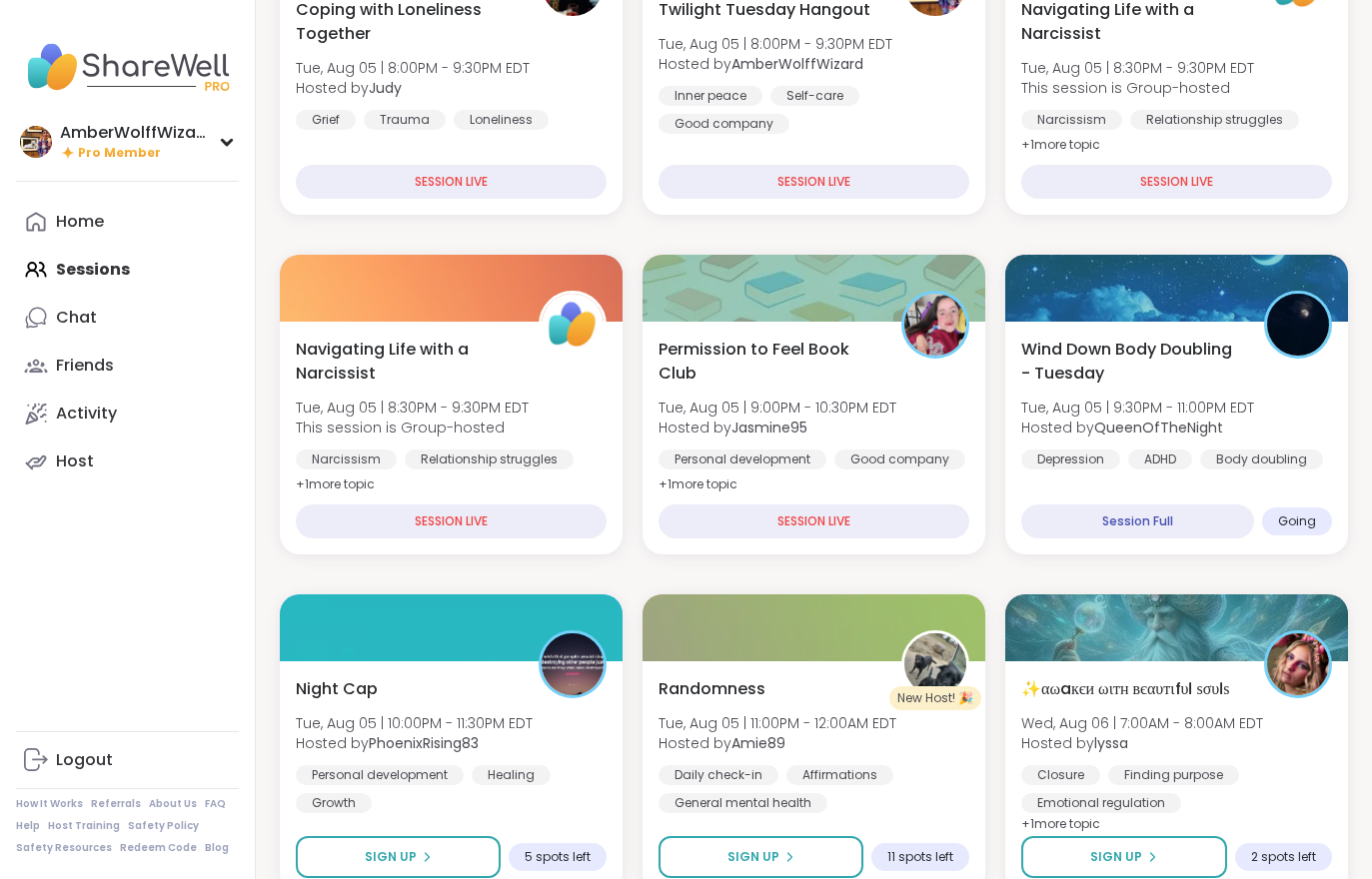 scroll, scrollTop: 397, scrollLeft: 0, axis: vertical 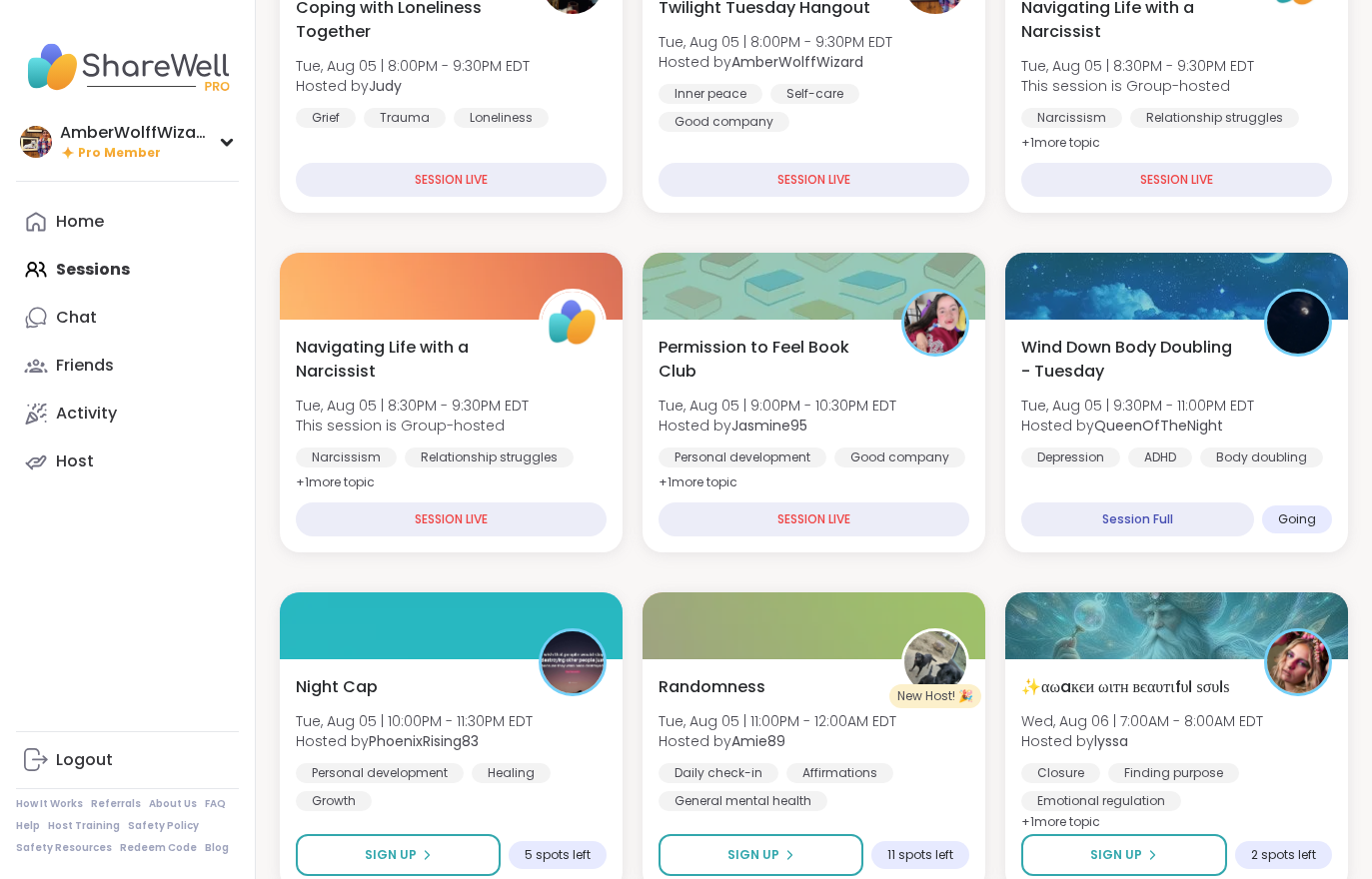 click on "Wind Down Body Doubling - Tuesday" at bounding box center (1131, 360) 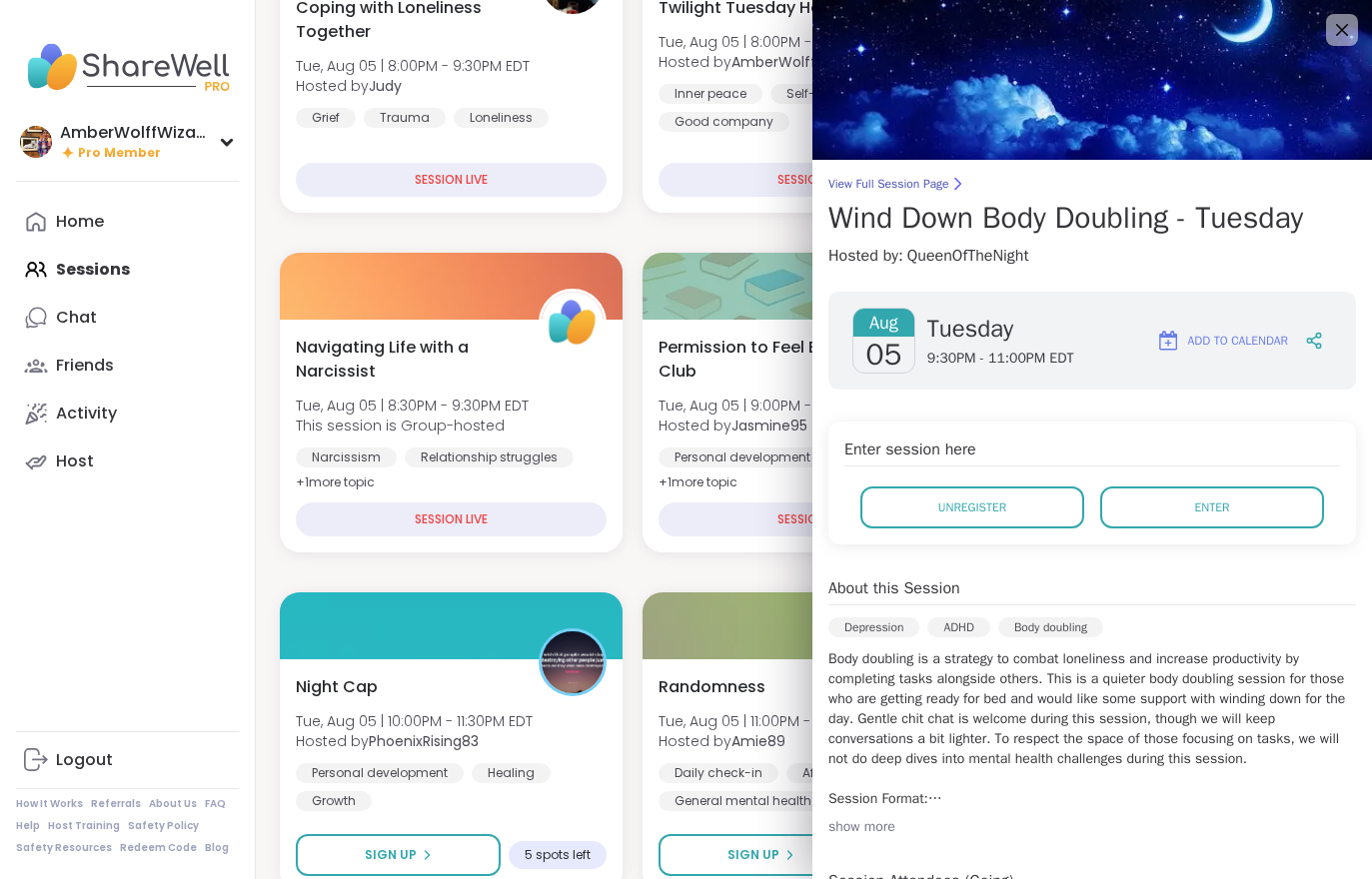 click on "Enter" at bounding box center (1212, 507) 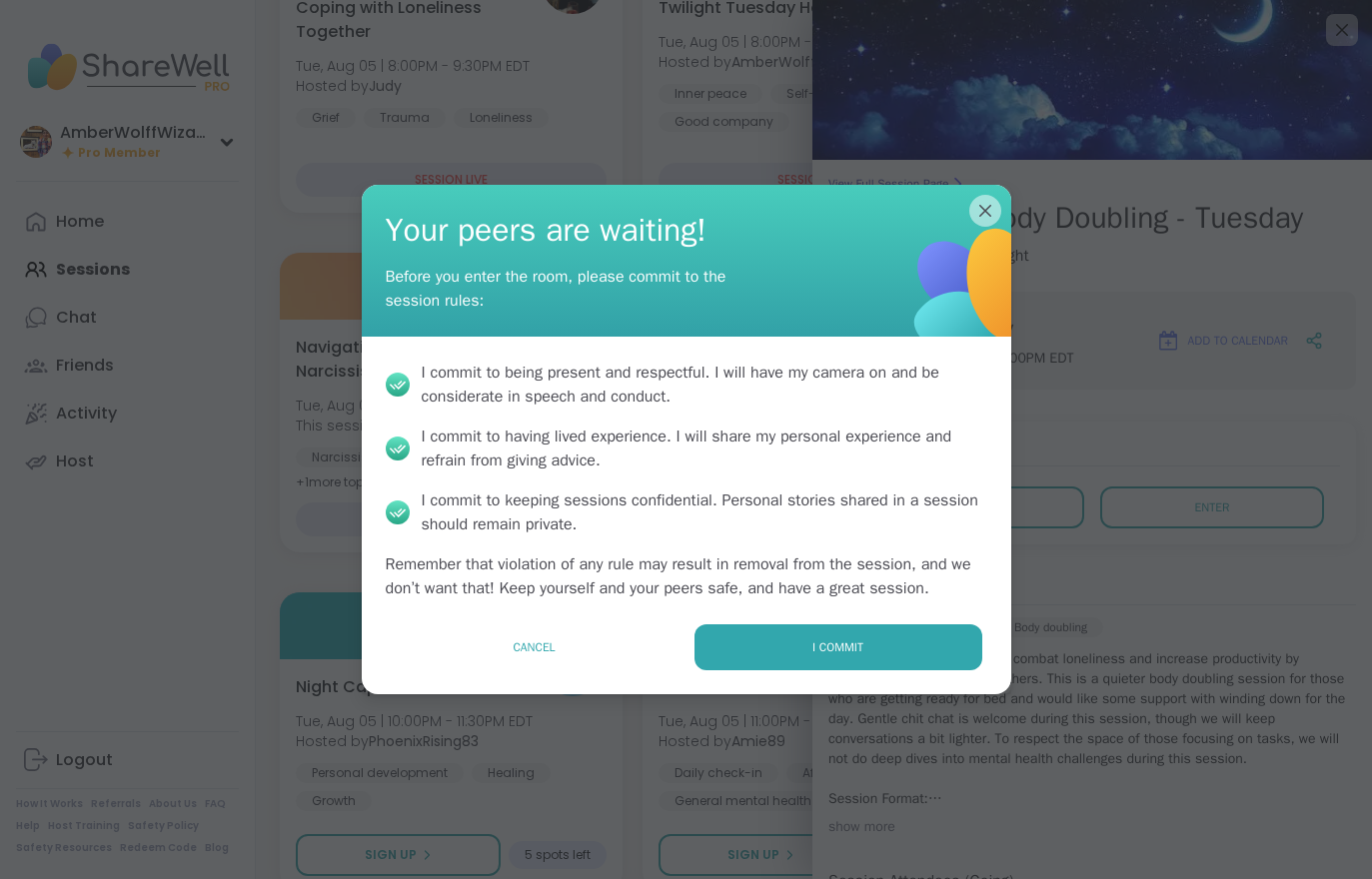 click on "I commit" at bounding box center [838, 647] 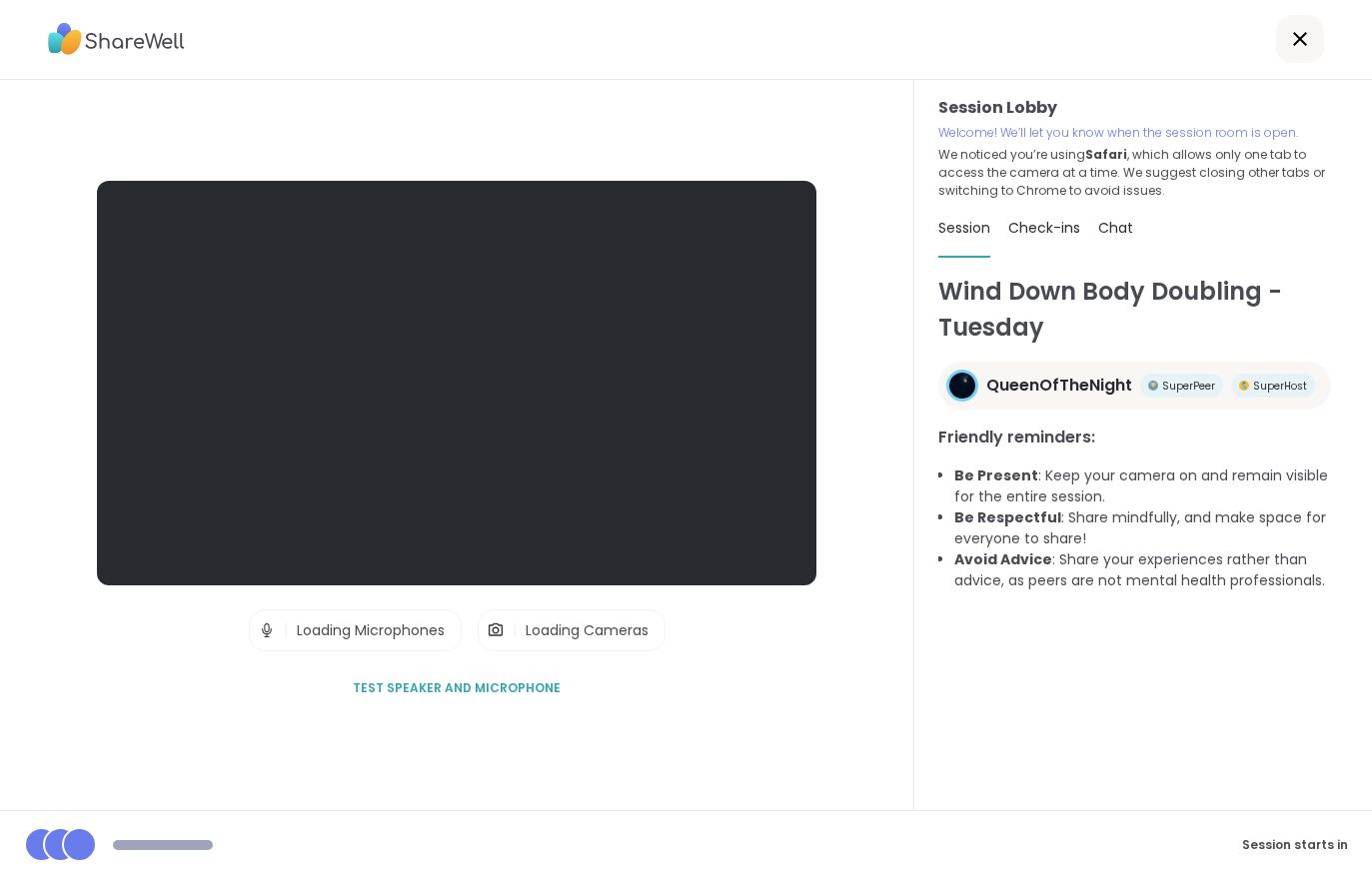scroll, scrollTop: 31, scrollLeft: 0, axis: vertical 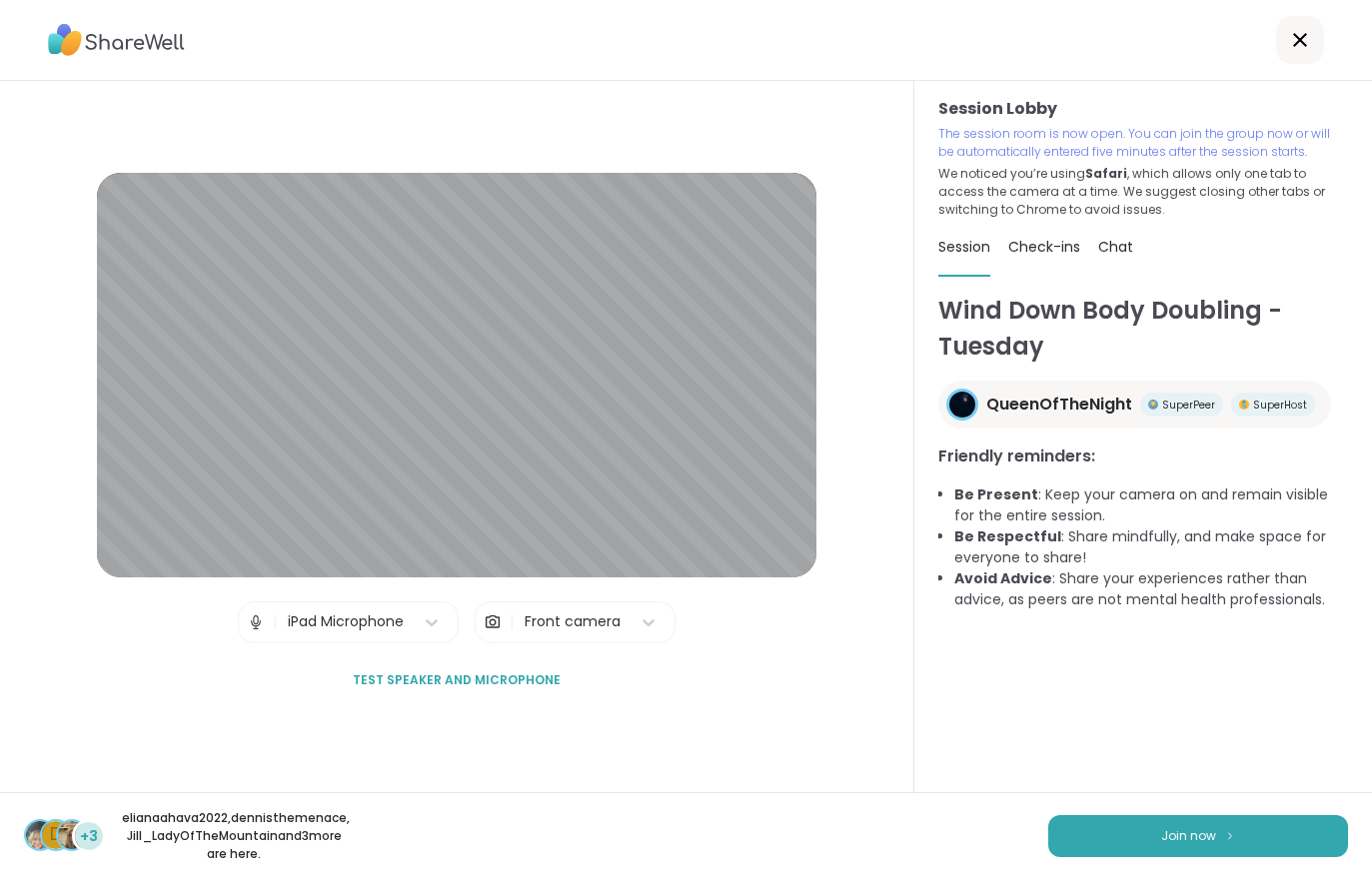 click on "Join now" at bounding box center [1198, 836] 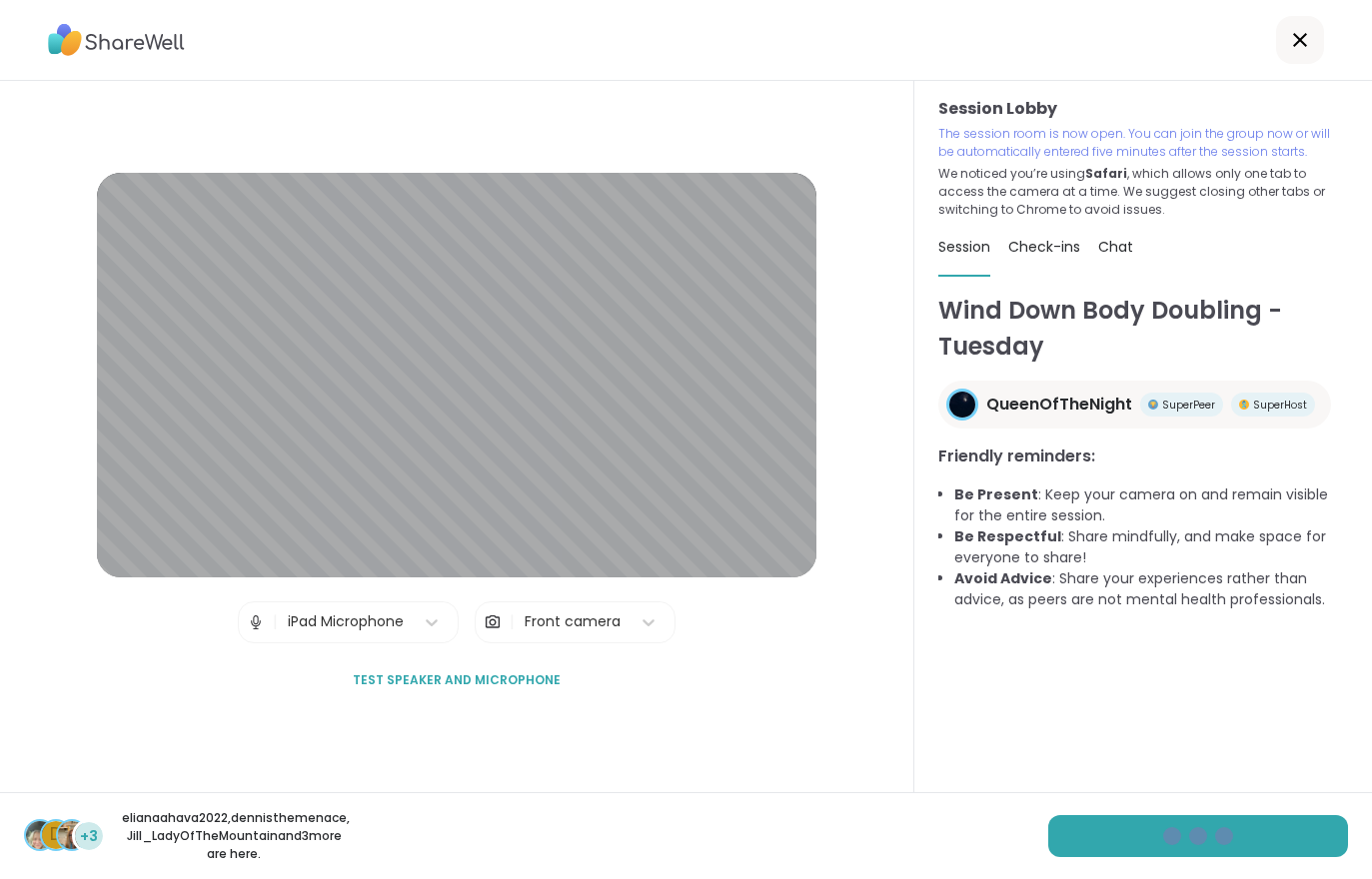 scroll, scrollTop: 0, scrollLeft: 0, axis: both 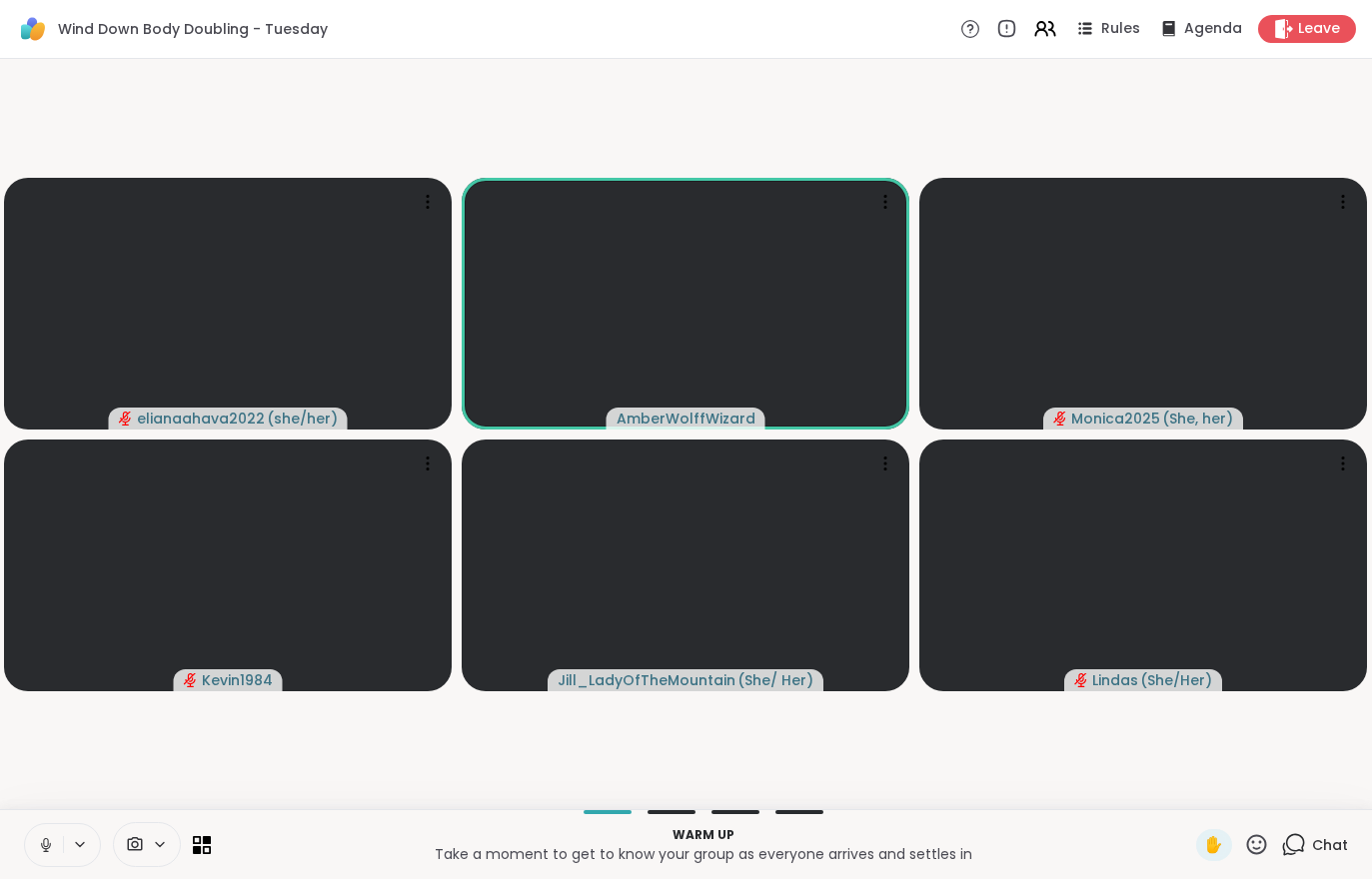 click at bounding box center (44, 845) 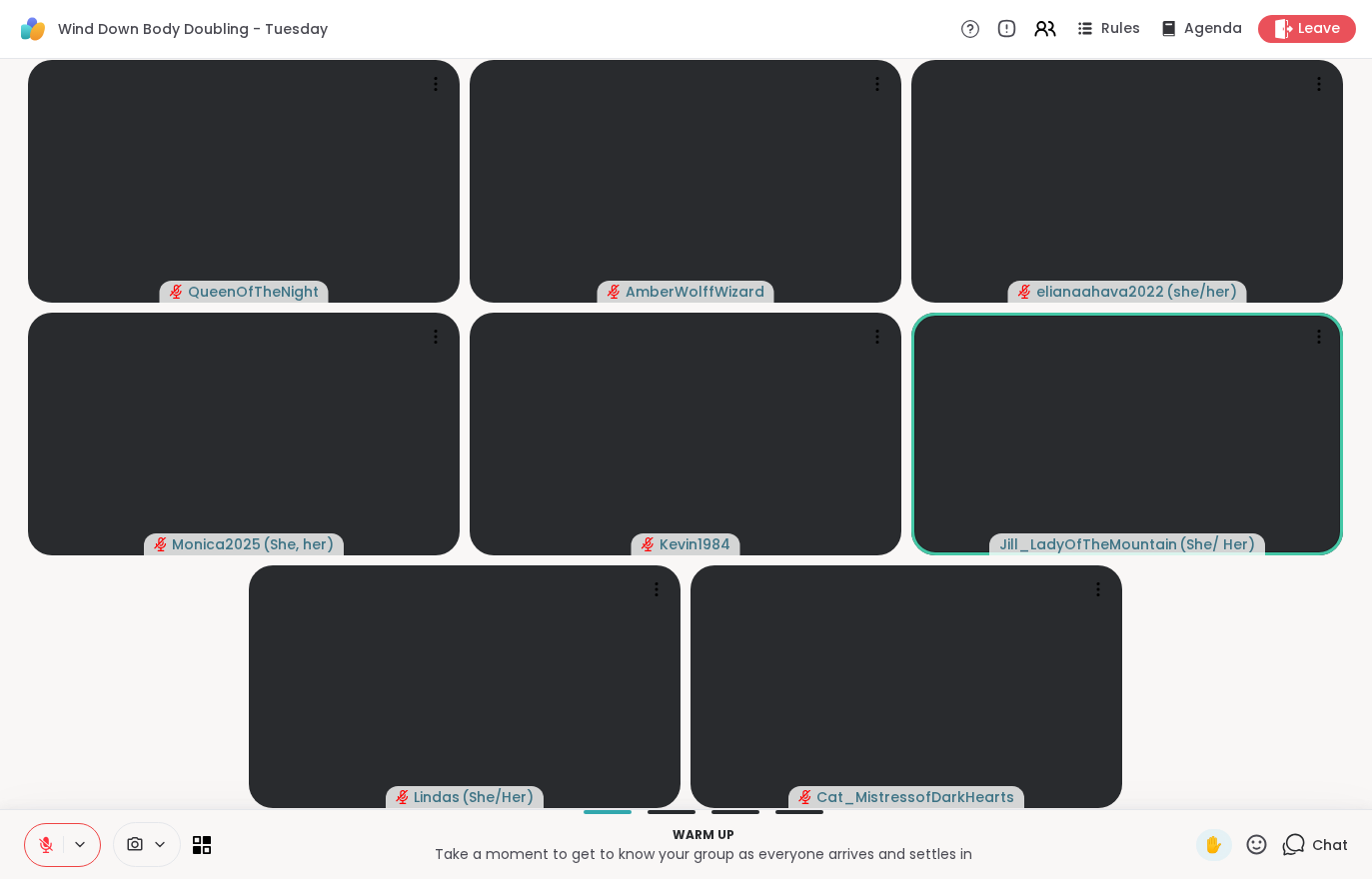 click 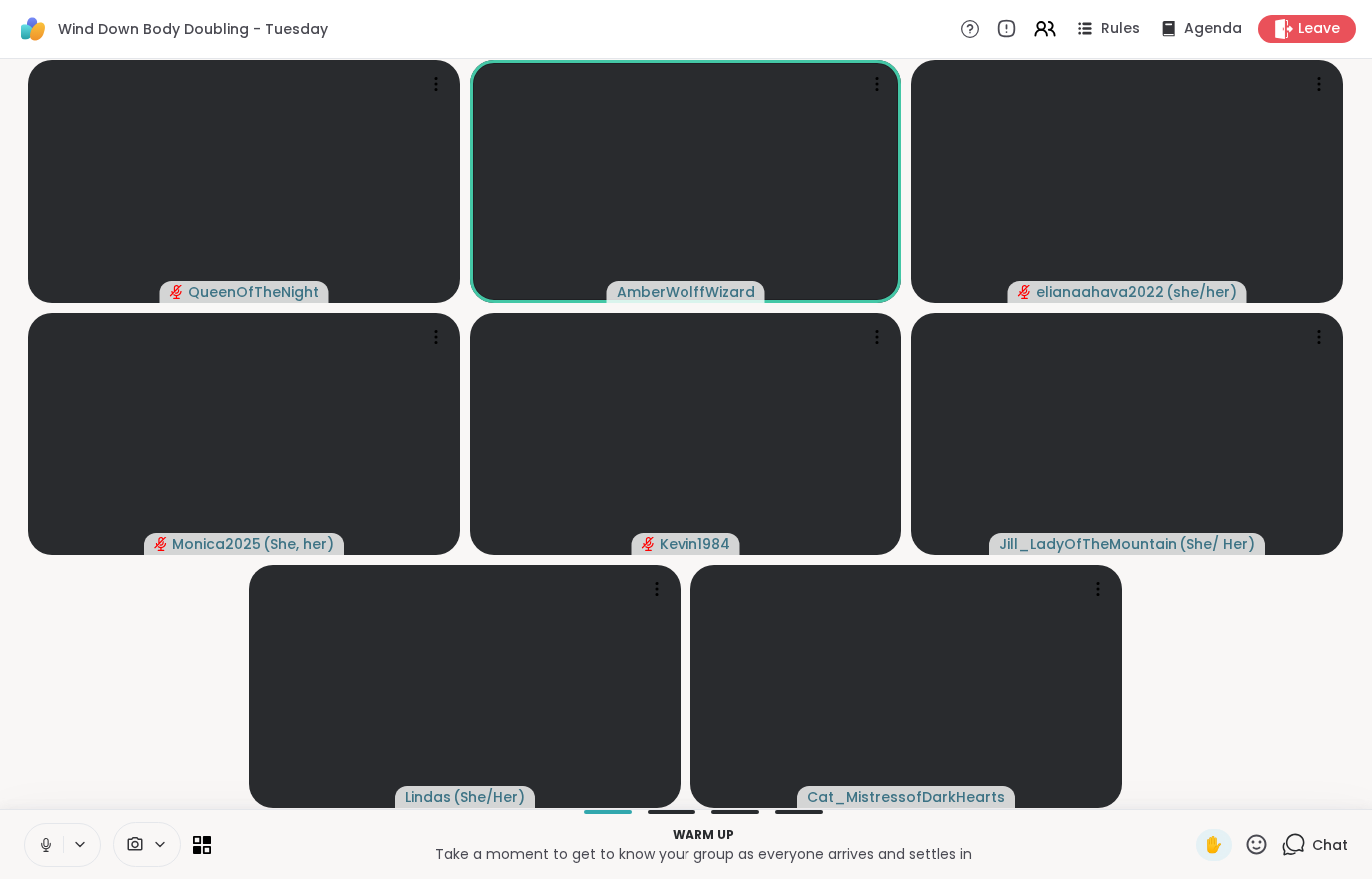 click at bounding box center [44, 845] 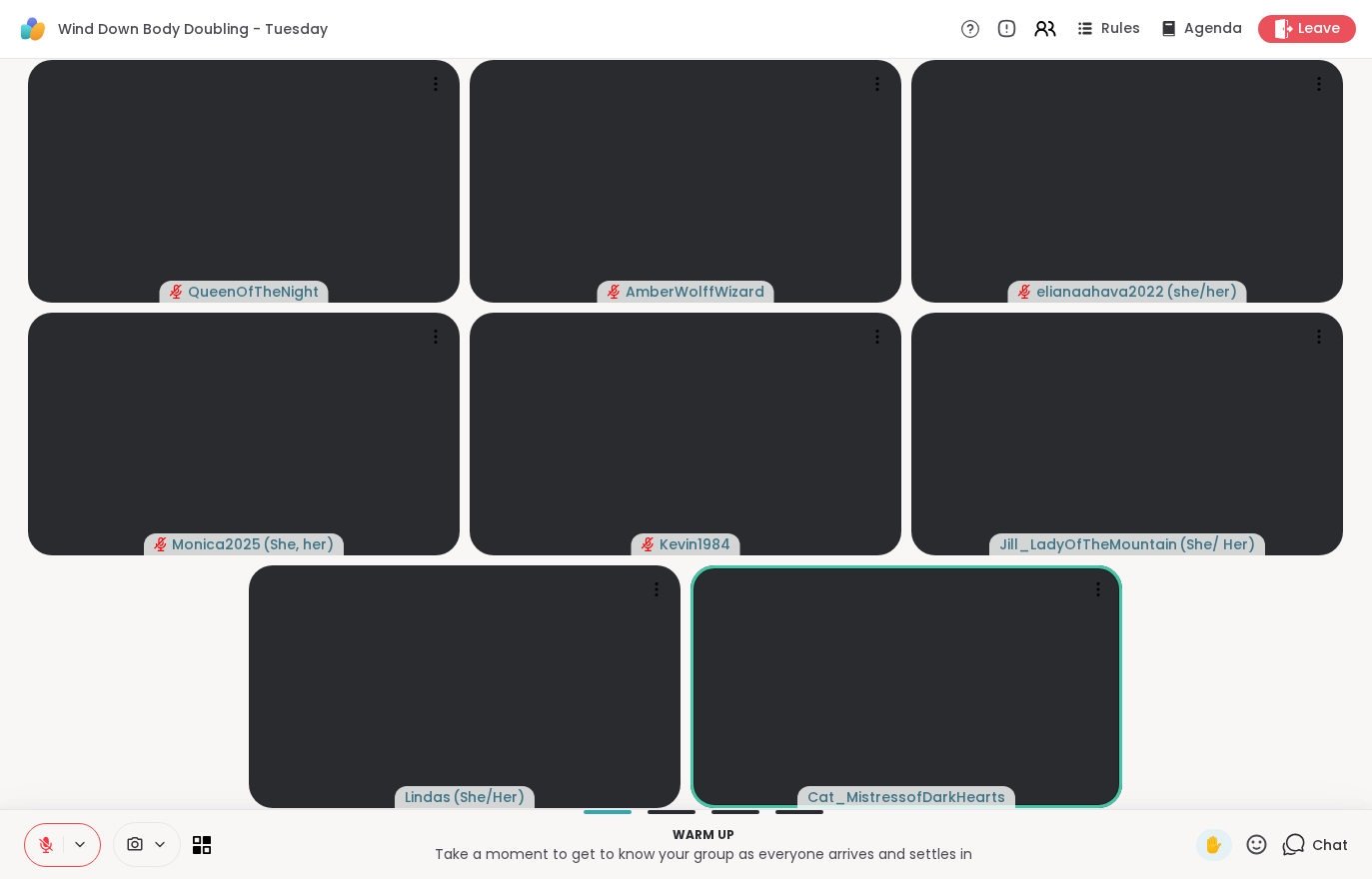 click 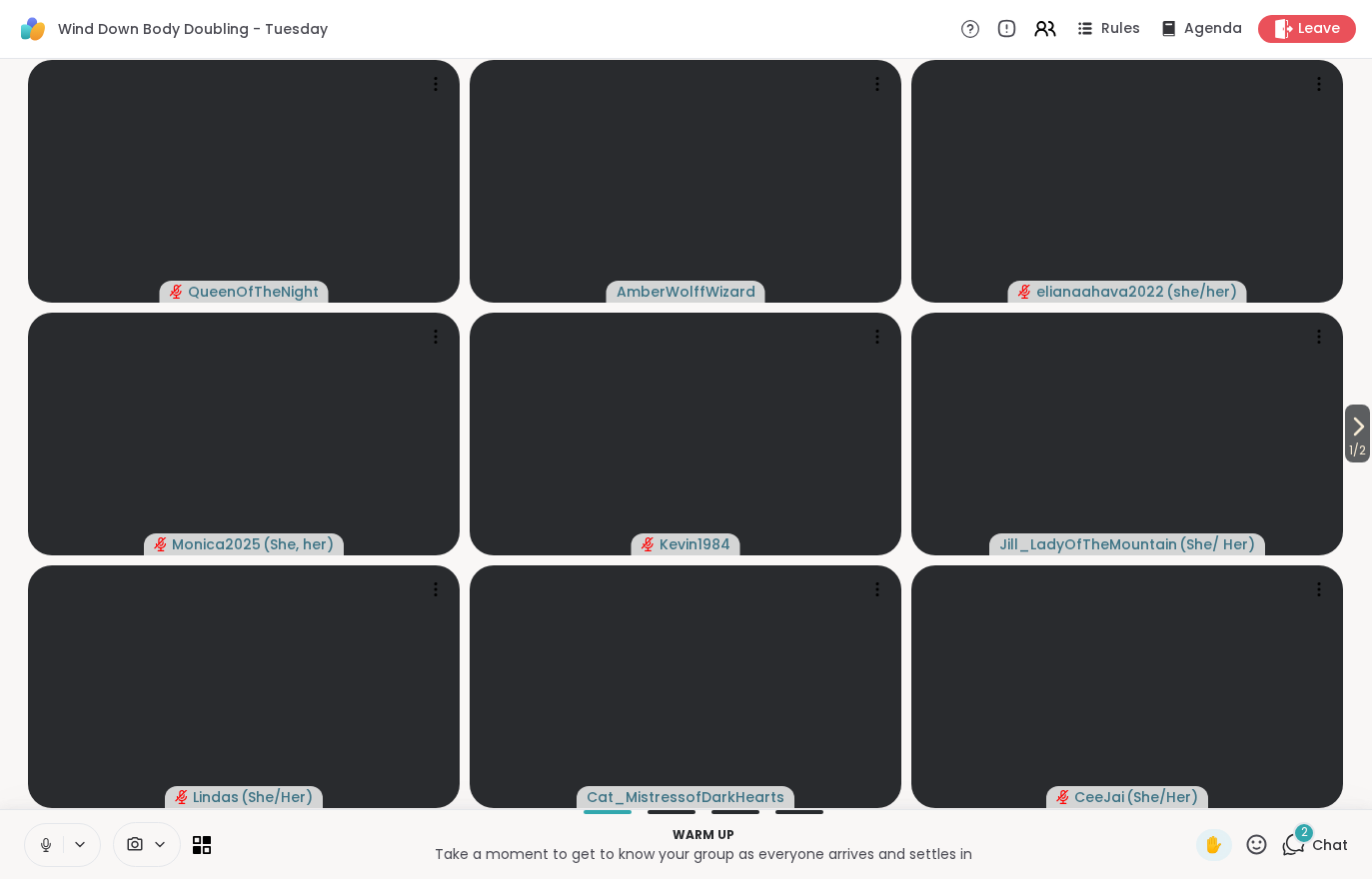 click on "1  /  2" at bounding box center (1357, 434) 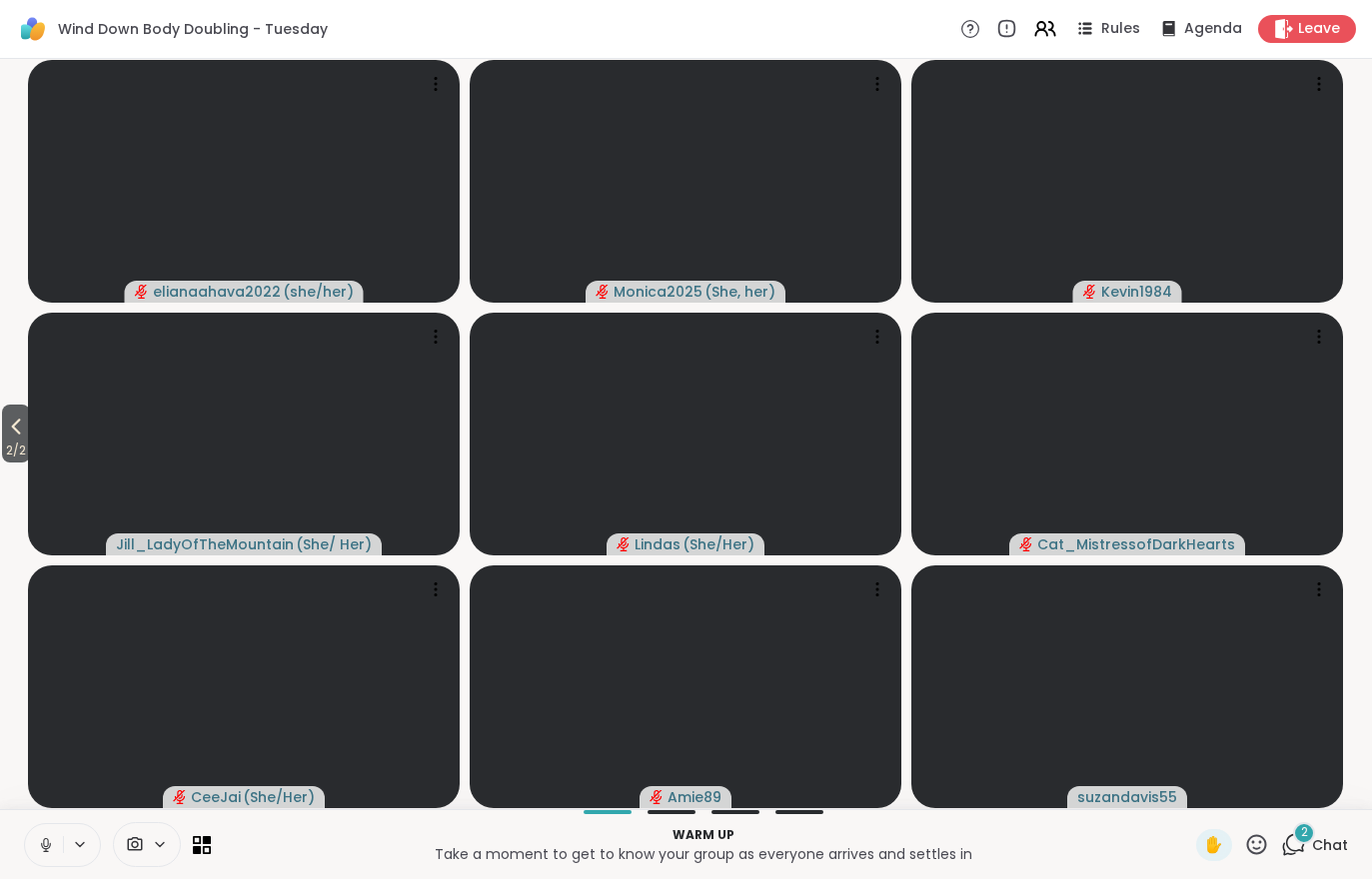 click on "2  /  2" at bounding box center [16, 450] 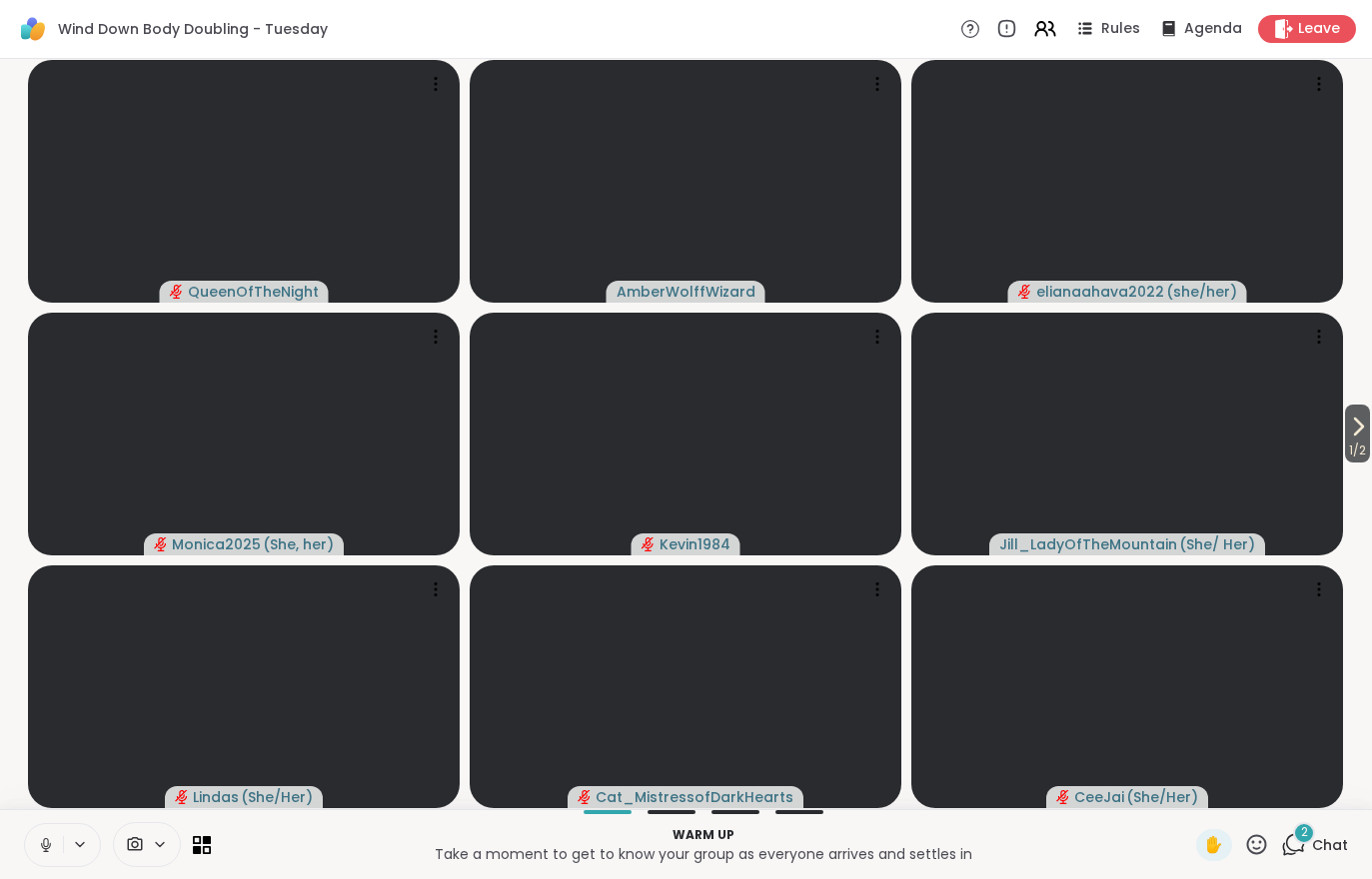 click on "1  /  2" at bounding box center [1357, 450] 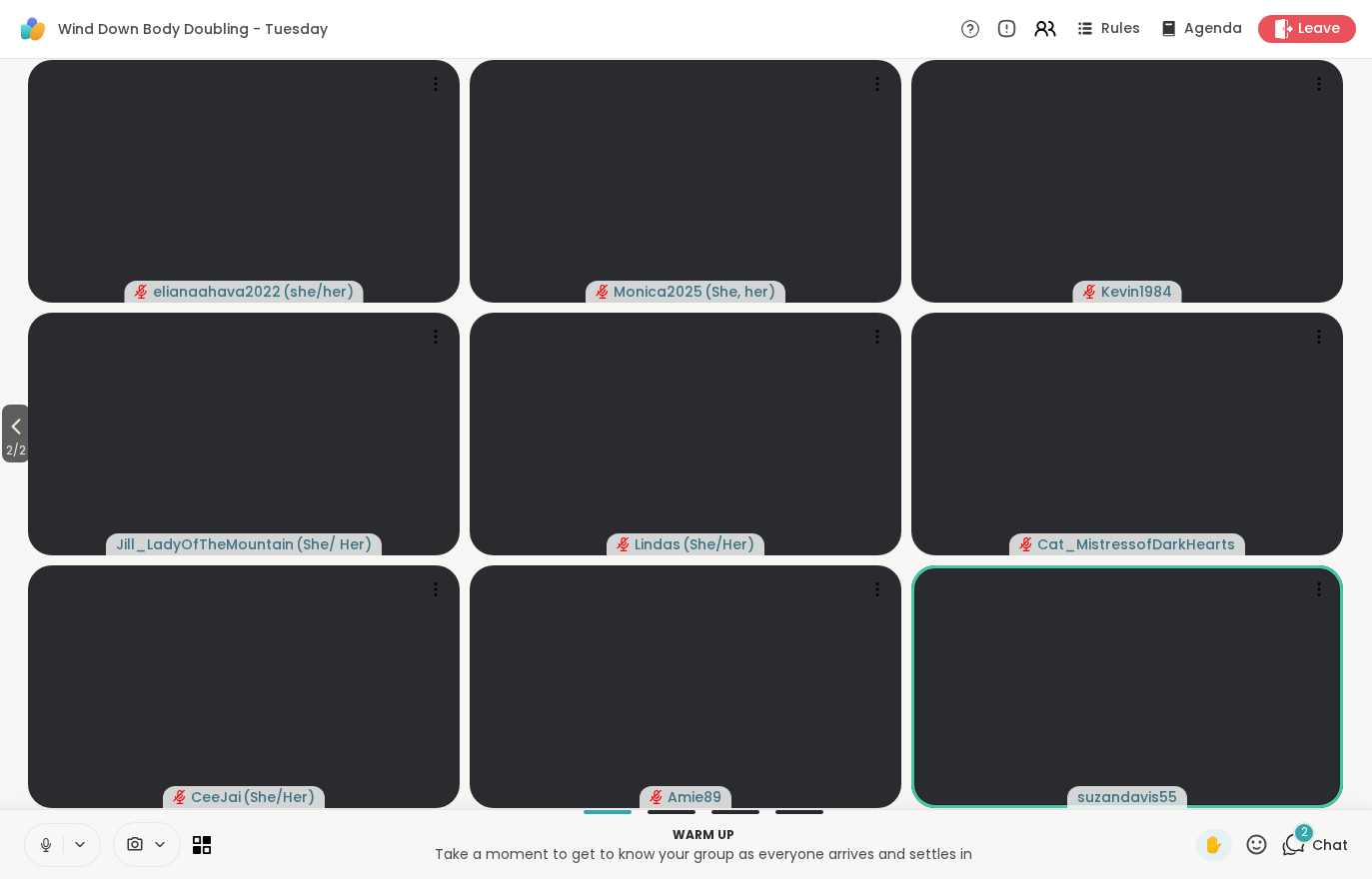 click on "2  /  2" at bounding box center [16, 450] 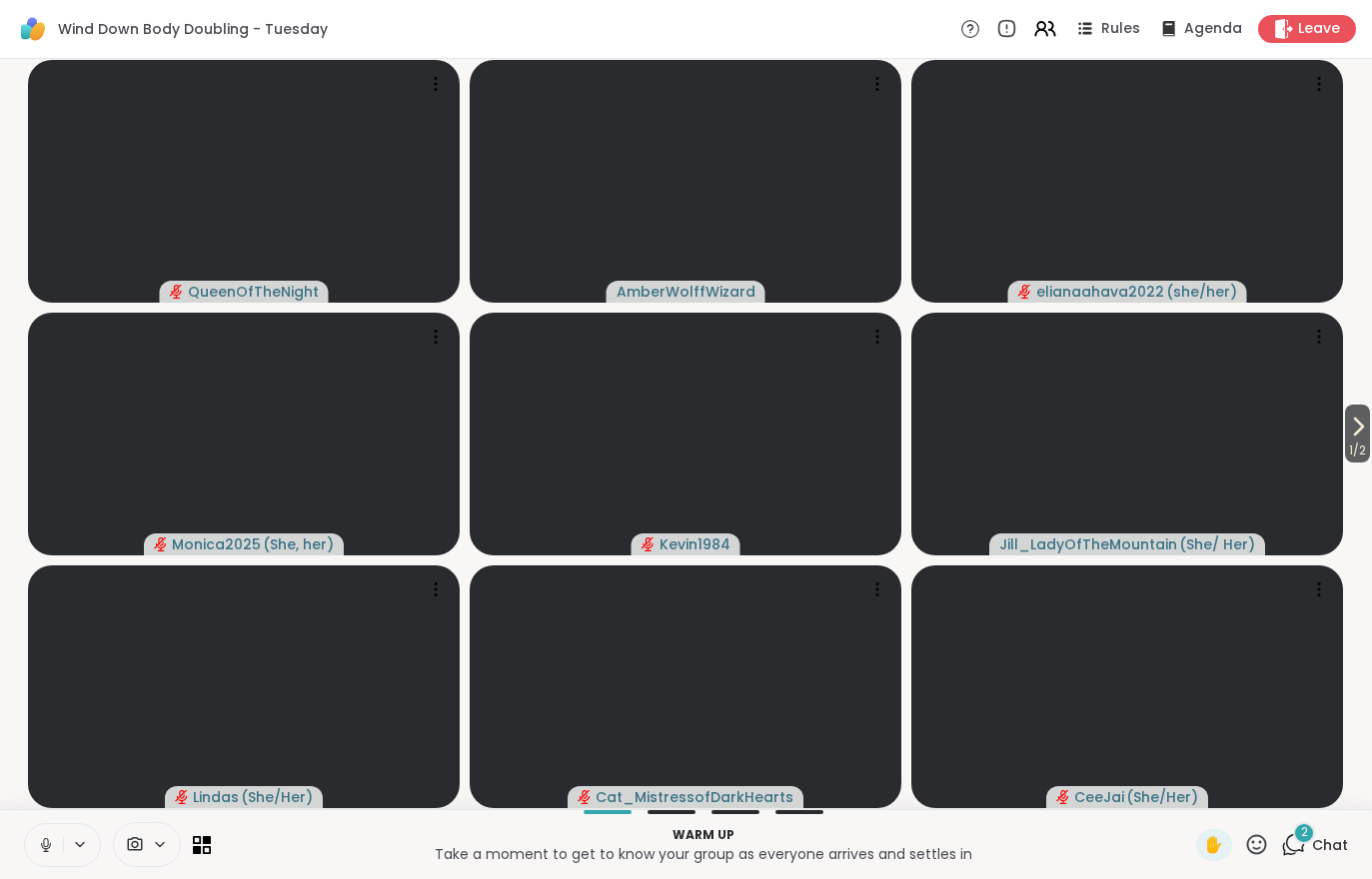 click at bounding box center [147, 844] 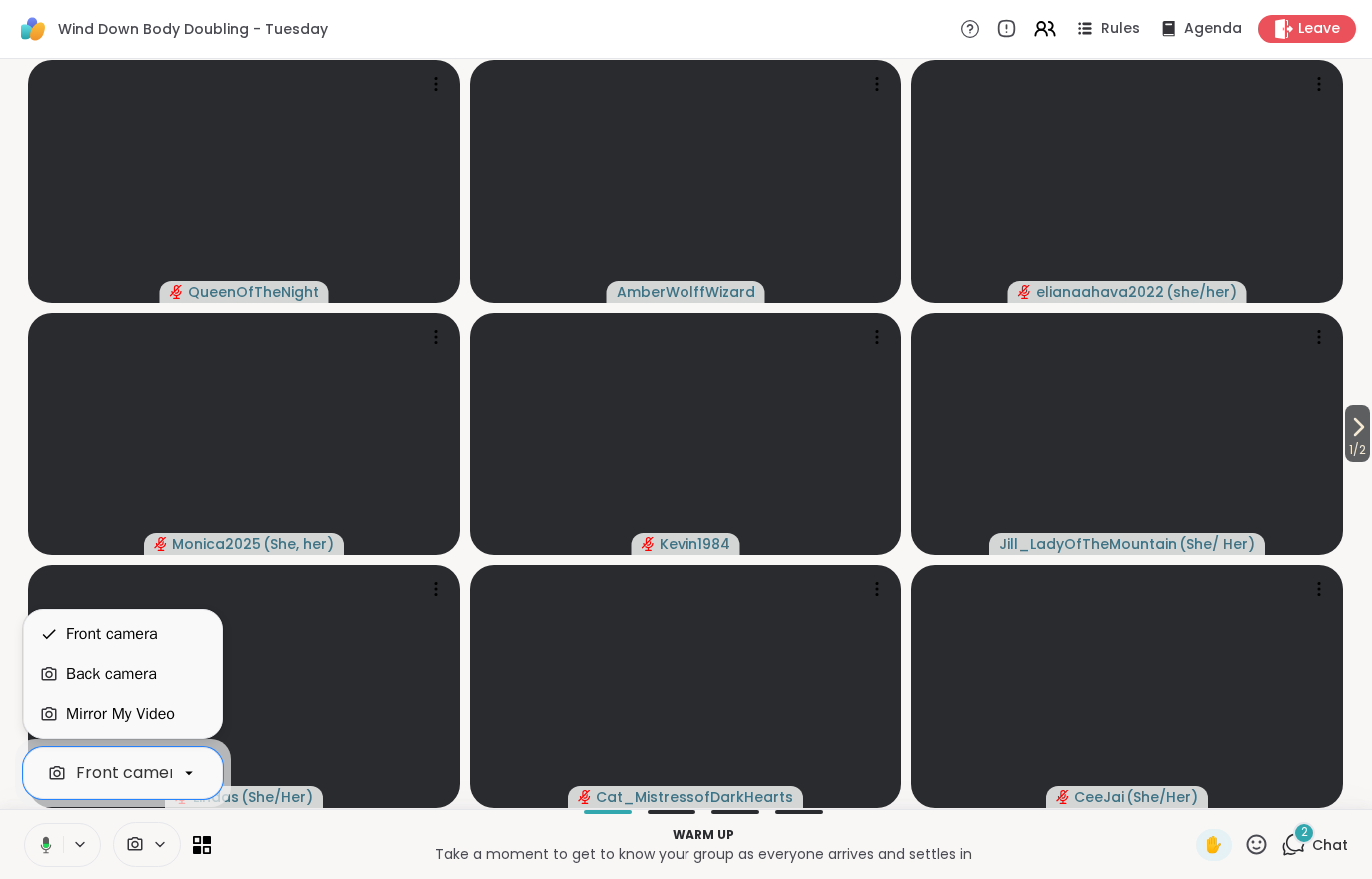 click on "Mirror My Video" at bounding box center [120, 714] 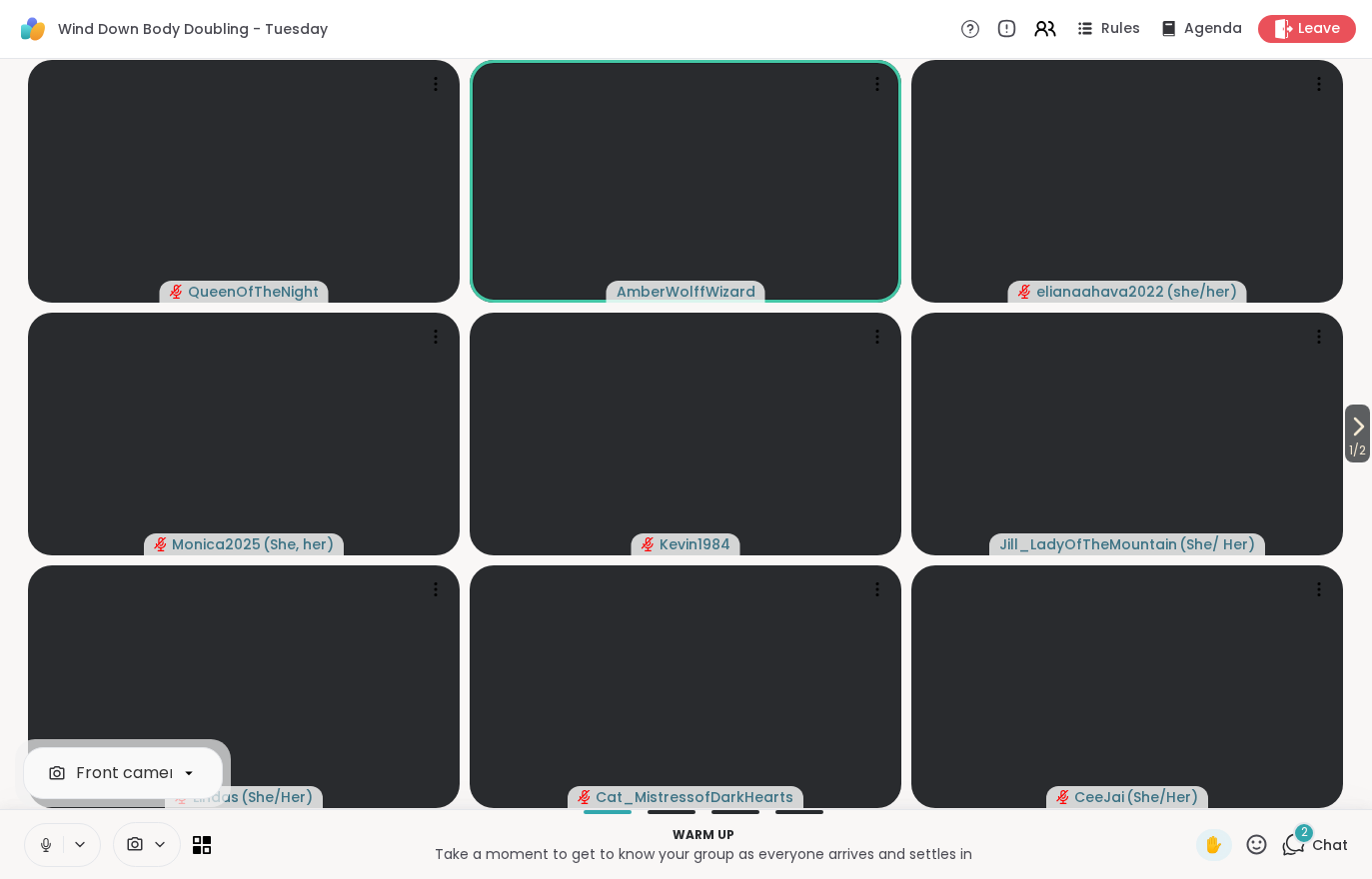click 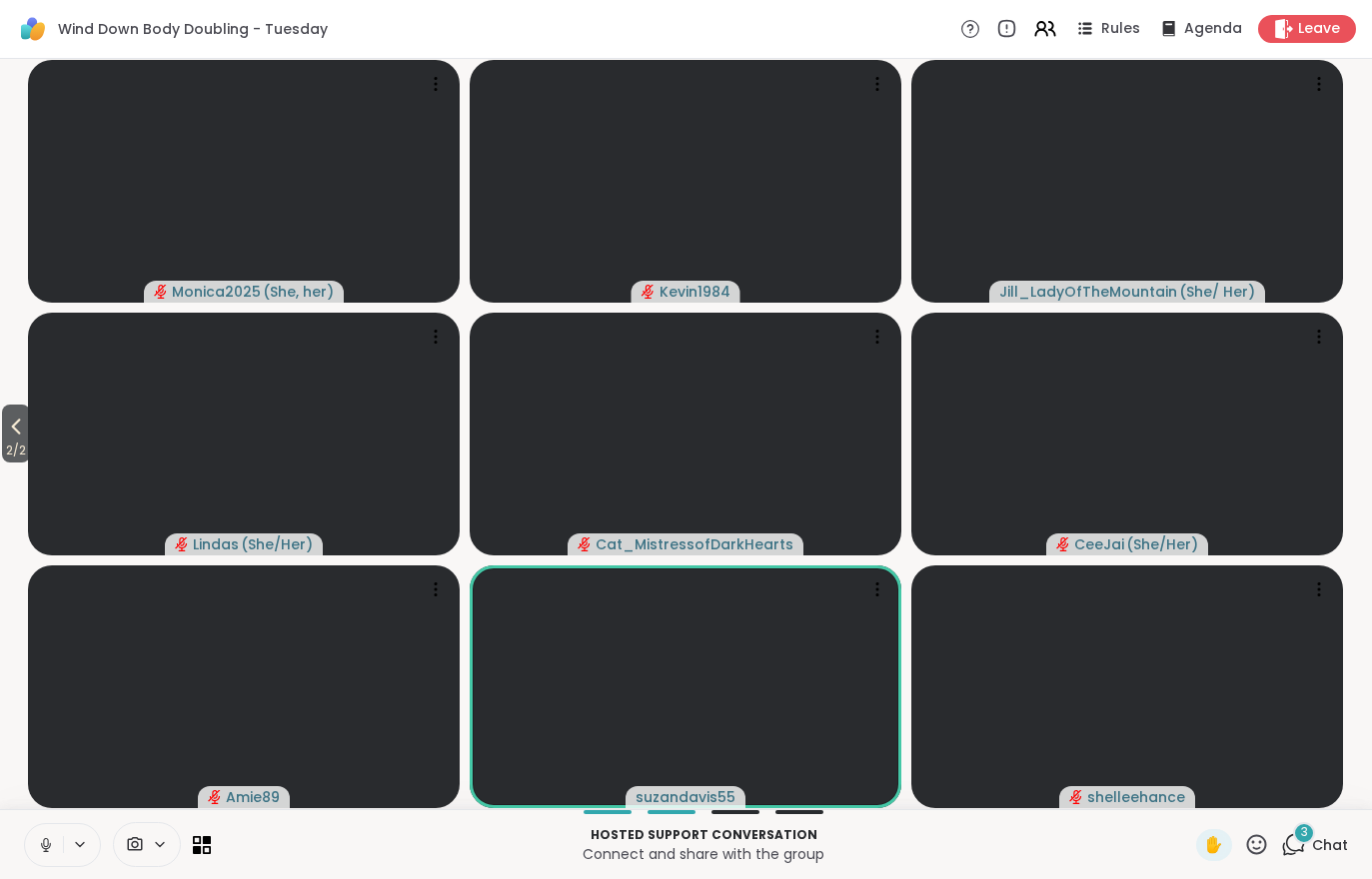 click on "3 Chat" at bounding box center [1314, 845] 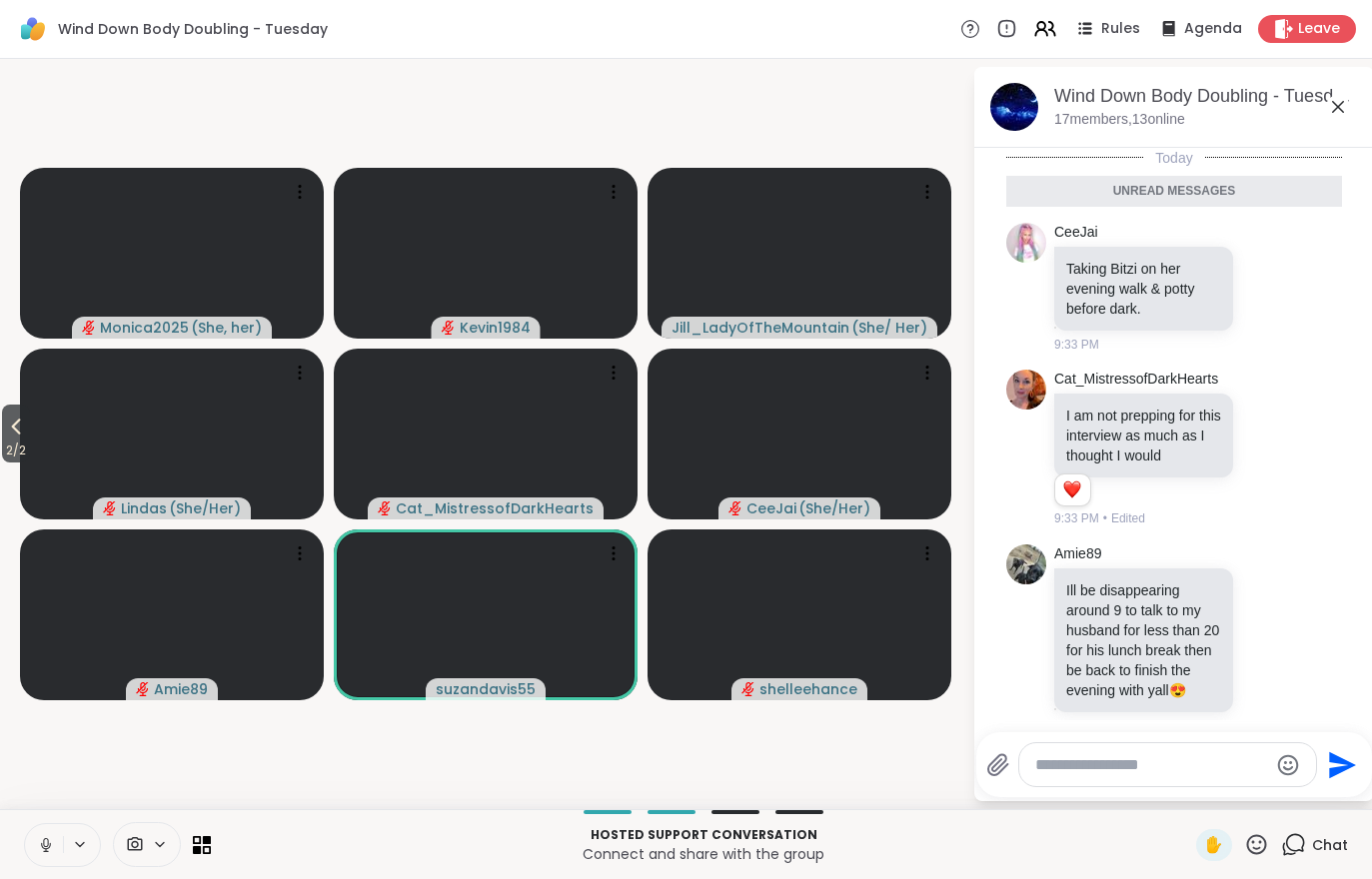 click on "Hosted support conversation Connect and share with the group ✋ Chat" at bounding box center (686, 844) 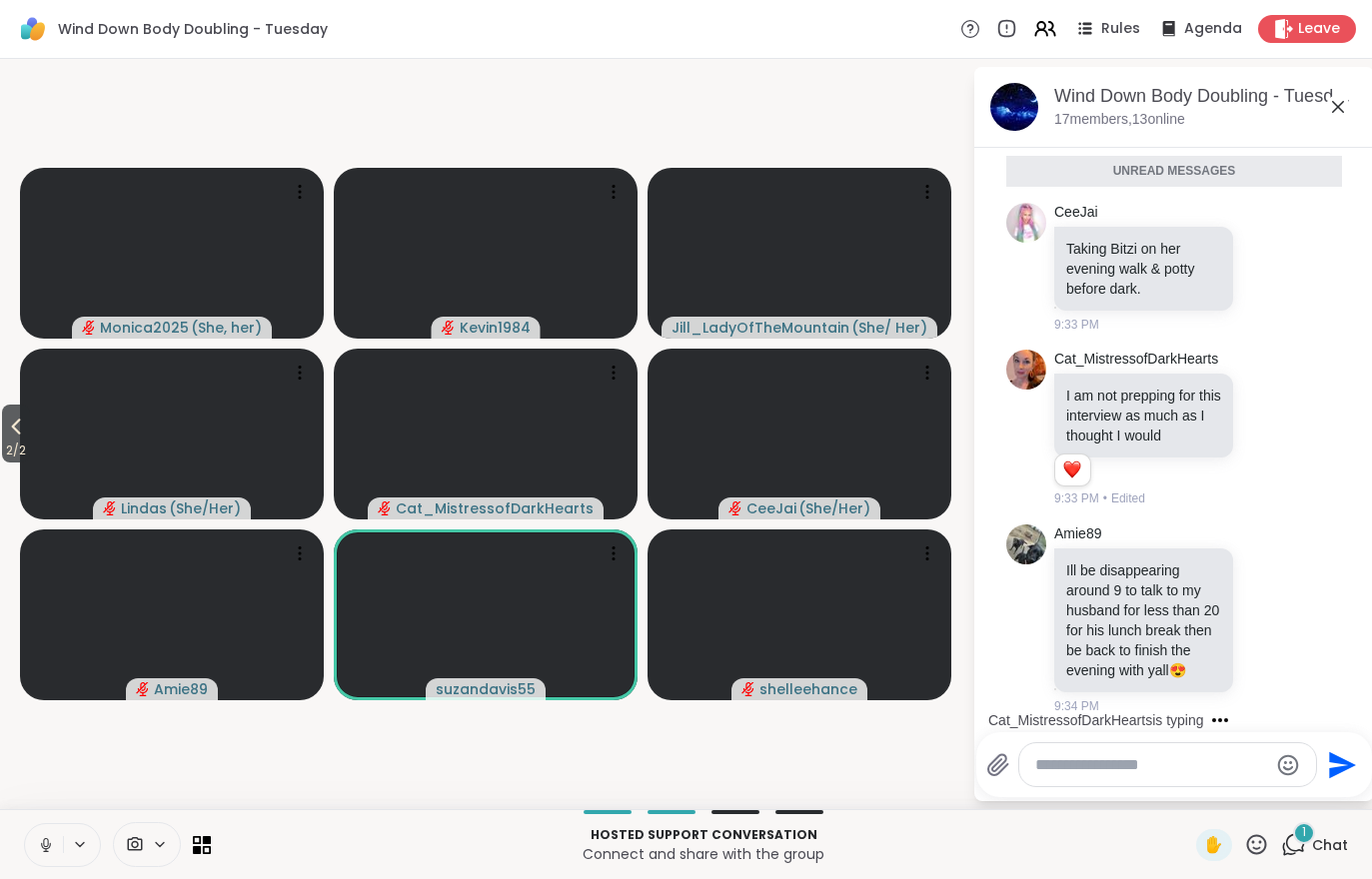 scroll, scrollTop: 235, scrollLeft: 0, axis: vertical 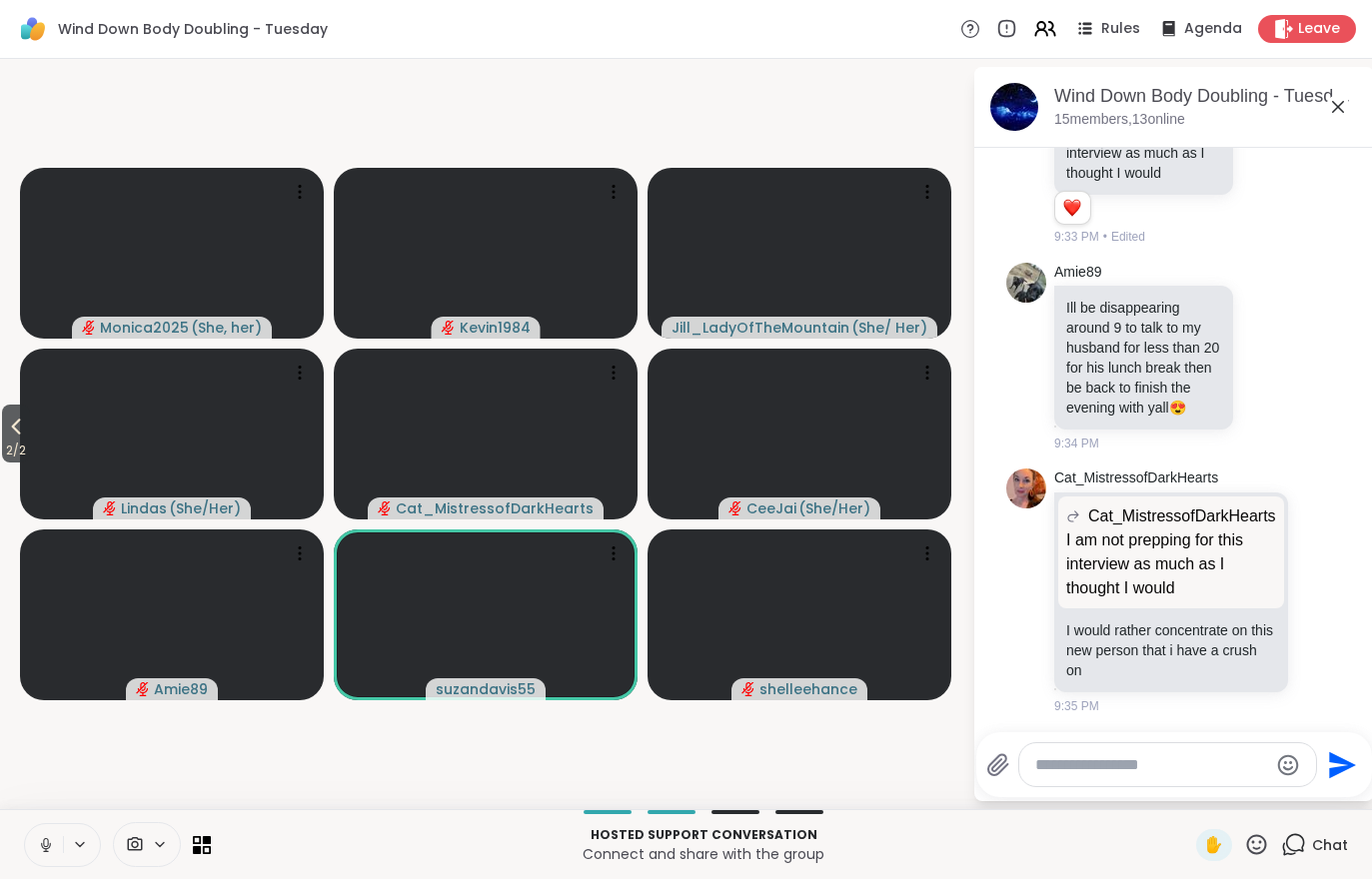 click on "2  /  2" at bounding box center (16, 450) 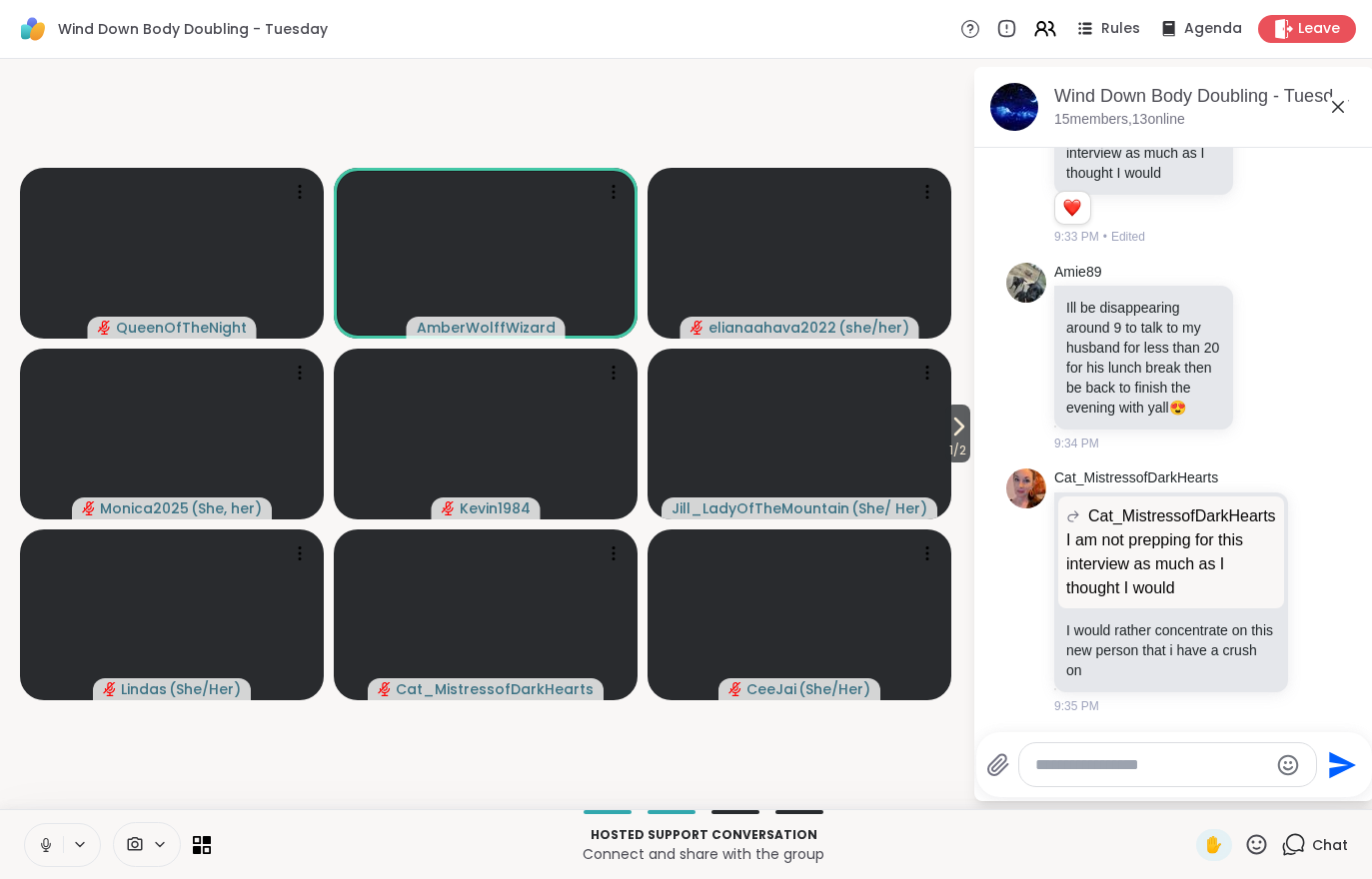 click 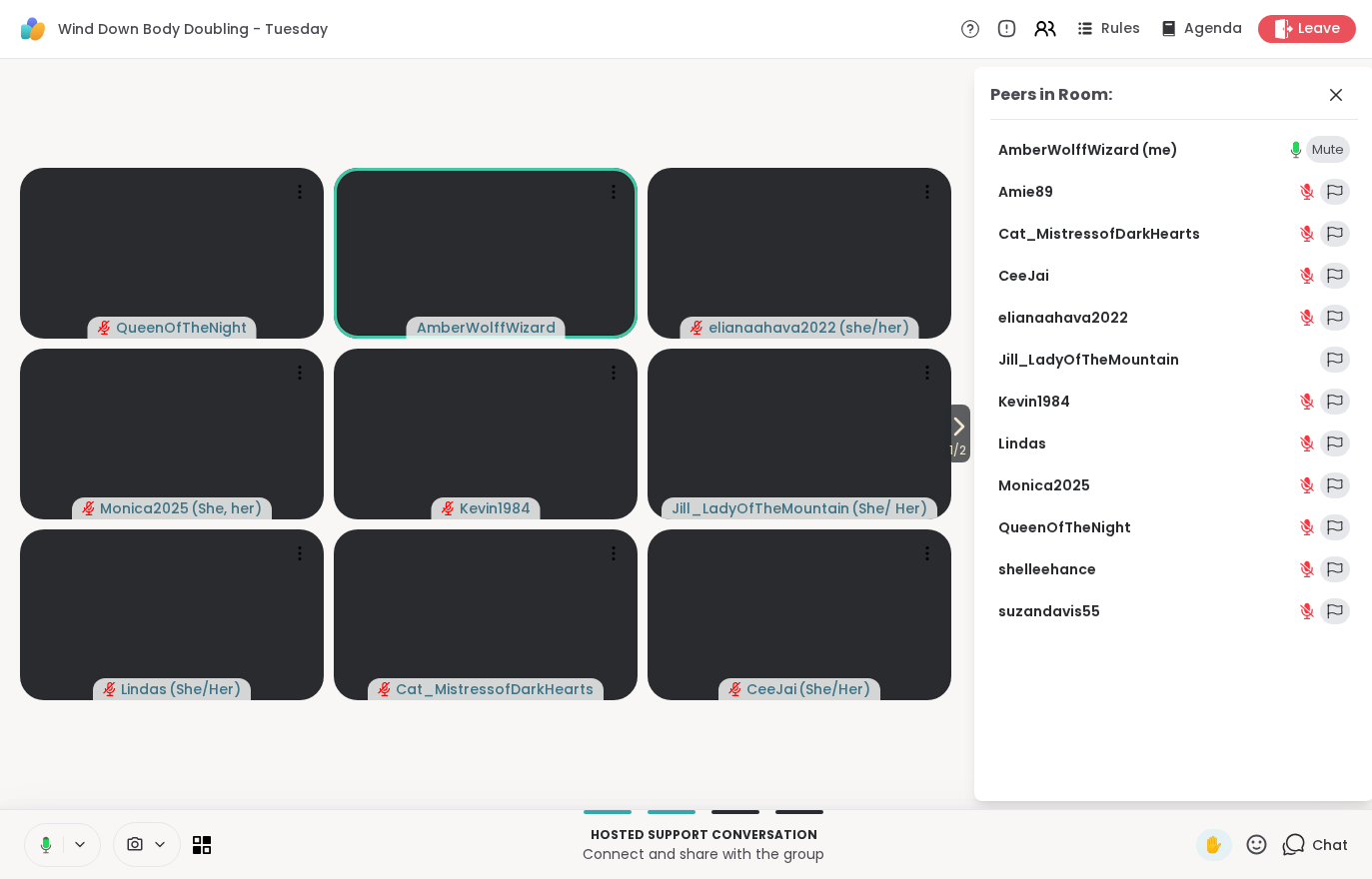 click on "Rules" at bounding box center [1120, 29] 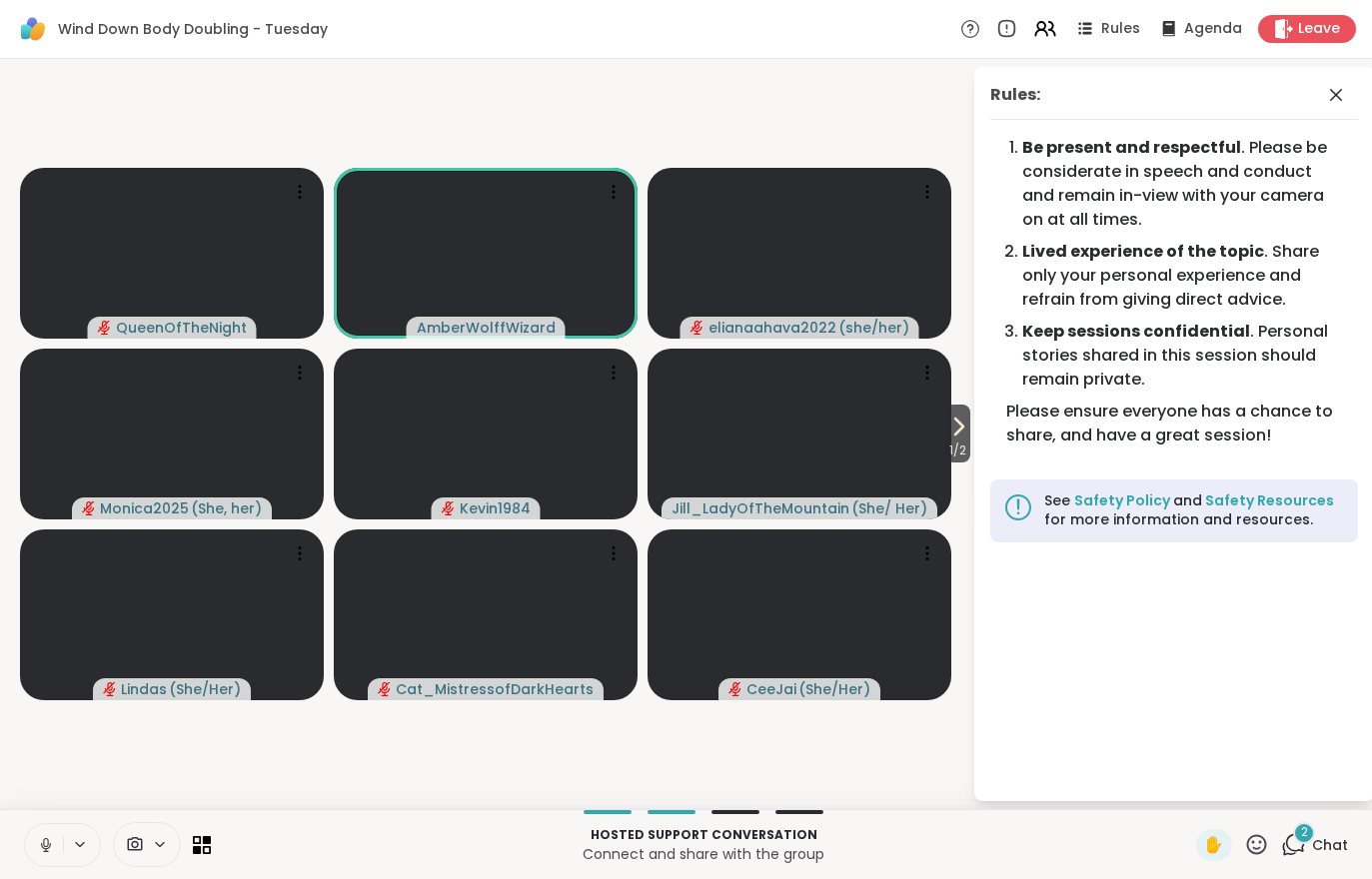 click on "Chat" at bounding box center [1330, 845] 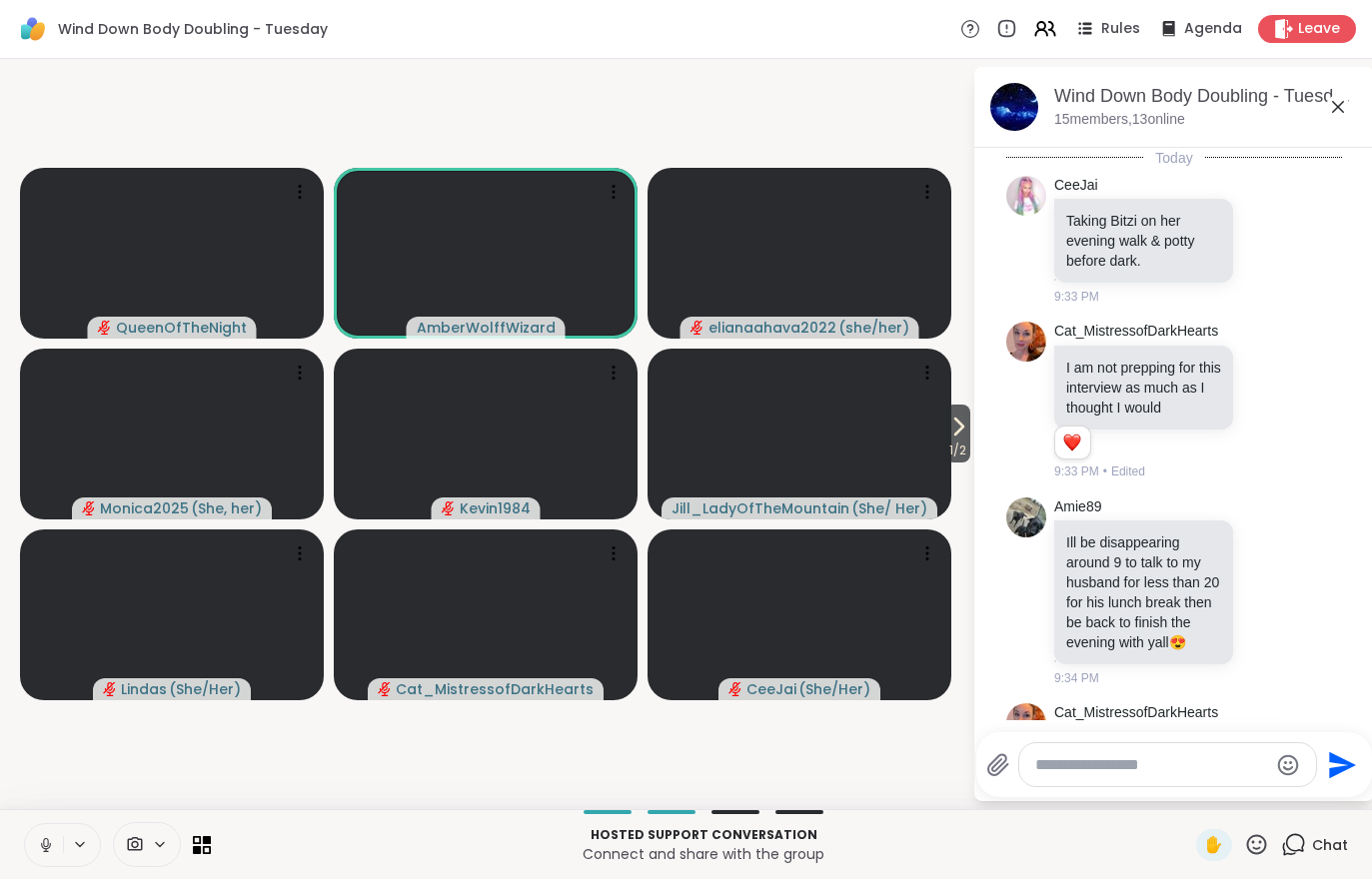 scroll, scrollTop: 669, scrollLeft: 0, axis: vertical 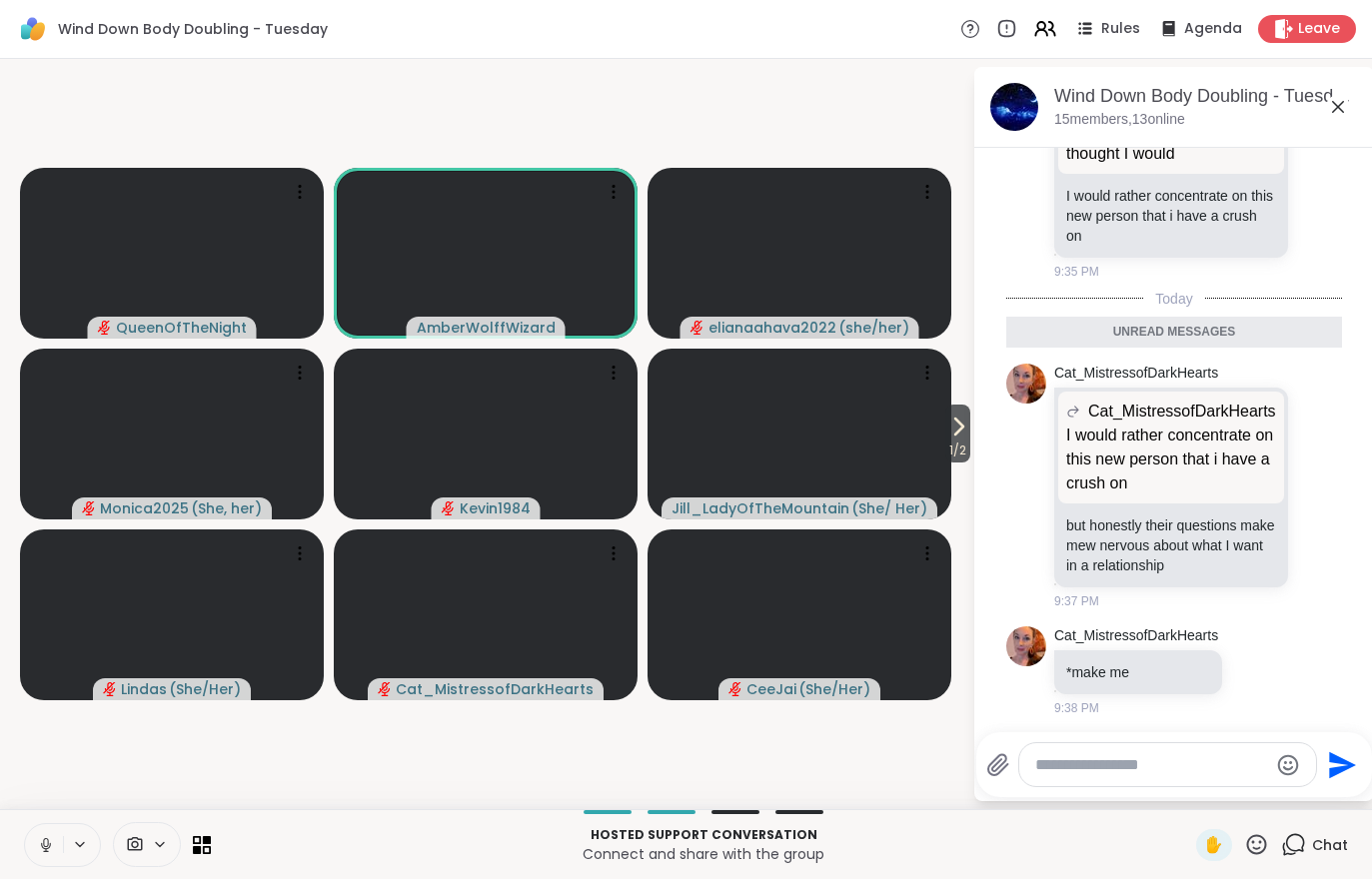 click on "1  /  2" at bounding box center (957, 450) 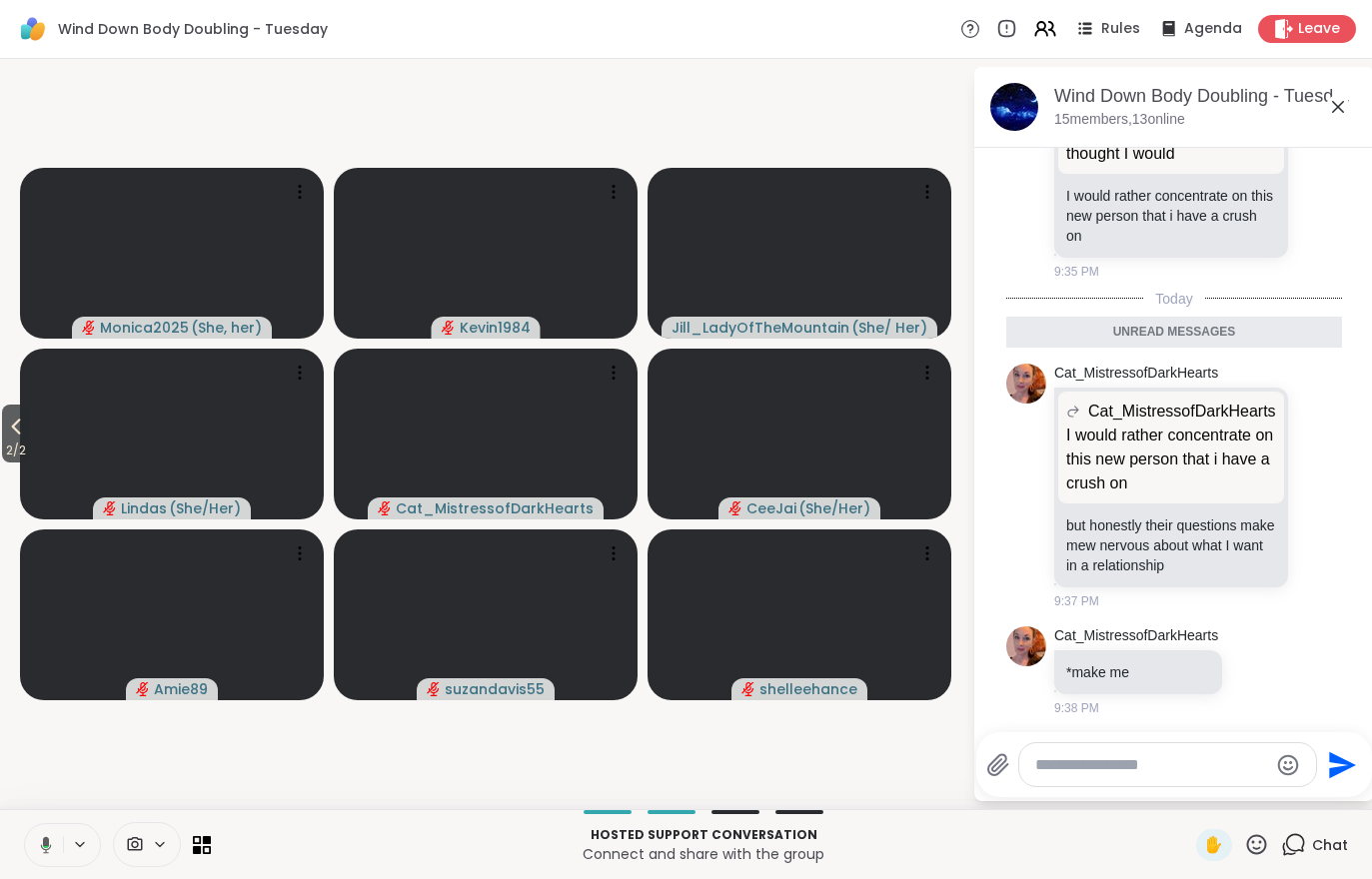click 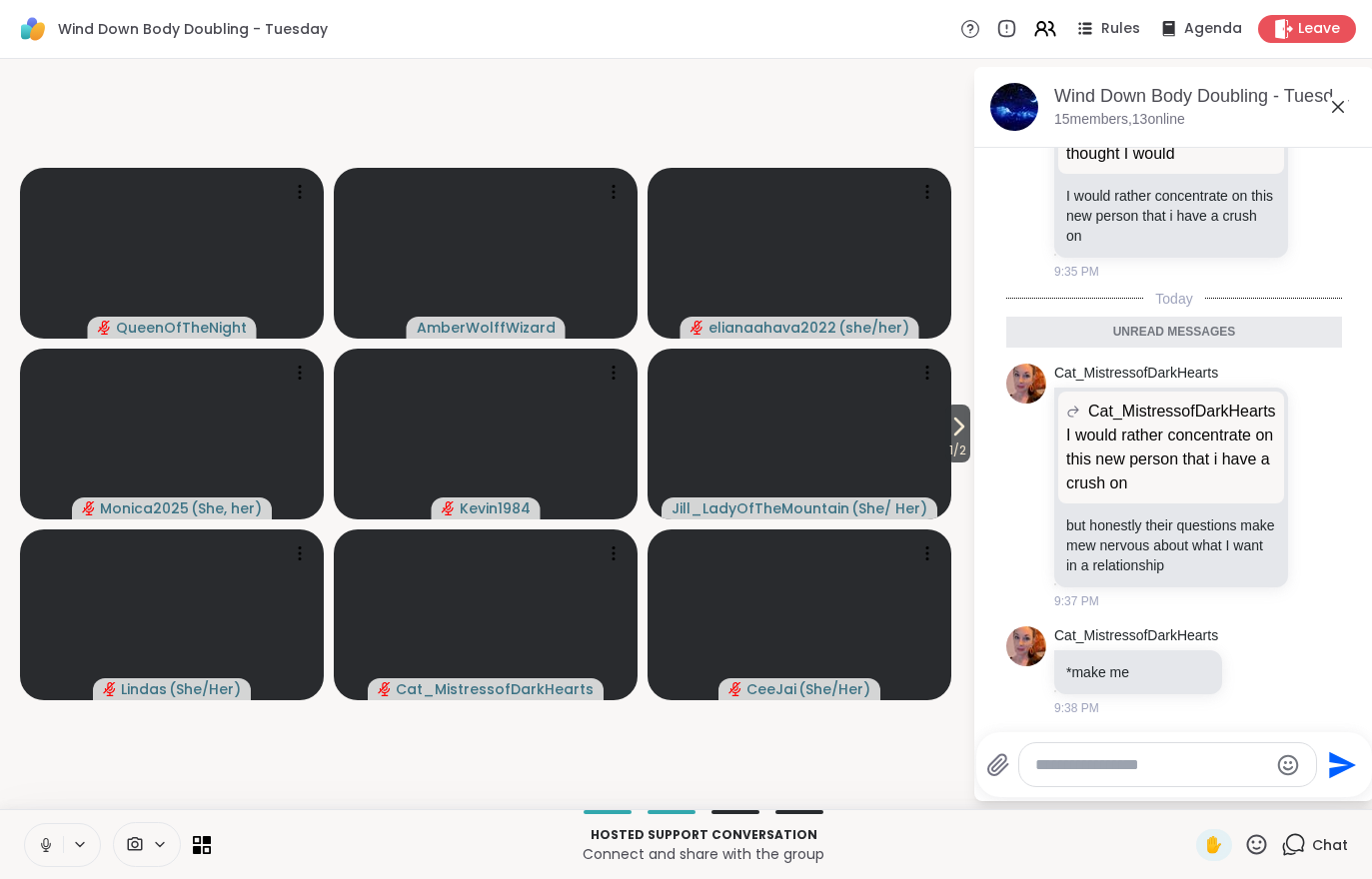 click on "1  /  2" at bounding box center (957, 450) 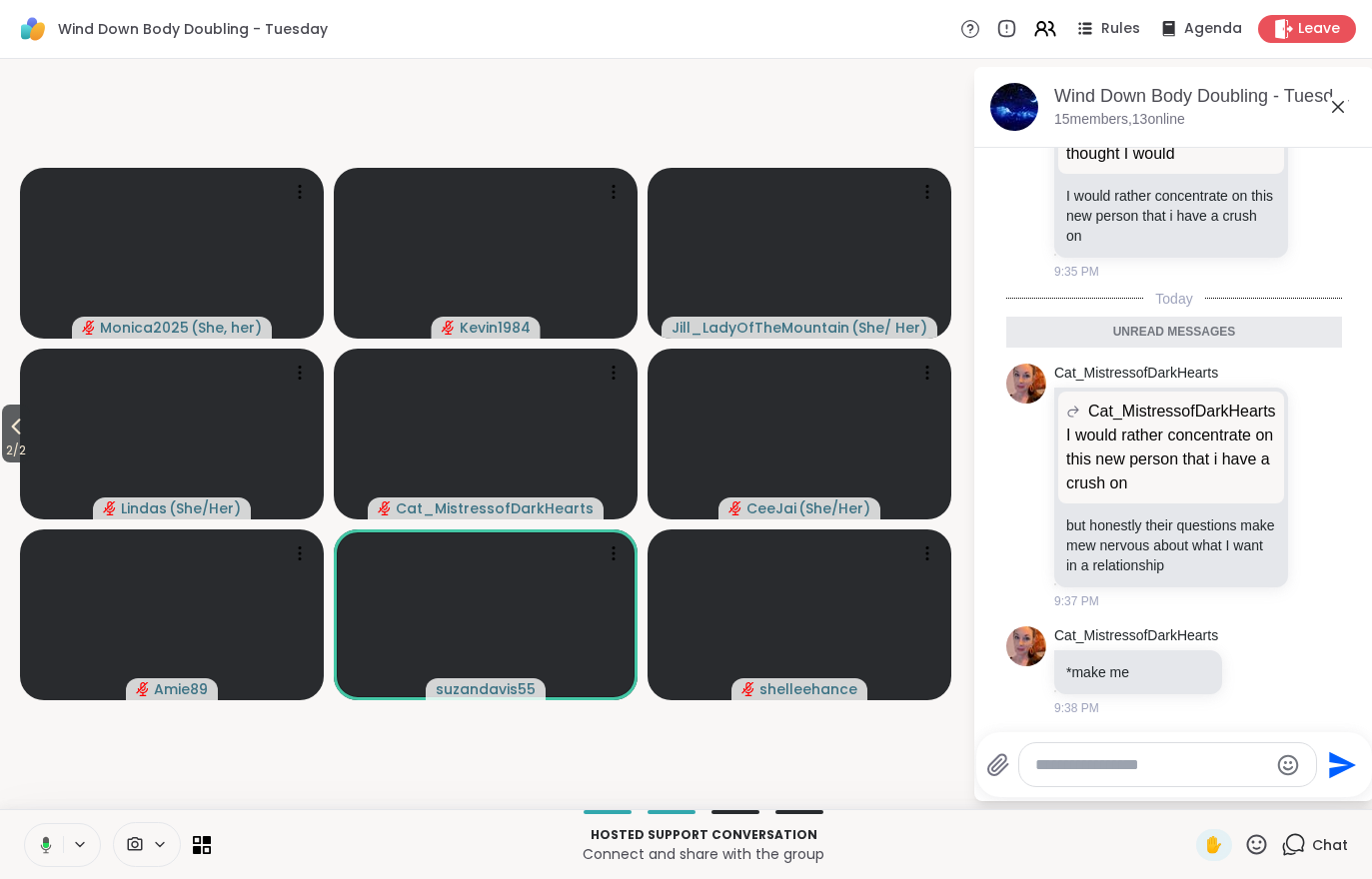 click on "2  /  2" at bounding box center (16, 450) 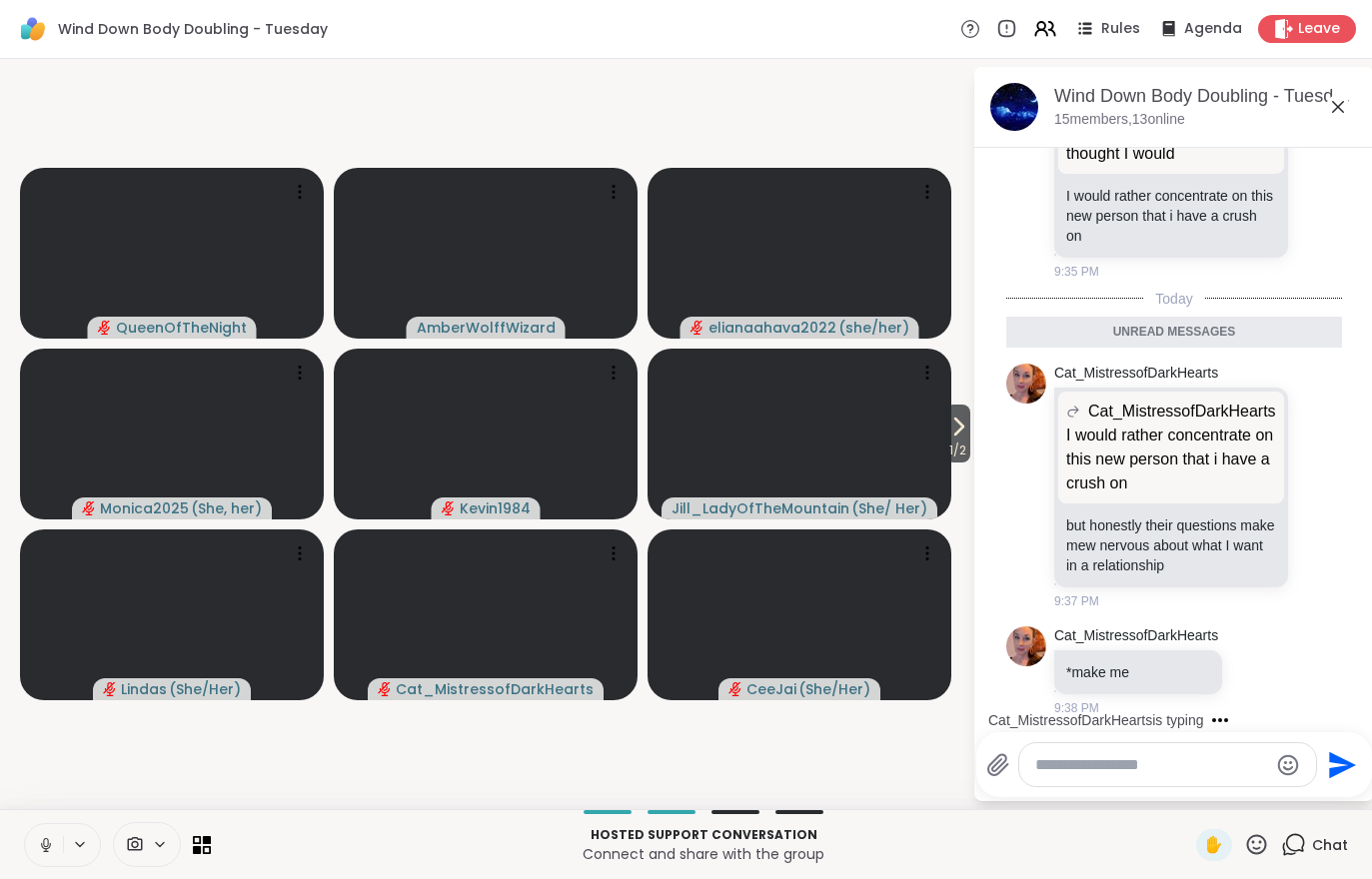 scroll, scrollTop: 748, scrollLeft: 0, axis: vertical 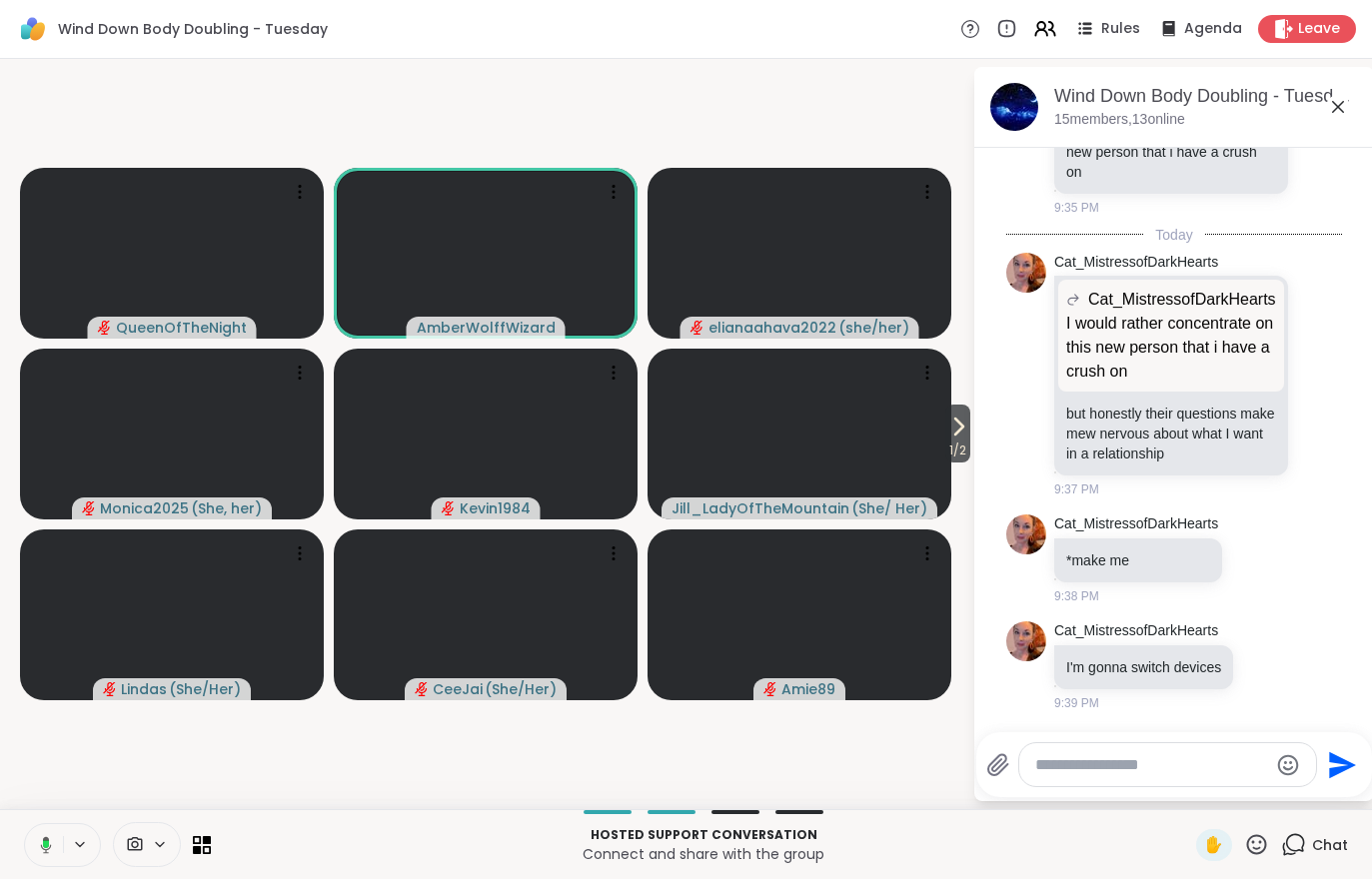 click on "1  /  2" at bounding box center [957, 450] 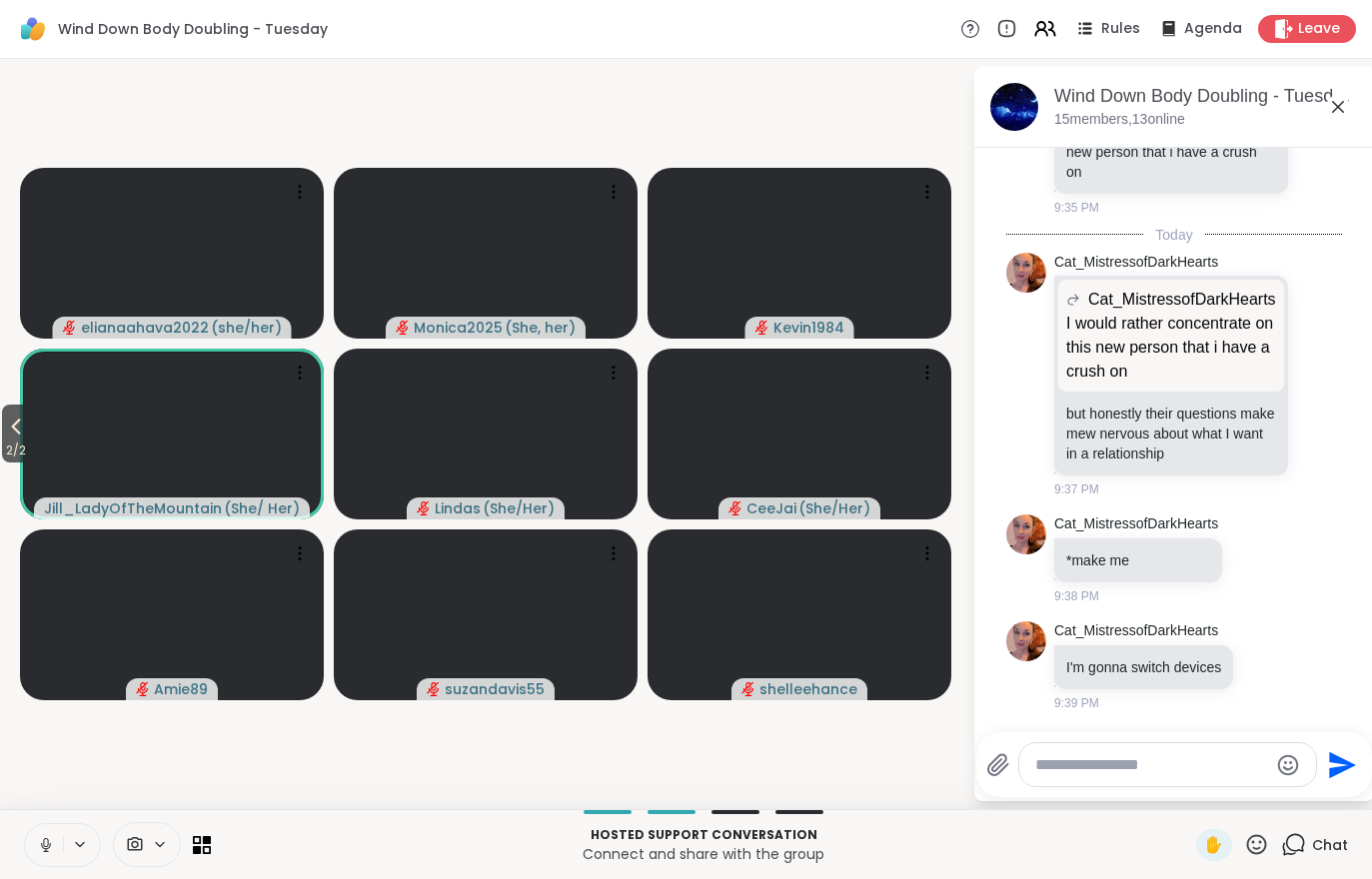 click on "2  /  2" at bounding box center [16, 450] 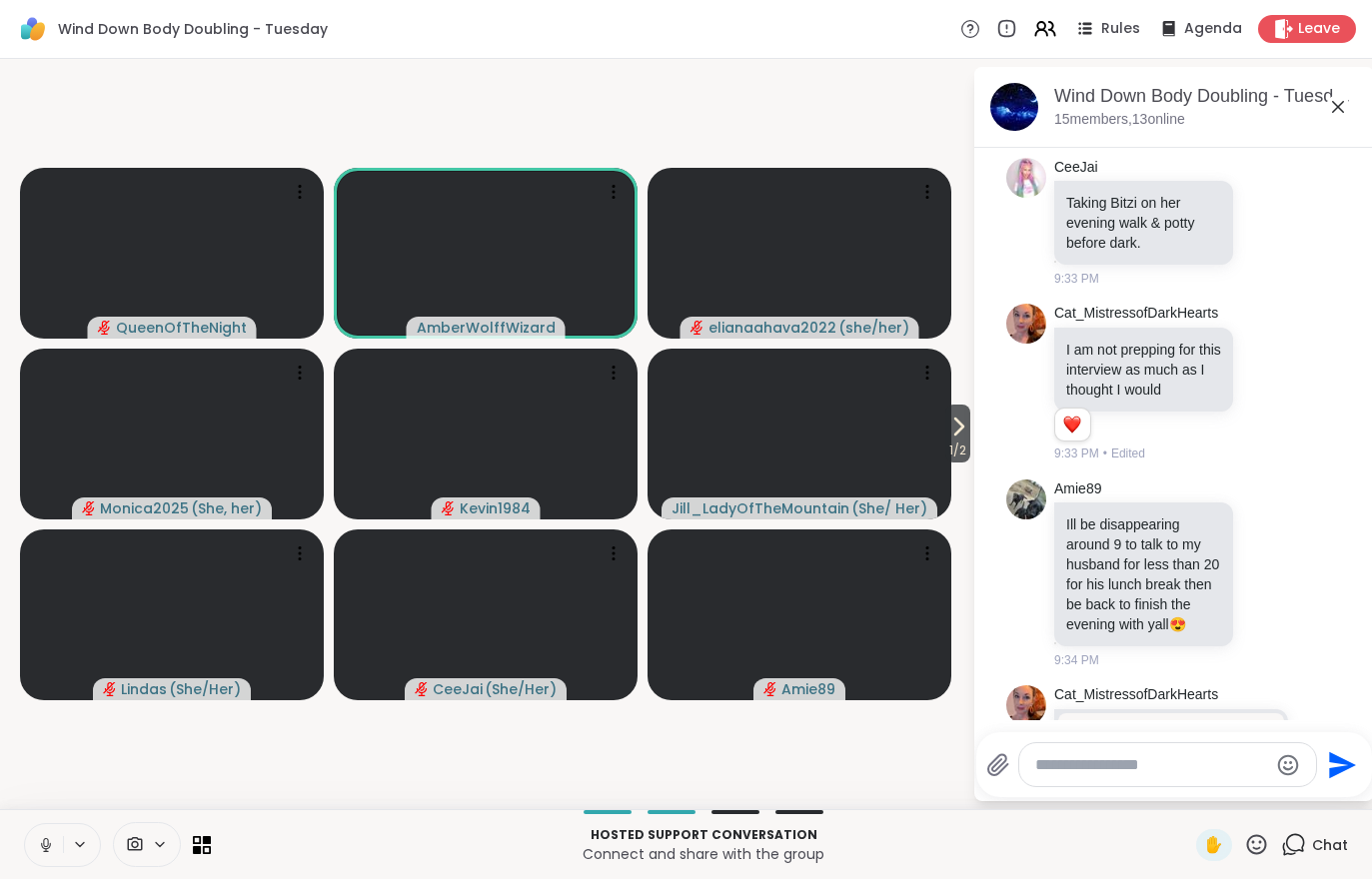 scroll, scrollTop: 0, scrollLeft: 0, axis: both 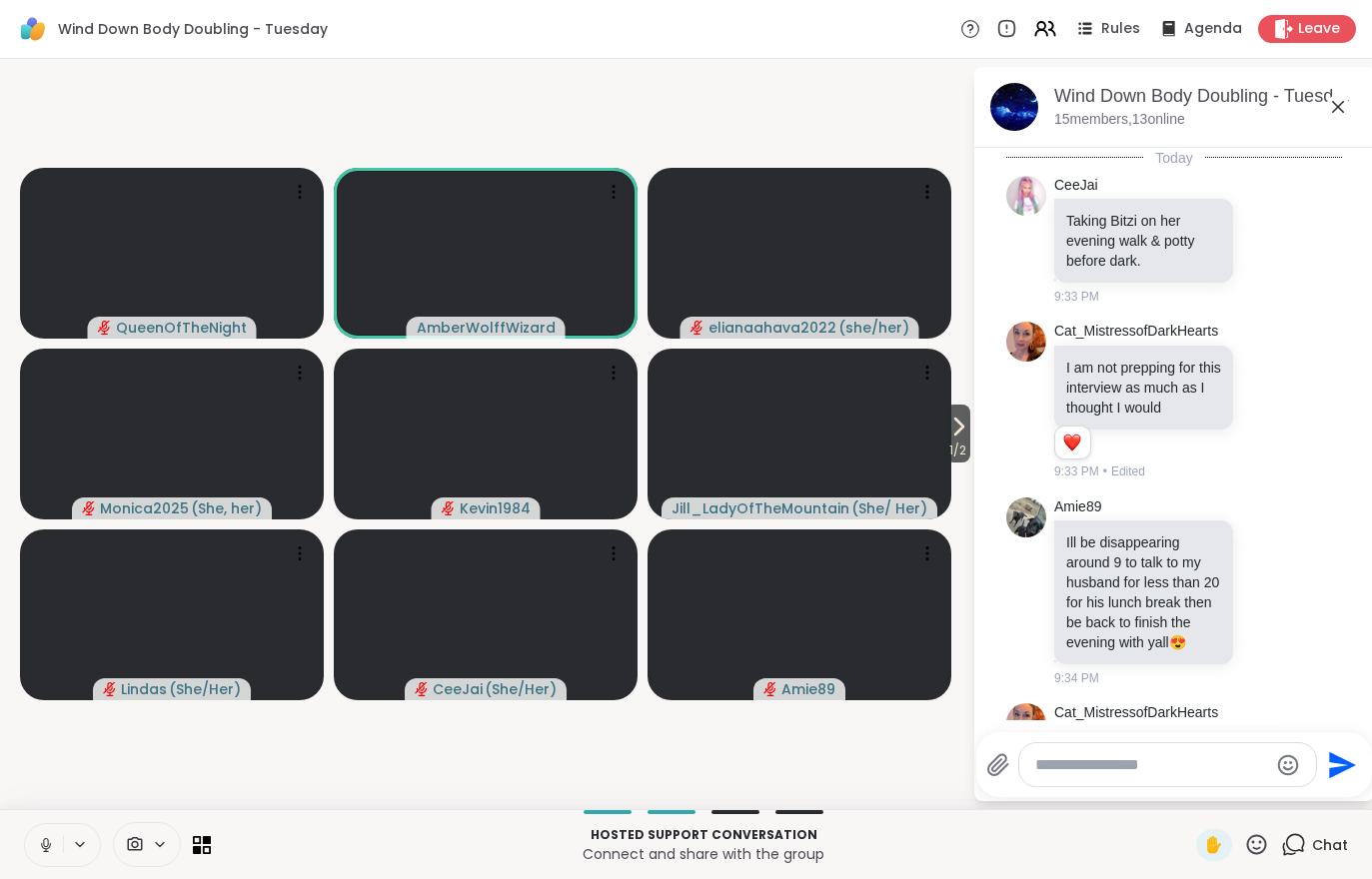 click on "Today [USERNAME] Taking [PETNAME] on her evening walk & potty before dark. [TIME] [USERNAME] I am not prepping for this interview as much as I thought I would 1 1 [TIME] • Edited [USERNAME] Ill be disappearing around [TIME] to talk to my husband for less than [NUMBER] for his lunch break then be back to finish the evening with yall 😍 [TIME] [USERNAME] [USERNAME] I am not prepping for this interview as much as I thought I would I am not prepping for this interview as much as I thought I would I would rather concentrate on this new person that i have a crush on [TIME] Today [USERNAME] [USERNAME] I would rather concentrate on this new person that i have a crush on I would rather concentrate on this new person that i have a crush on but honestly their questions make mew nervous about what I want in a relationship [TIME] [USERNAME] *make me [TIME] [USERNAME] I'm gonna switch devices [TIME]" at bounding box center (1174, 800) 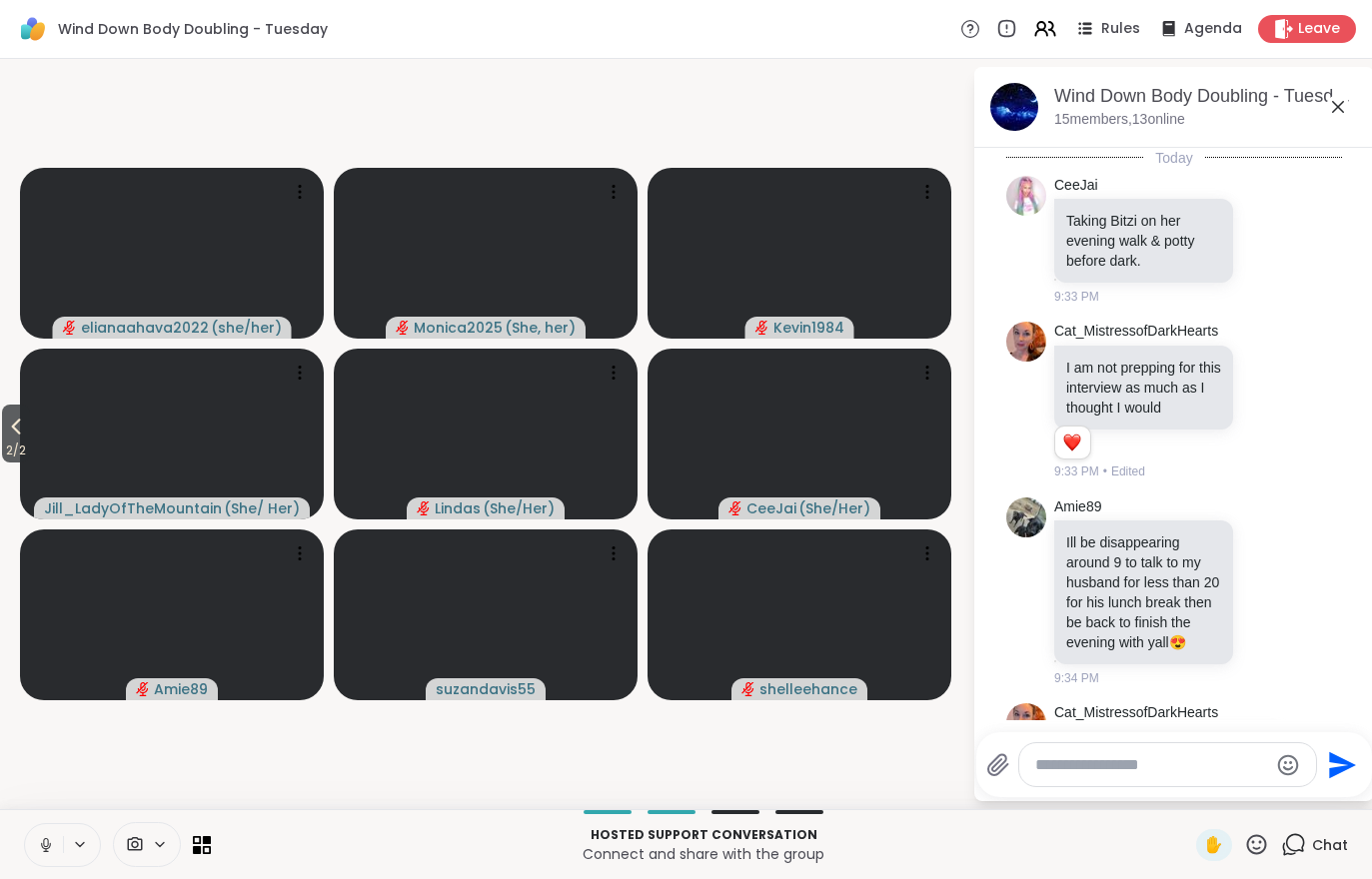 click on "2  /  2" at bounding box center (16, 434) 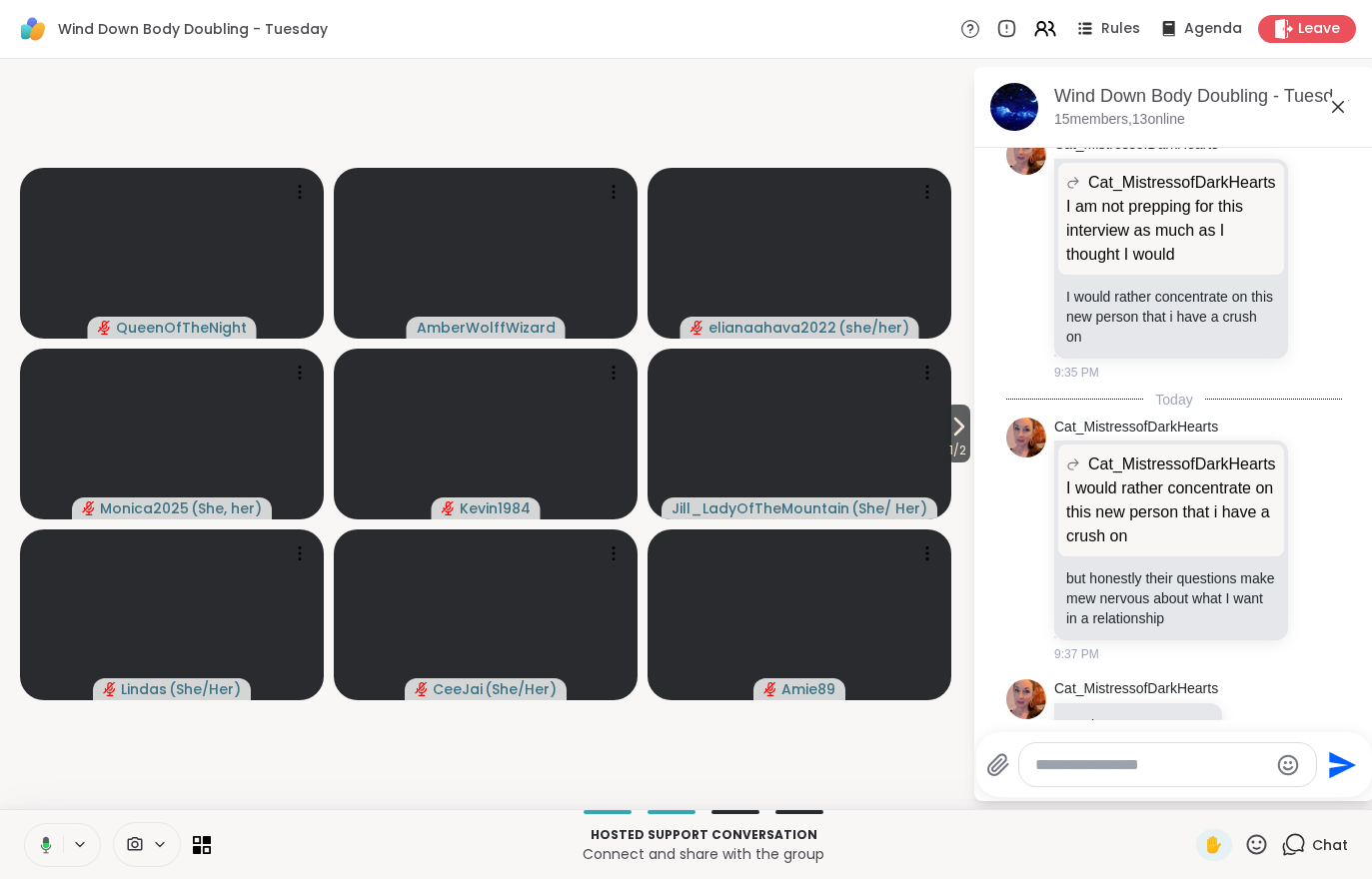 scroll, scrollTop: 748, scrollLeft: 0, axis: vertical 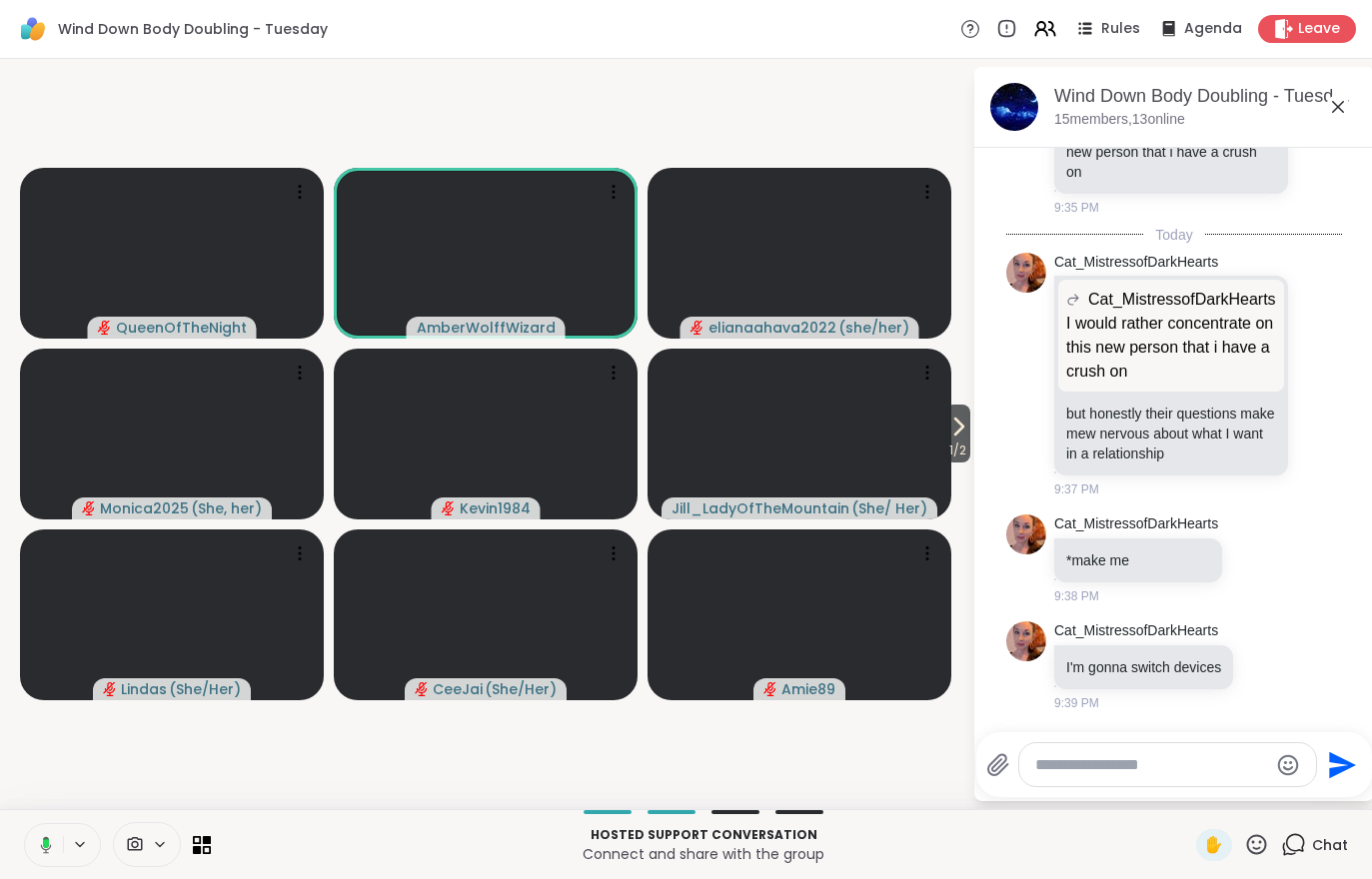 click on "1  /  2" at bounding box center [957, 434] 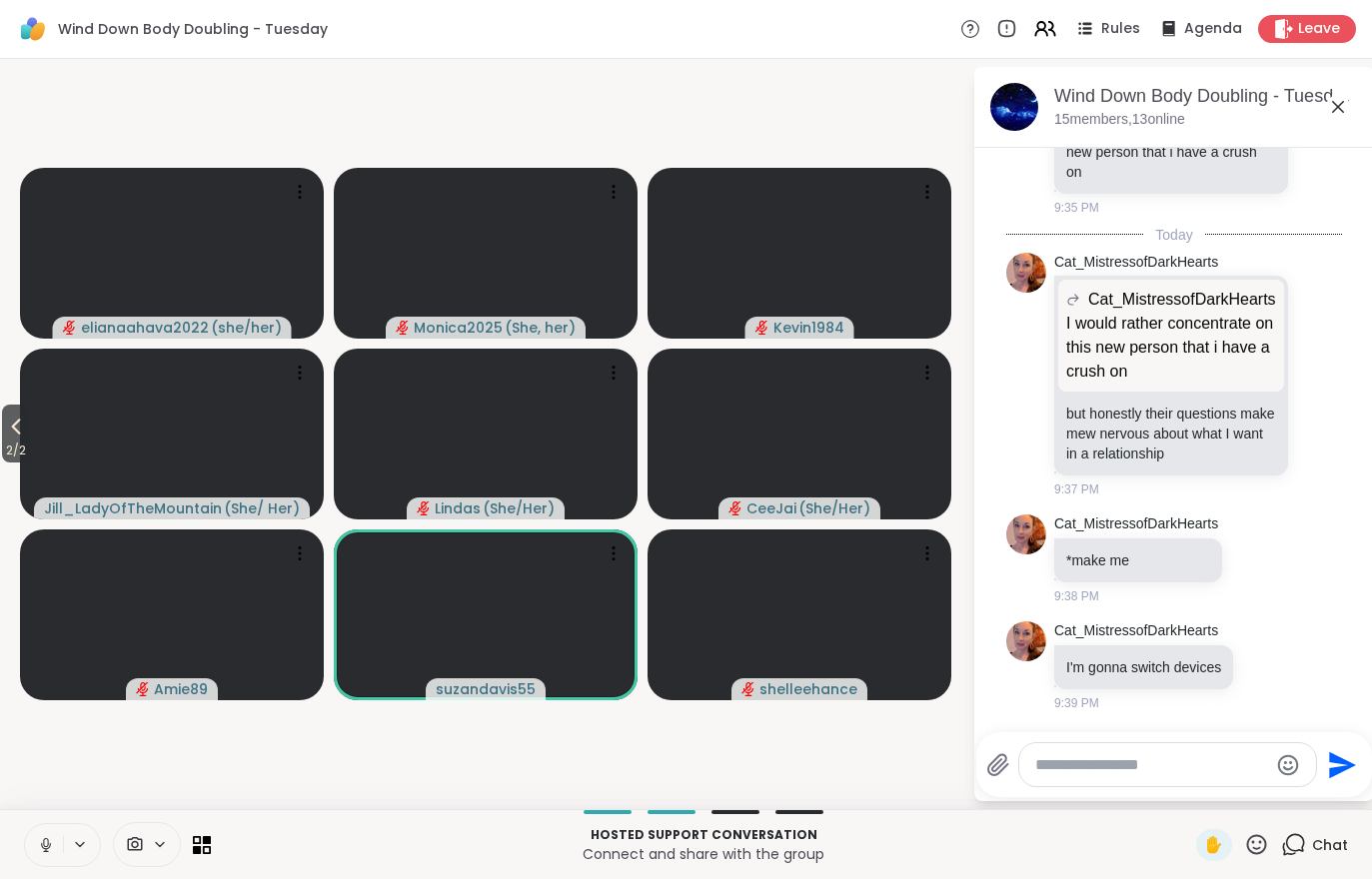click on "2  /  2" at bounding box center [16, 450] 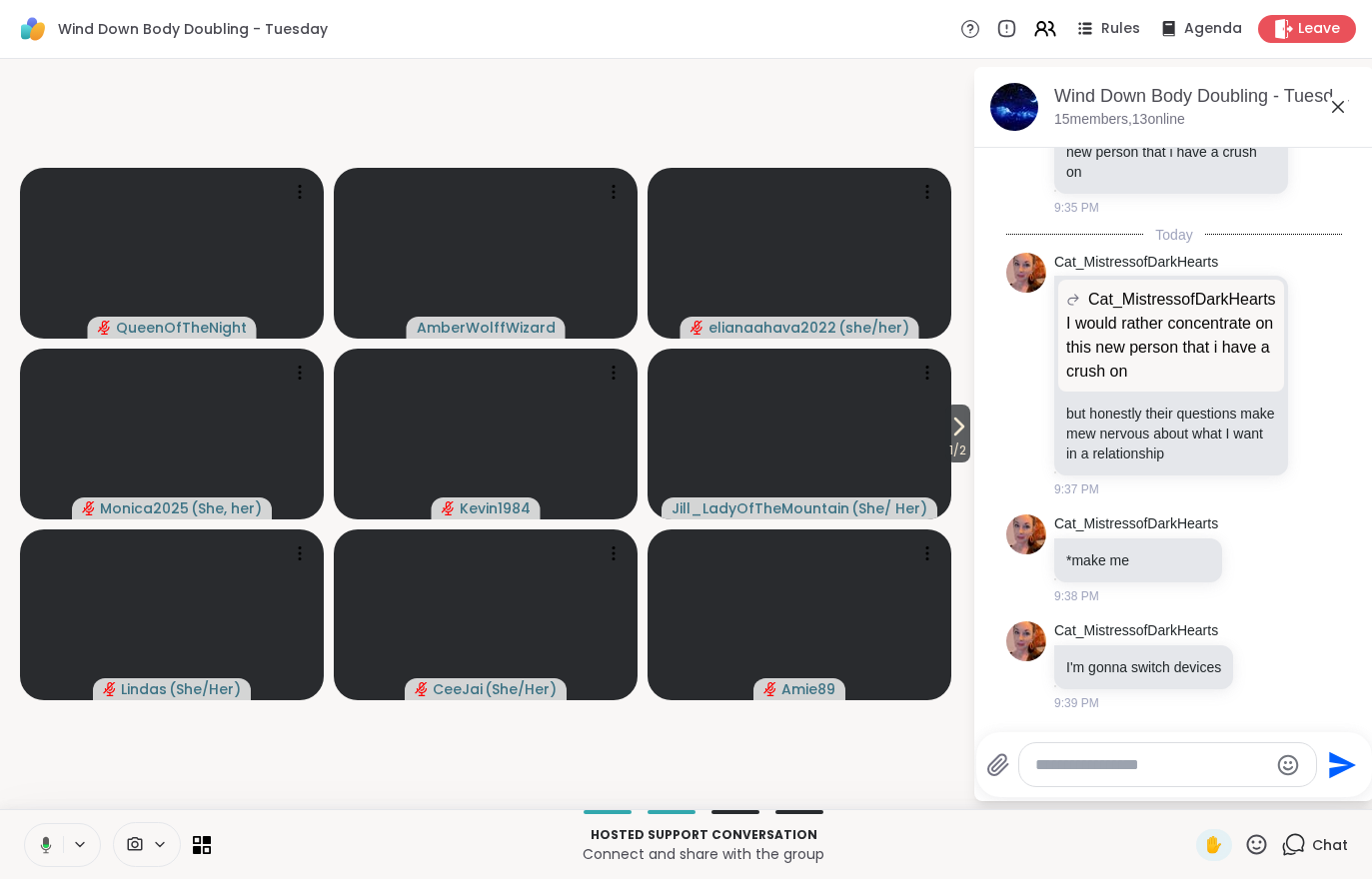 click 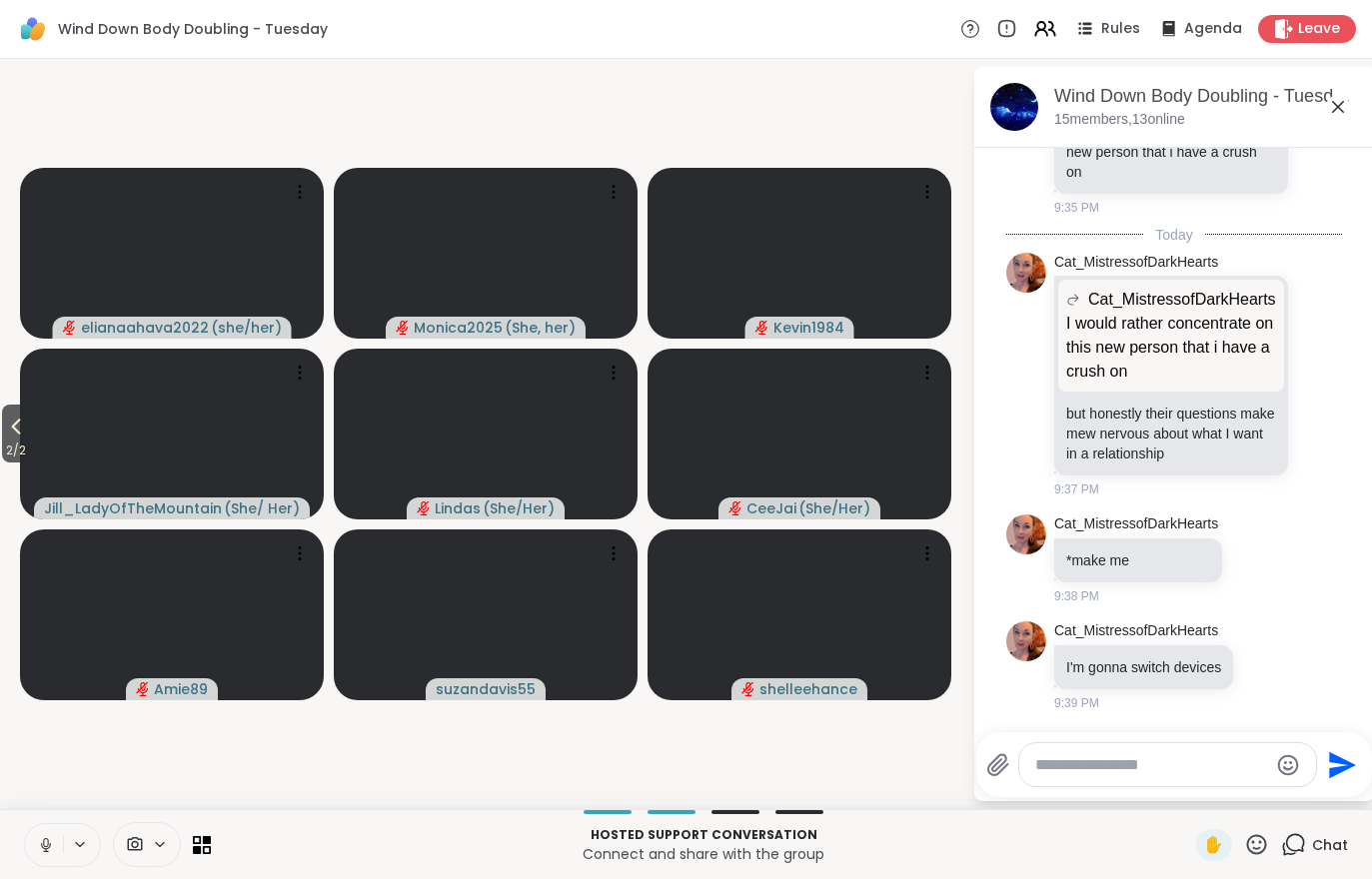 click on "2  /  2" at bounding box center (16, 450) 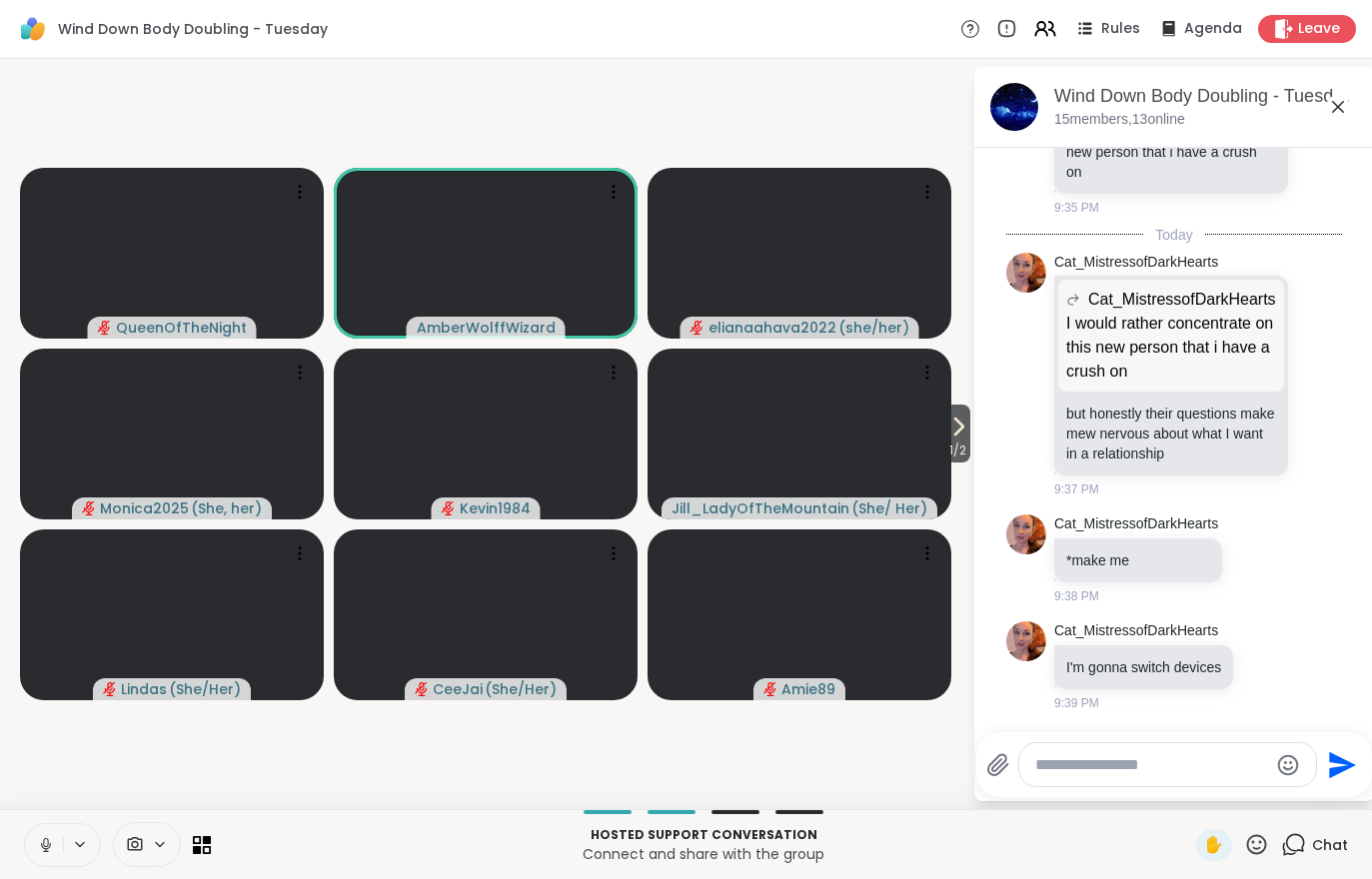 click on "1  /  2" at bounding box center [957, 450] 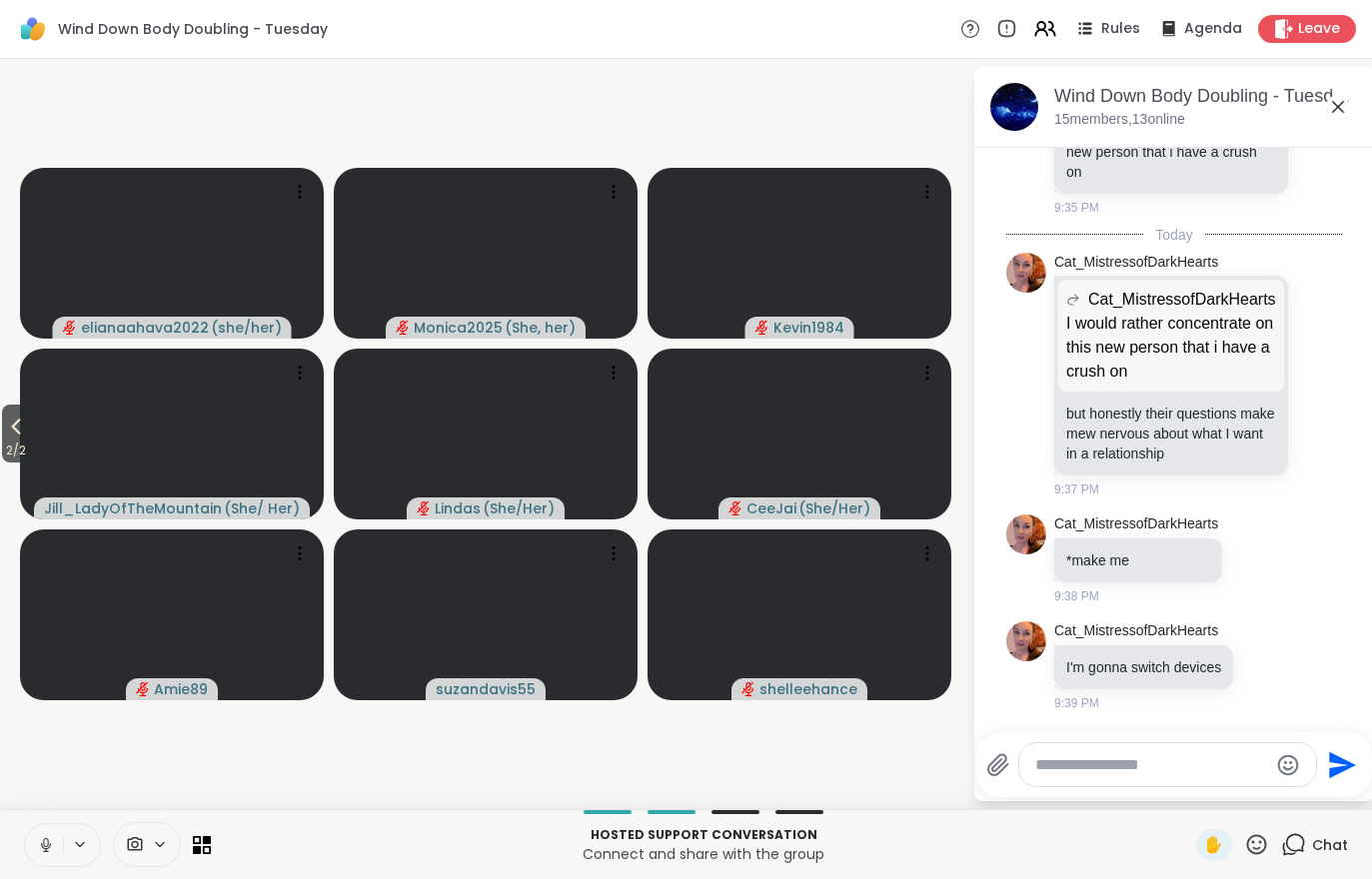 click 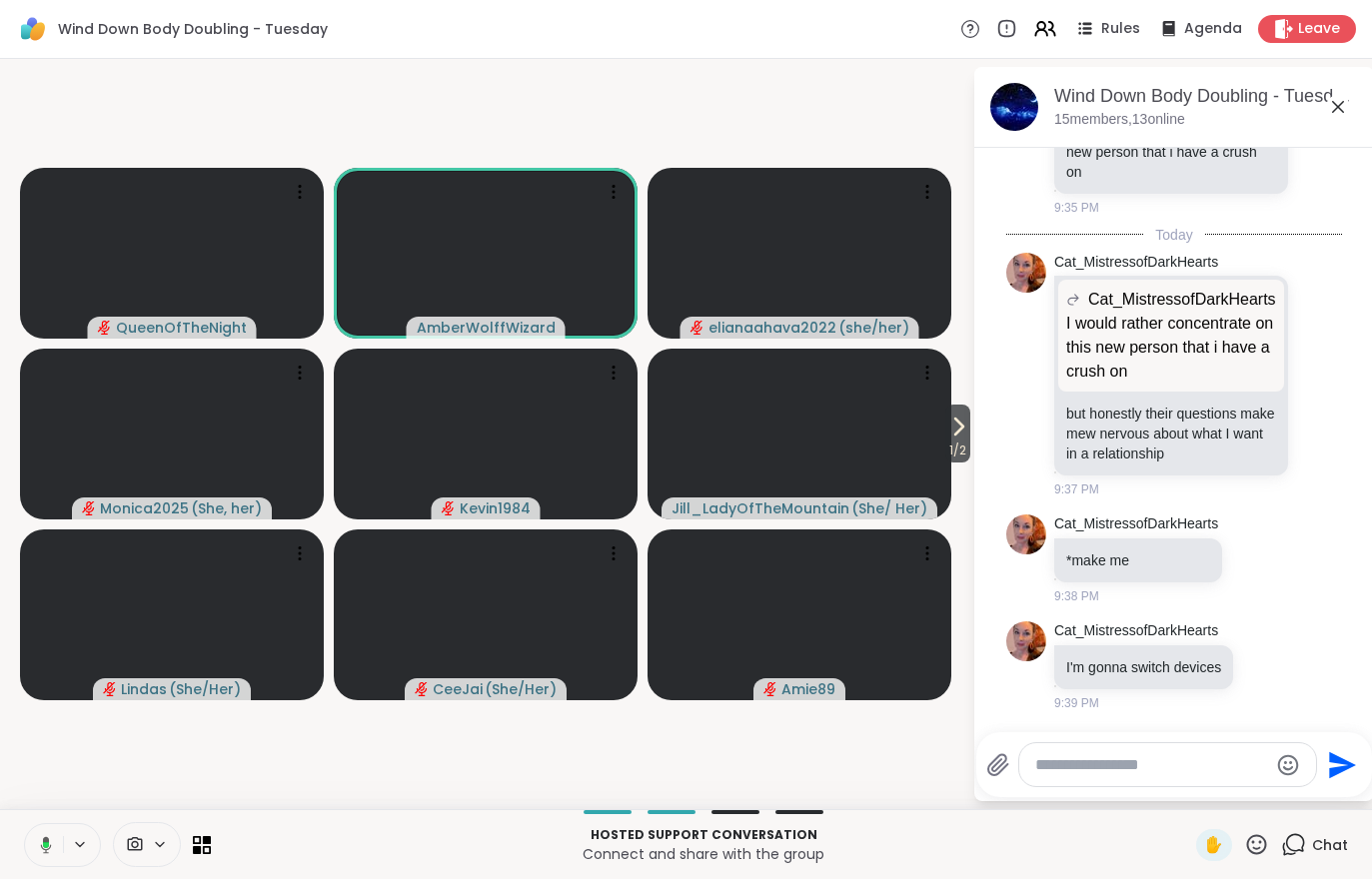 click on "1  /  2" at bounding box center (957, 434) 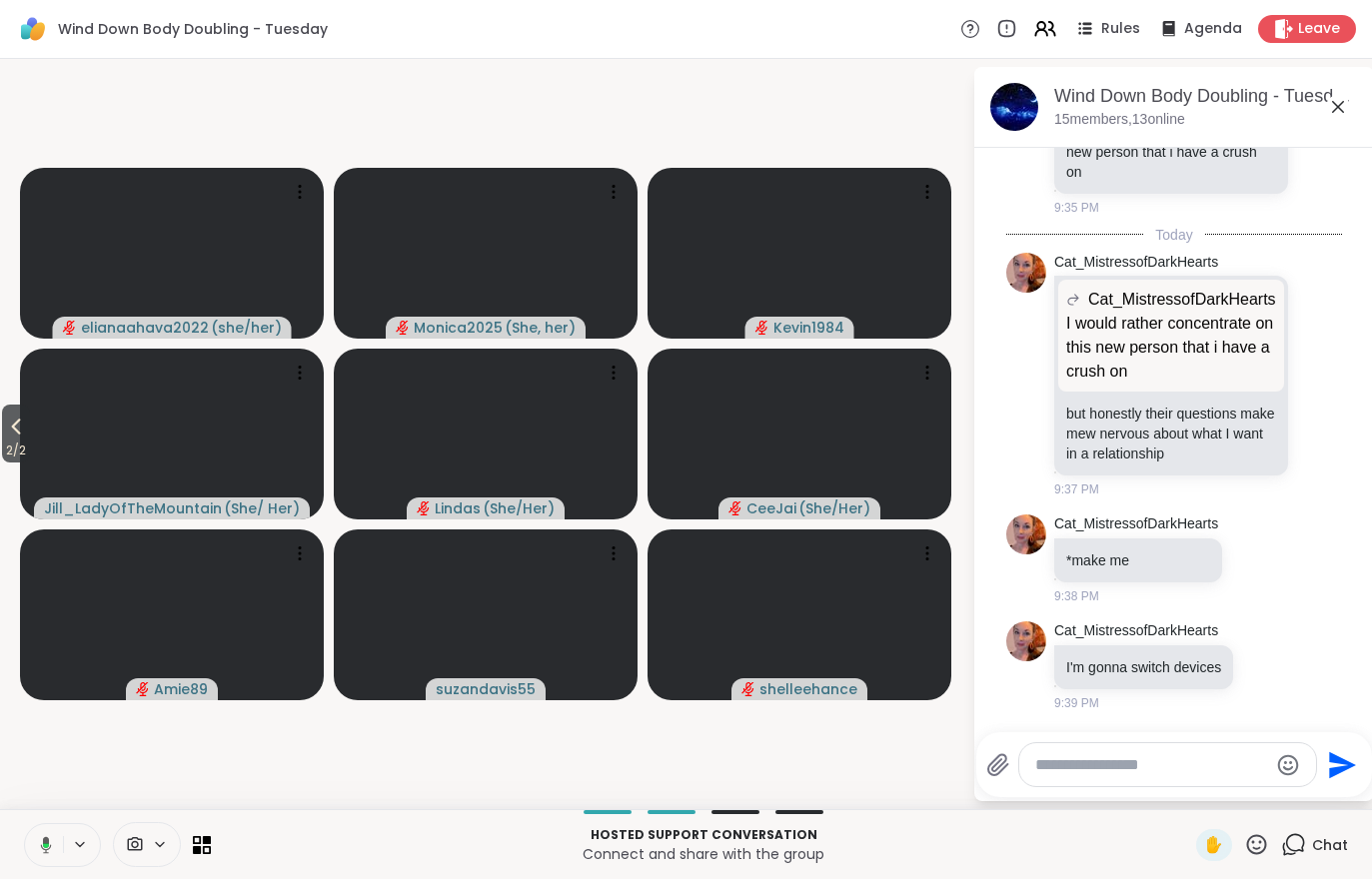 click on "2  /  2" at bounding box center (16, 450) 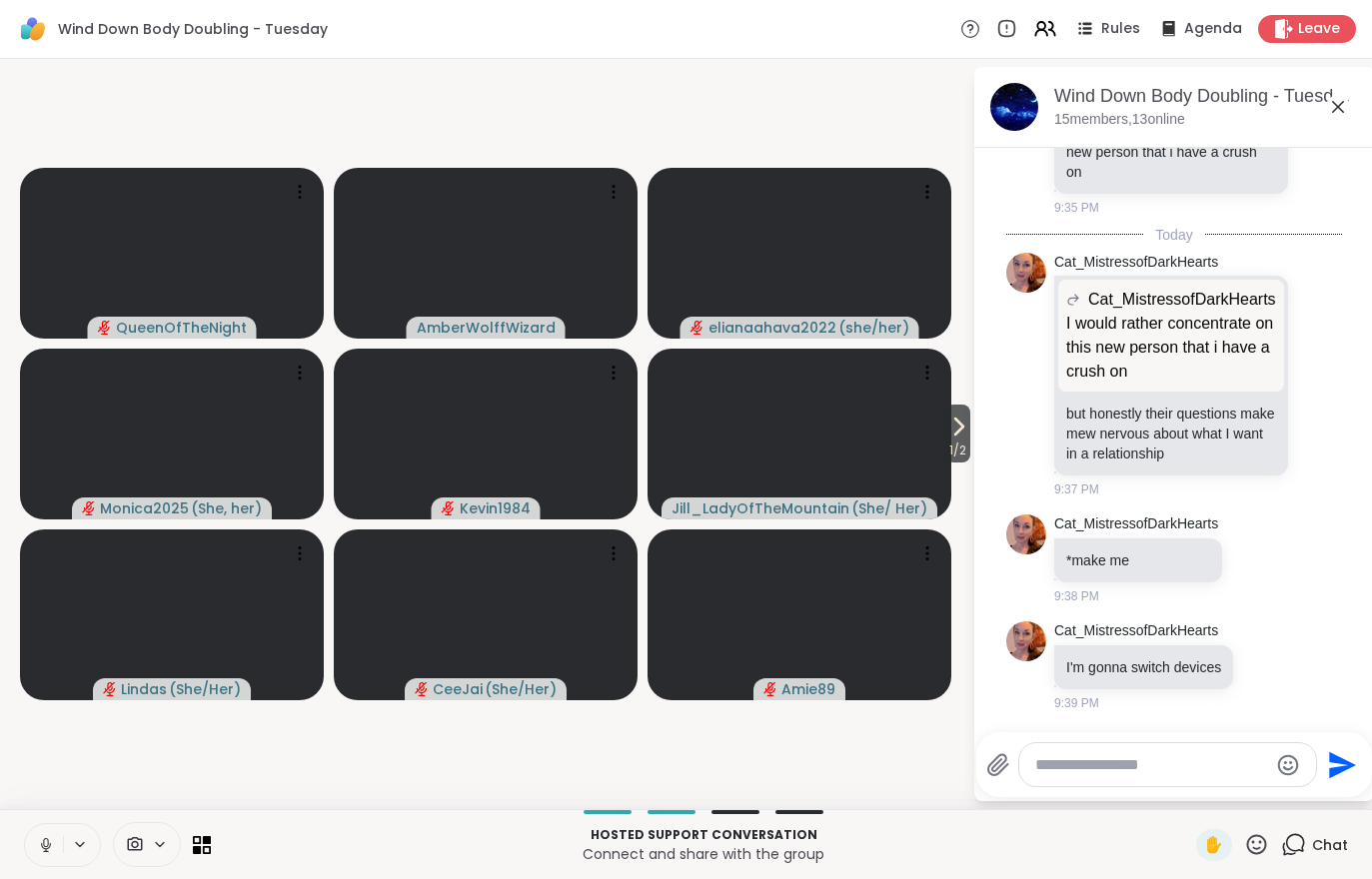 click on "1  /  2" at bounding box center (957, 450) 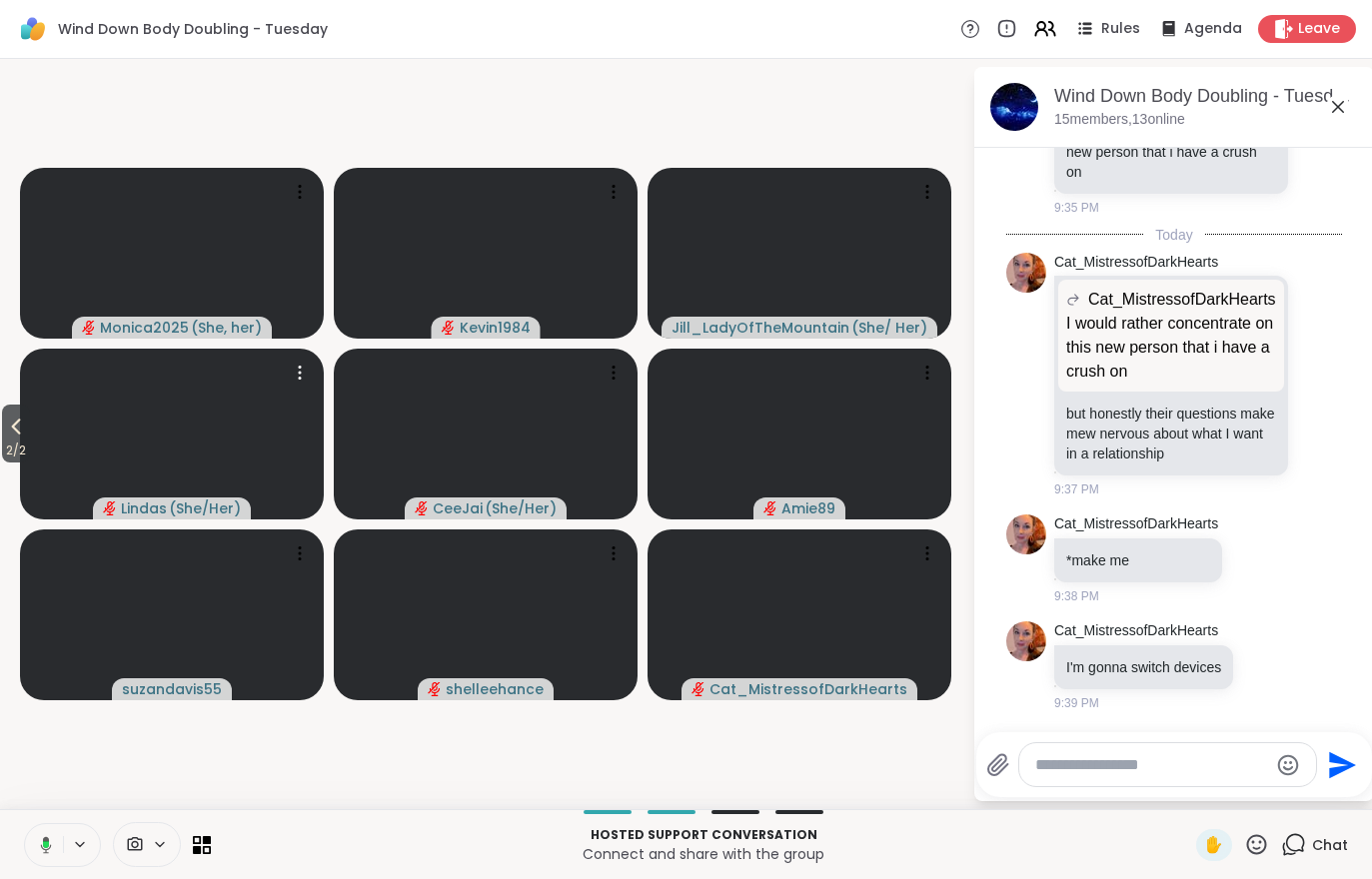 click at bounding box center [172, 434] 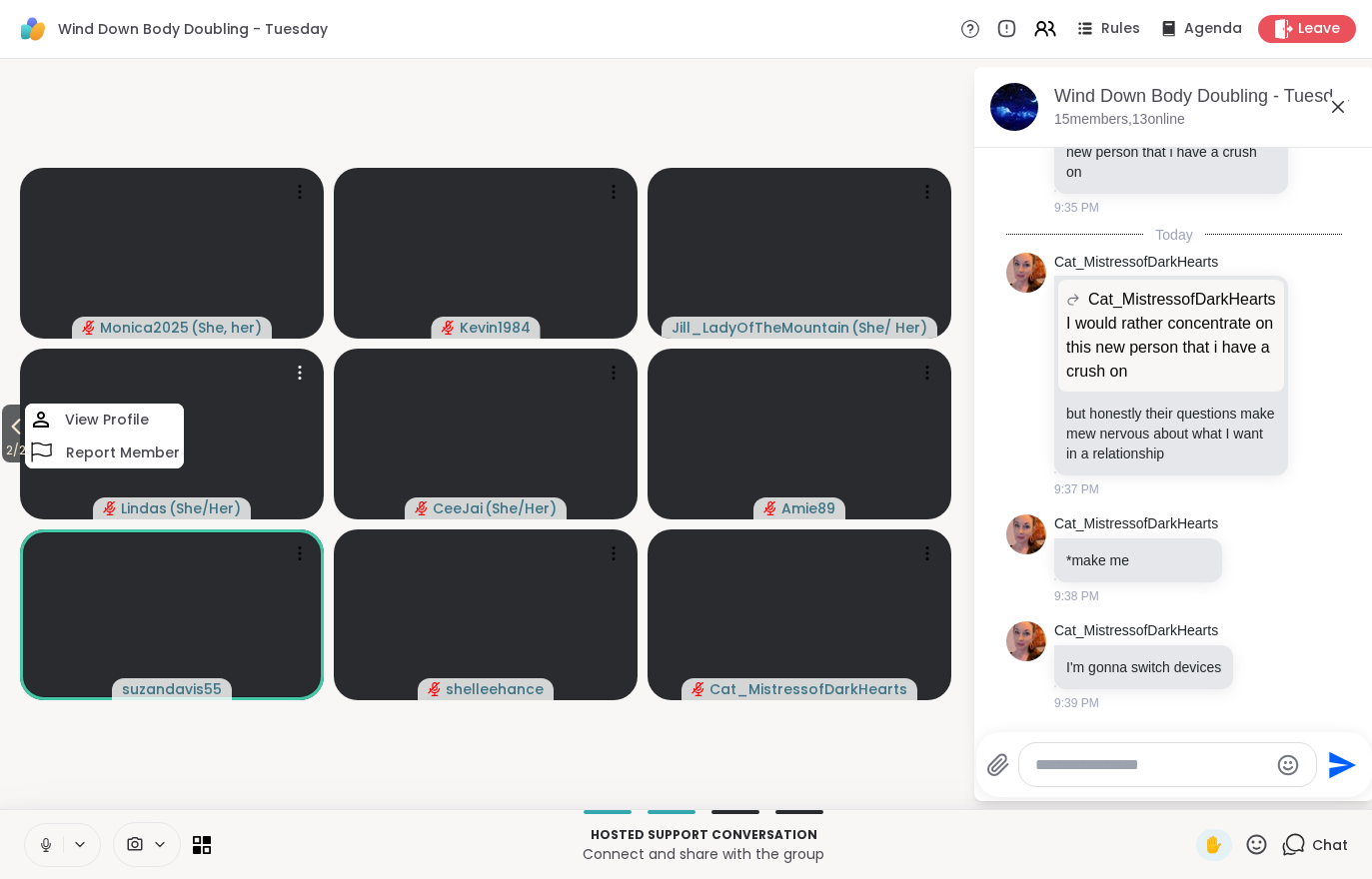 click on "[NUMBER] / [NUMBER] [USERNAME] ( [PRONOUN] ) [USERNAME] ( [PRONOUN] ) [USERNAME] ( [PRONOUN] ) [USERNAME] ( [PRONOUN] ) View Profile Report Member [USERNAME] ( [PRONOUN] ) [USERNAME] [USERNAME] [USERNAME] [USERNAME]" at bounding box center [486, 434] 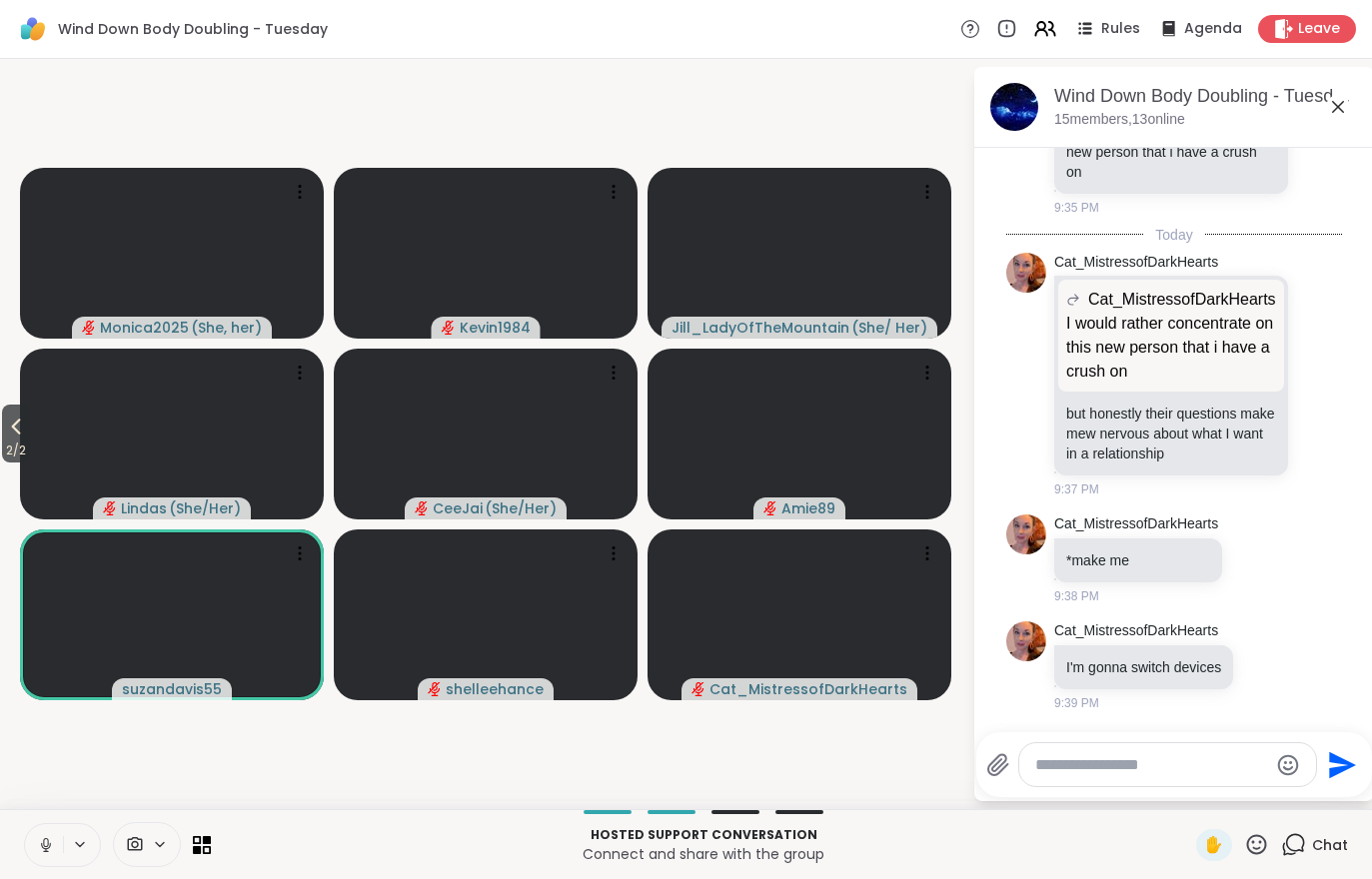 click on "2  /  2" at bounding box center [16, 434] 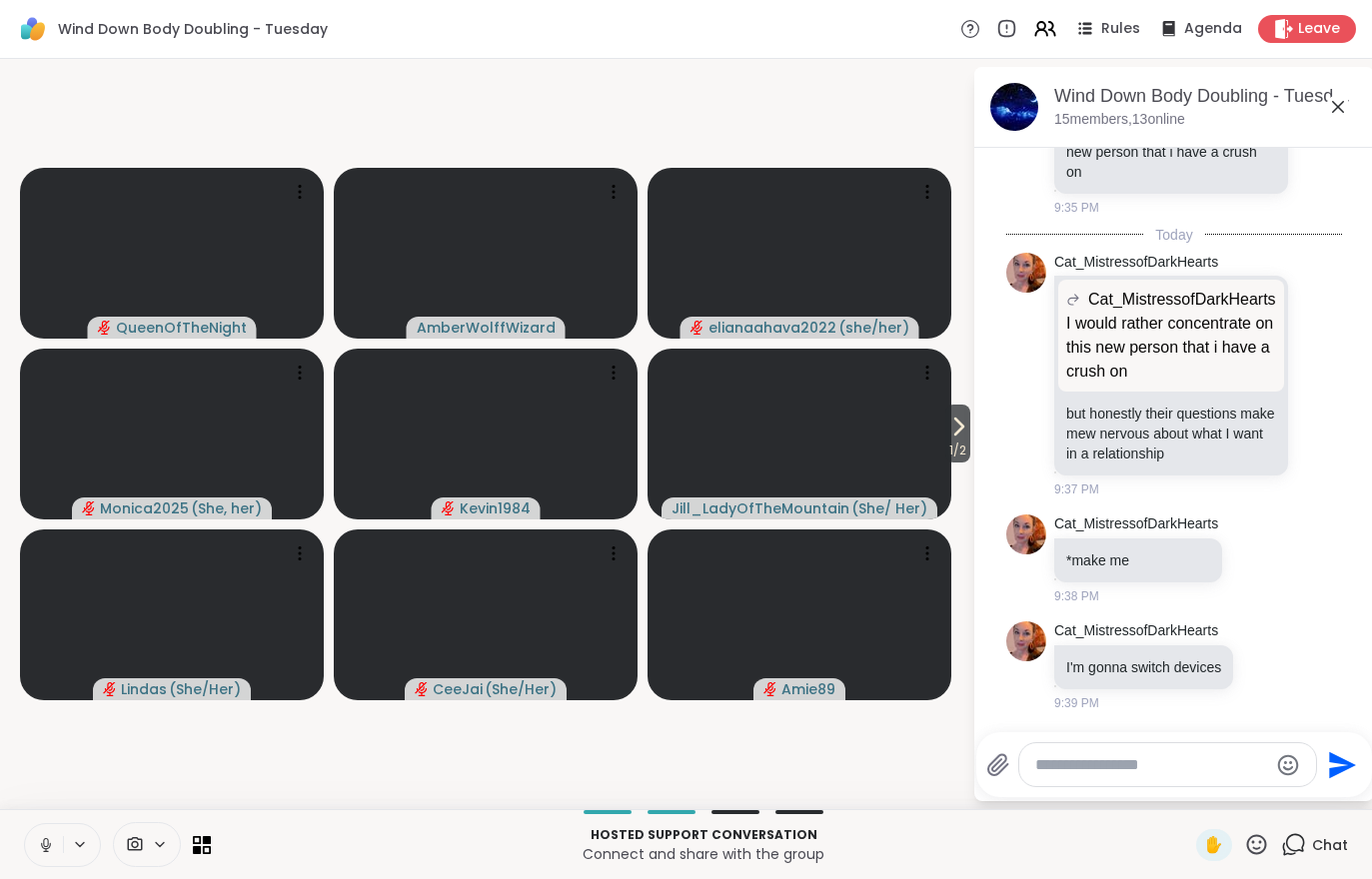 click on "Today [USERNAME] Taking [PETNAME] on her evening walk & potty before dark. [TIME] [USERNAME] I am not prepping for this interview as much as I thought I would 1 1 [TIME] • Edited [USERNAME] Ill be disappearing around [TIME] to talk to my husband for less than [NUMBER] for his lunch break then be back to finish the evening with yall 😍 [TIME] [USERNAME] [USERNAME] I am not prepping for this interview as much as I thought I would I am not prepping for this interview as much as I thought I would I would rather concentrate on this new person that i have a crush on [TIME] Today [USERNAME] [USERNAME] I would rather concentrate on this new person that i have a crush on I would rather concentrate on this new person that i have a crush on but honestly their questions make mew nervous about what I want in a relationship [TIME] [USERNAME] *make me [TIME] [USERNAME] I'm gonna switch devices [TIME]" at bounding box center [1174, 67] 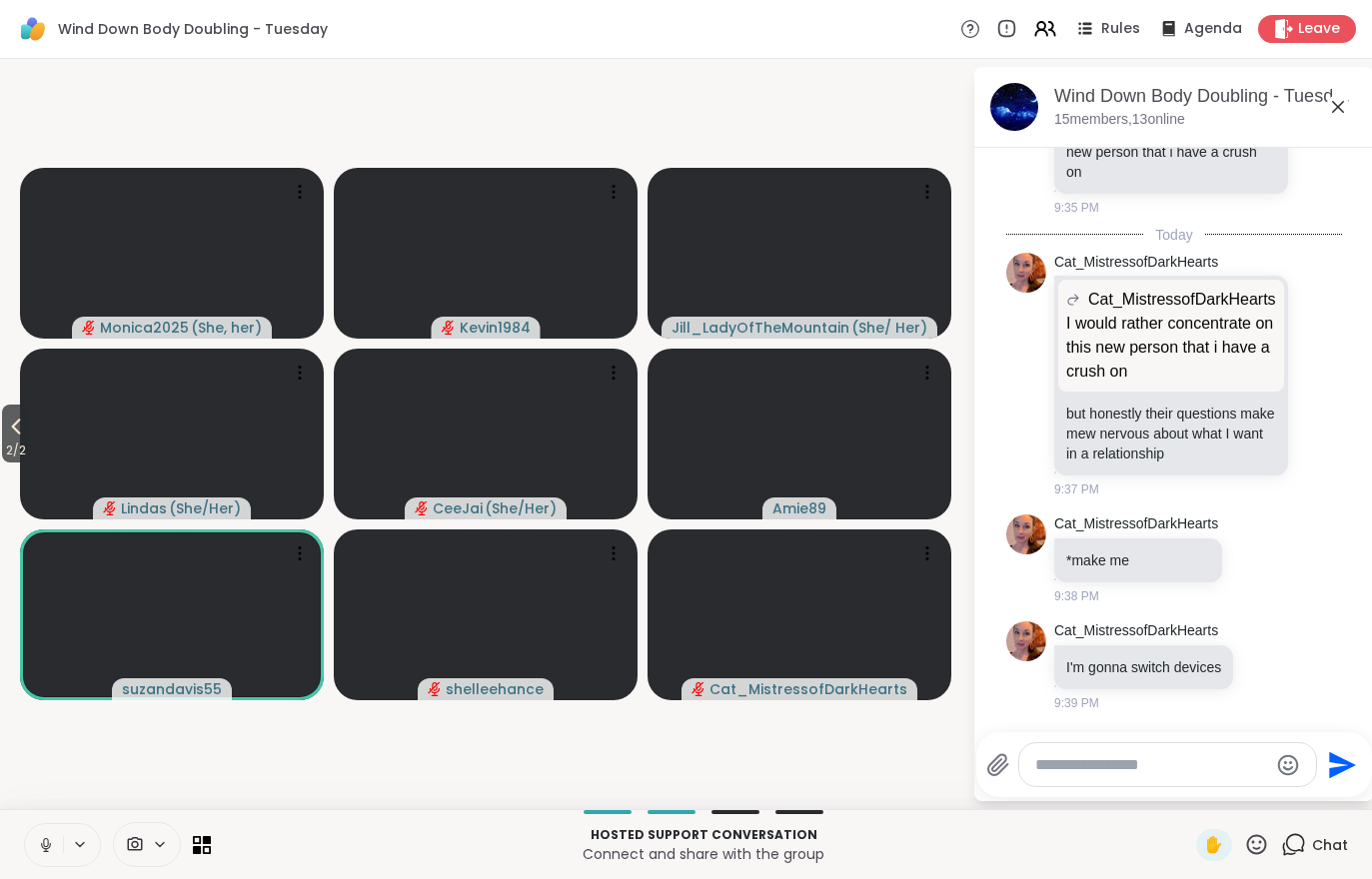 click on "2  /  2" at bounding box center (16, 450) 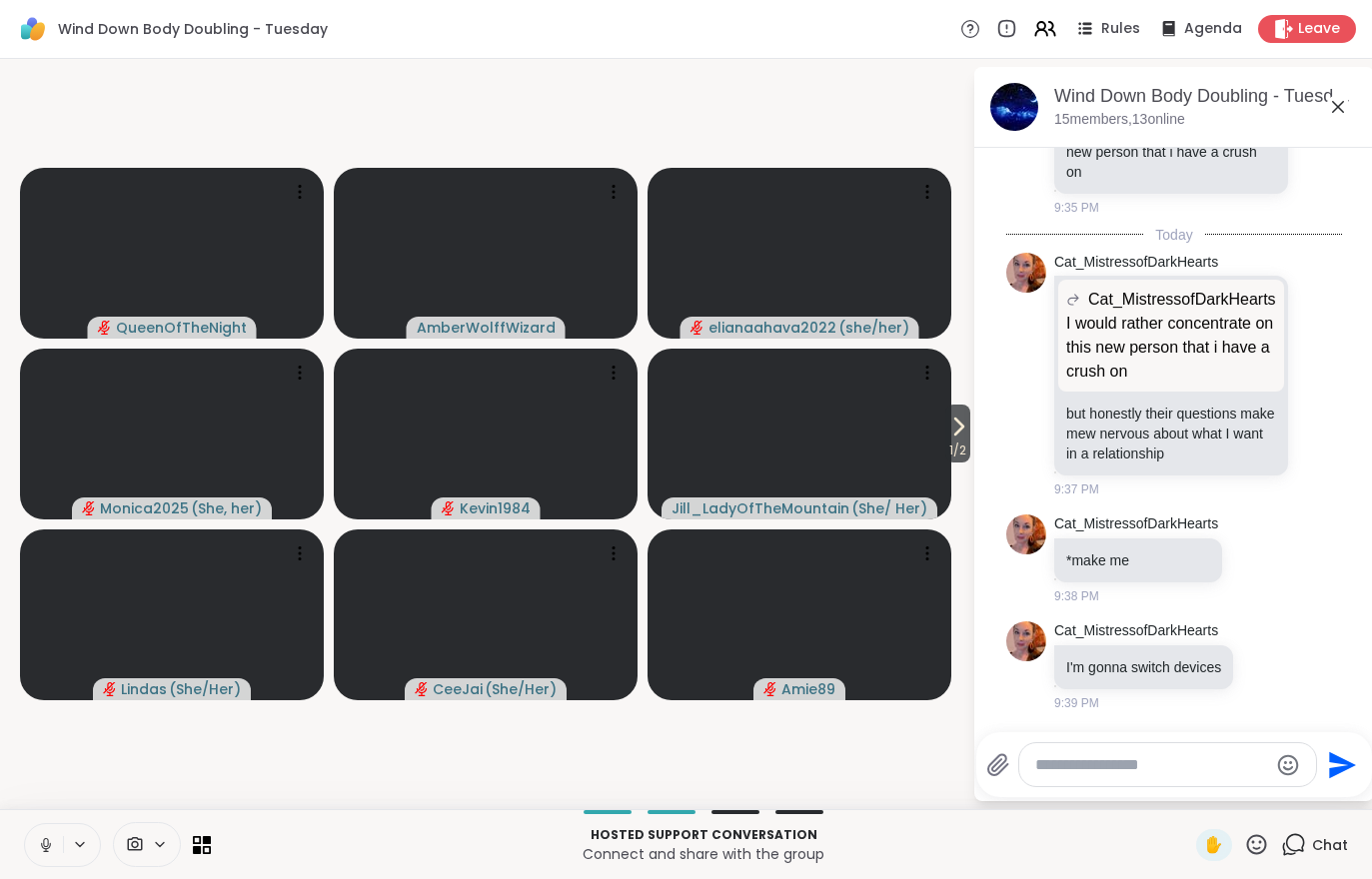 click 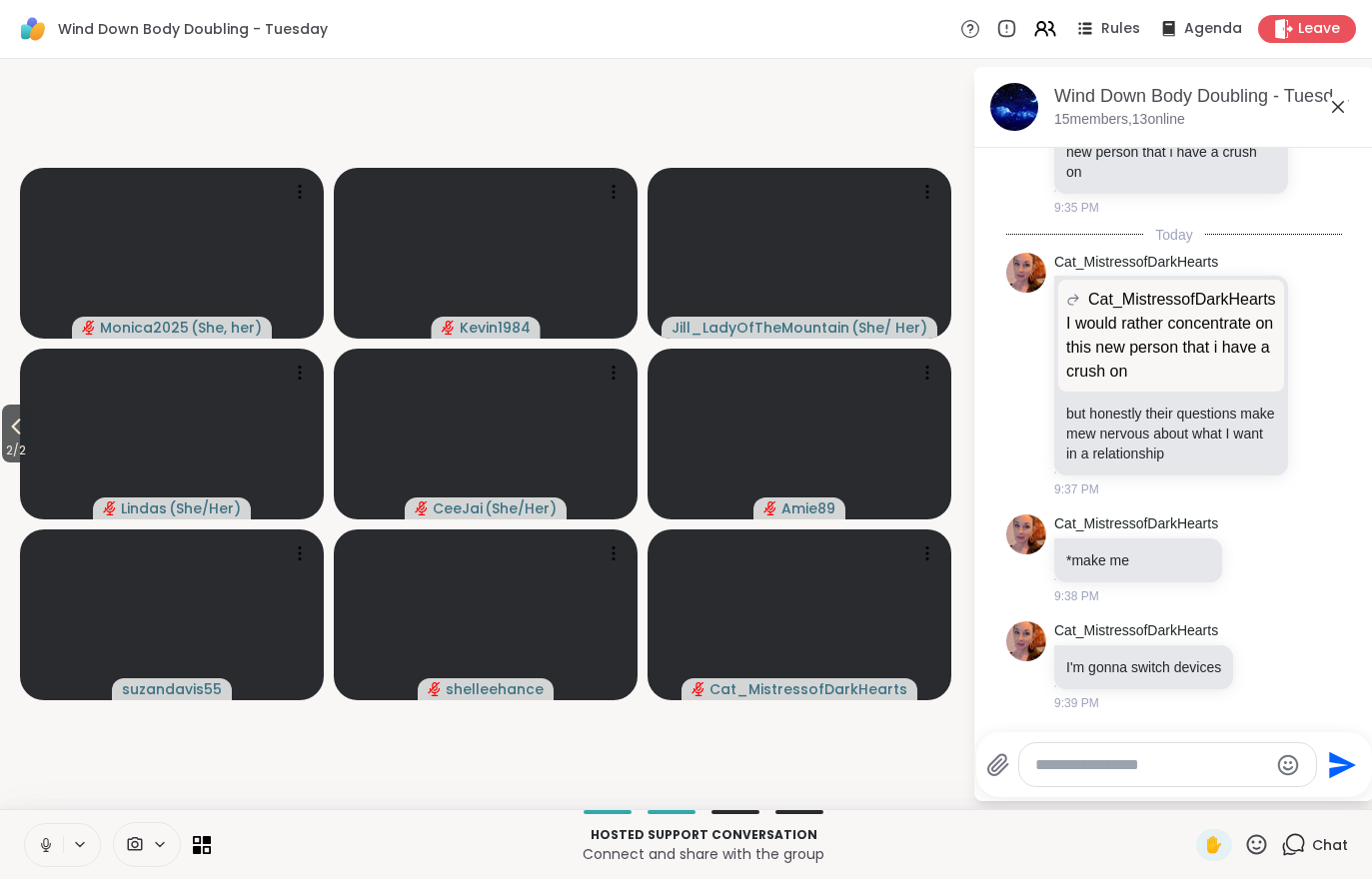 click on "2  /  2" at bounding box center [16, 450] 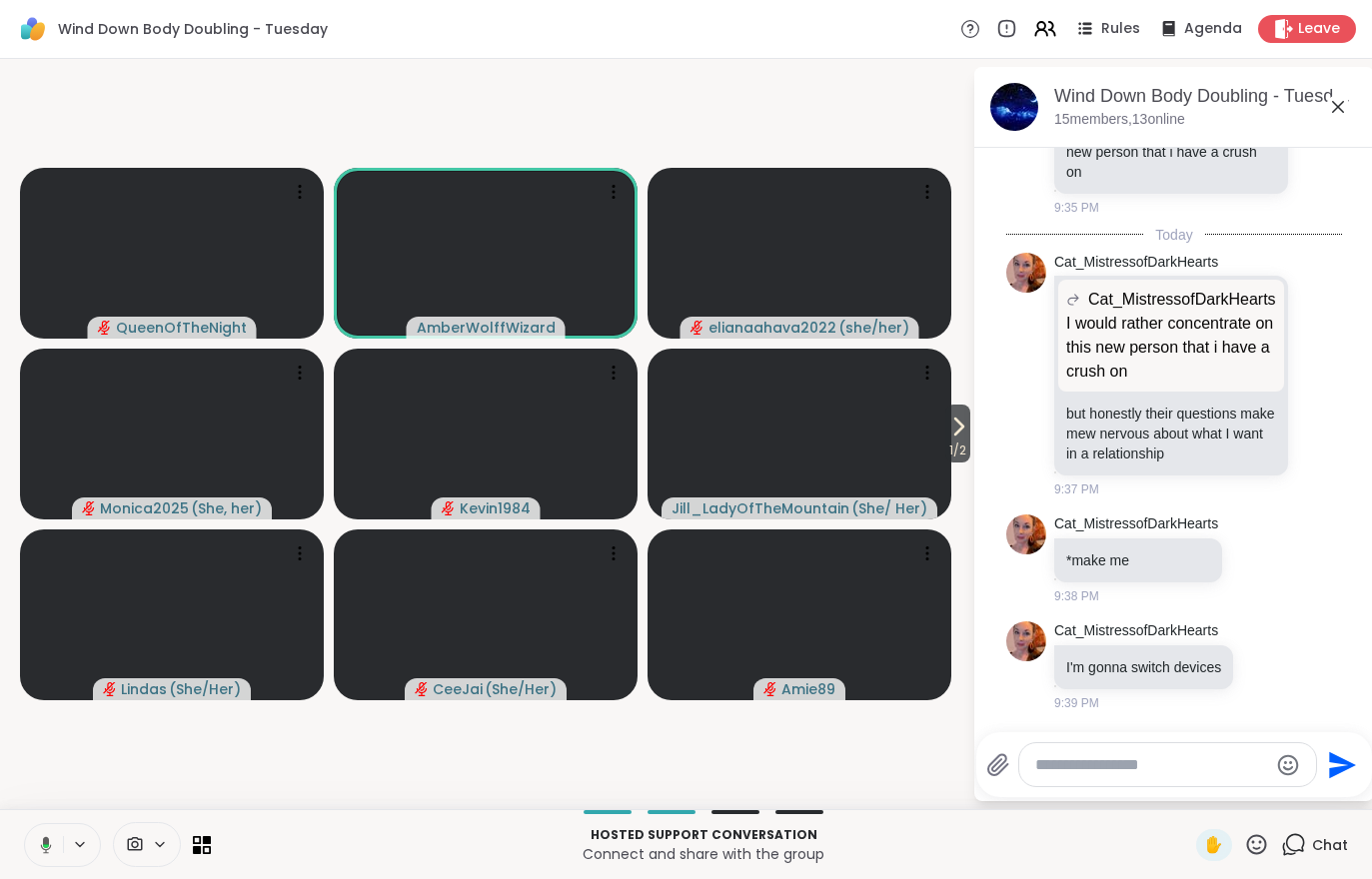 click on "1  /  2" at bounding box center [957, 450] 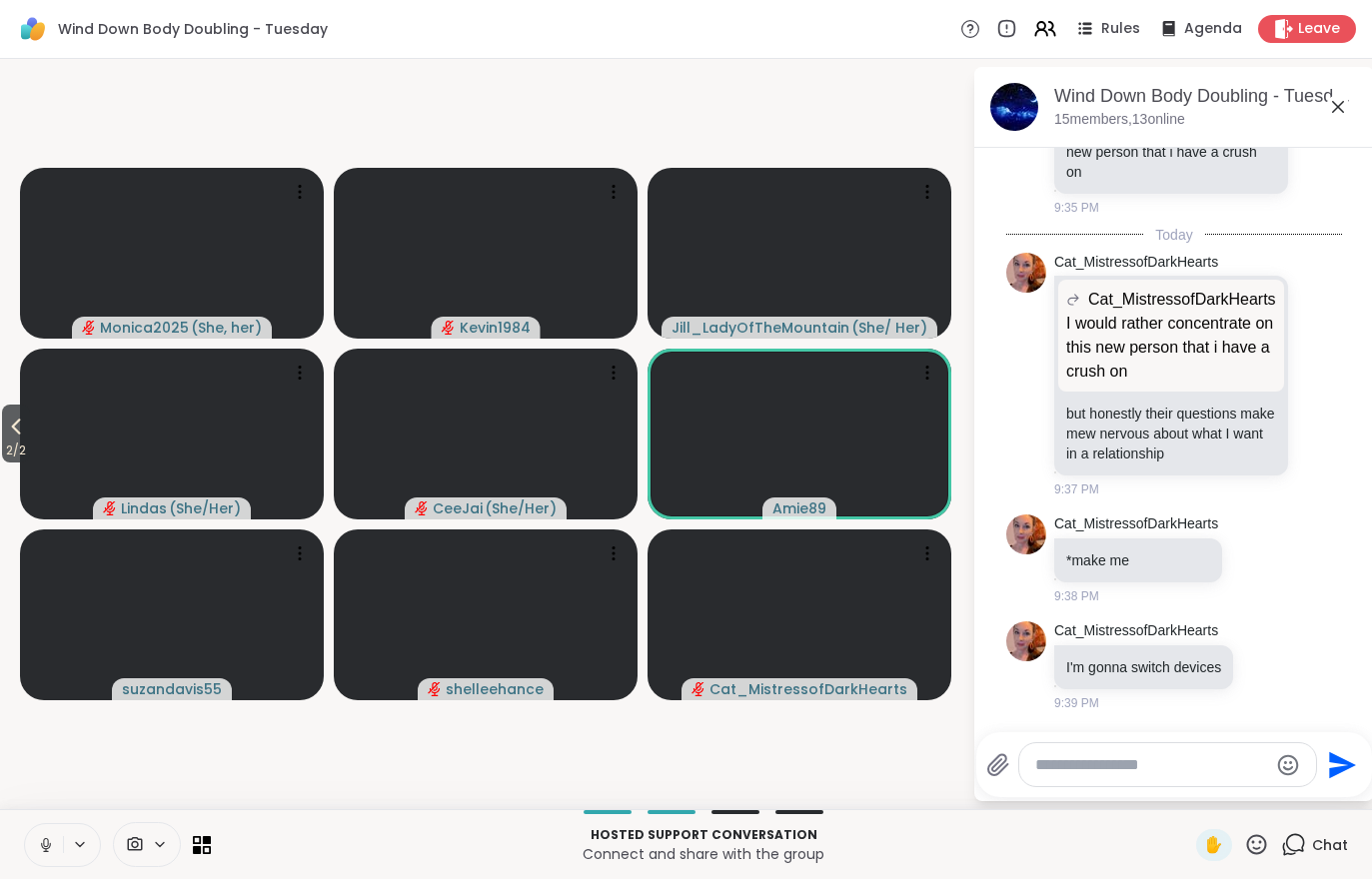 click on "2  /  2" at bounding box center (16, 450) 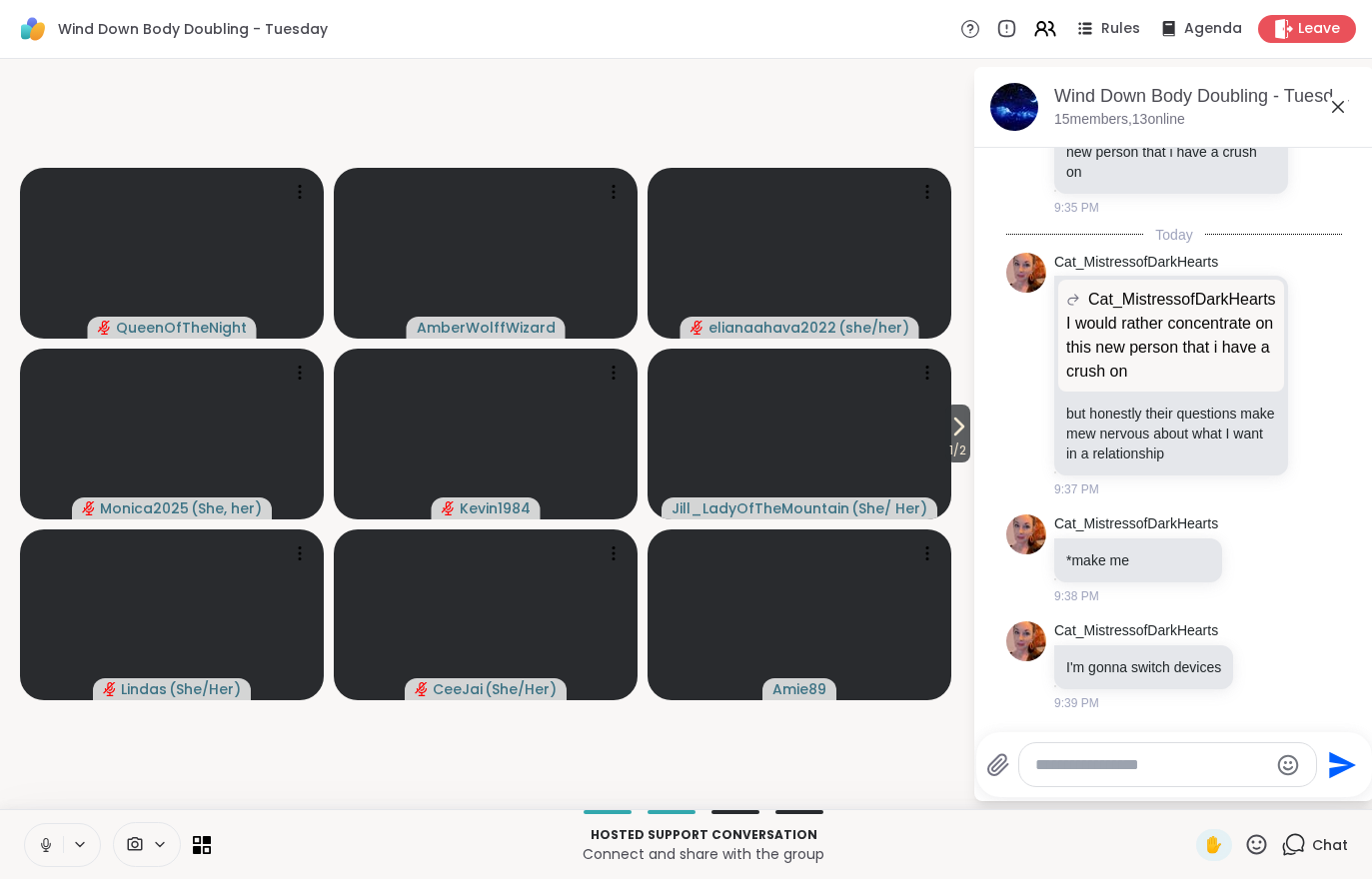 click at bounding box center [44, 845] 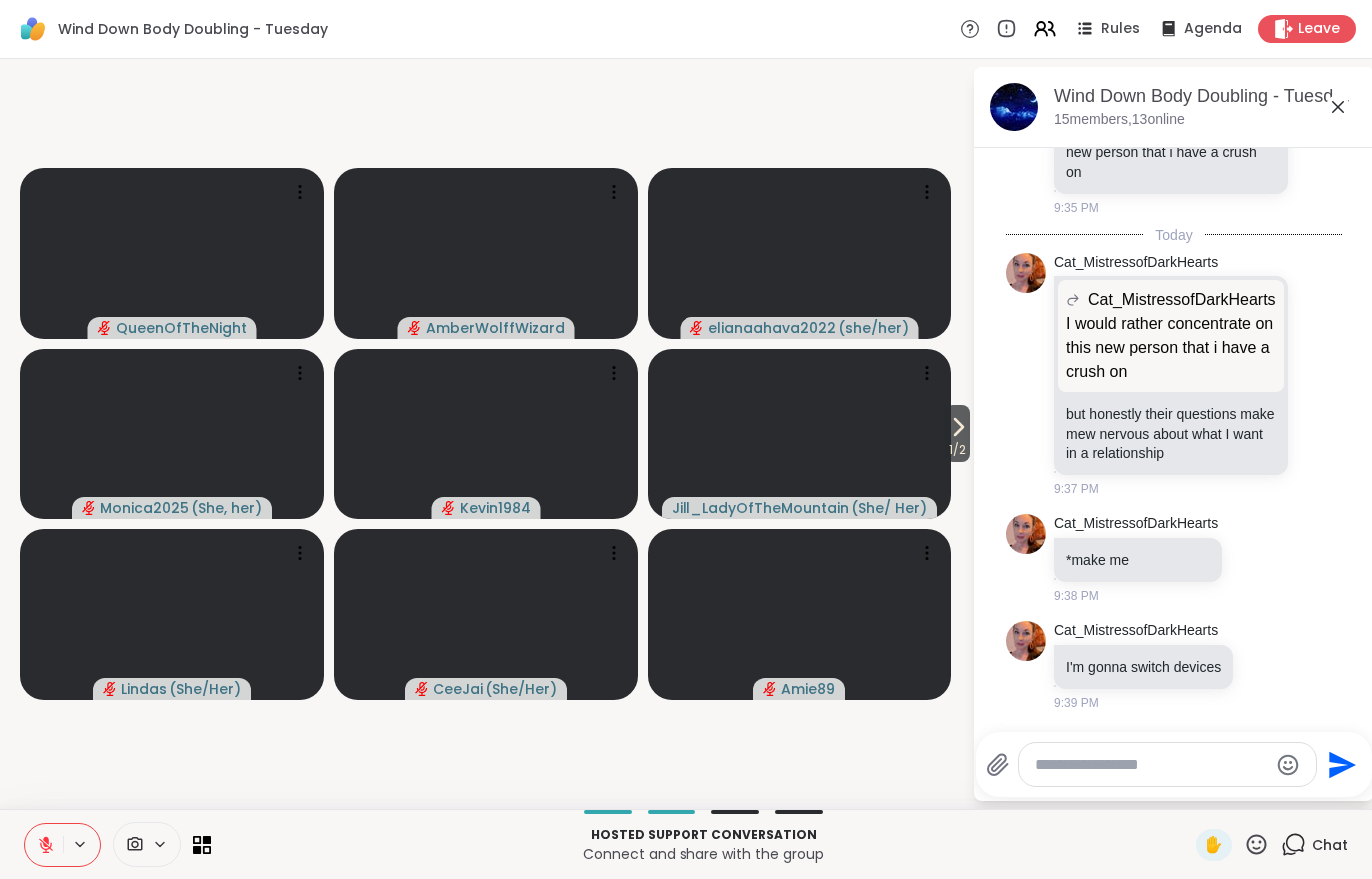 click at bounding box center (44, 845) 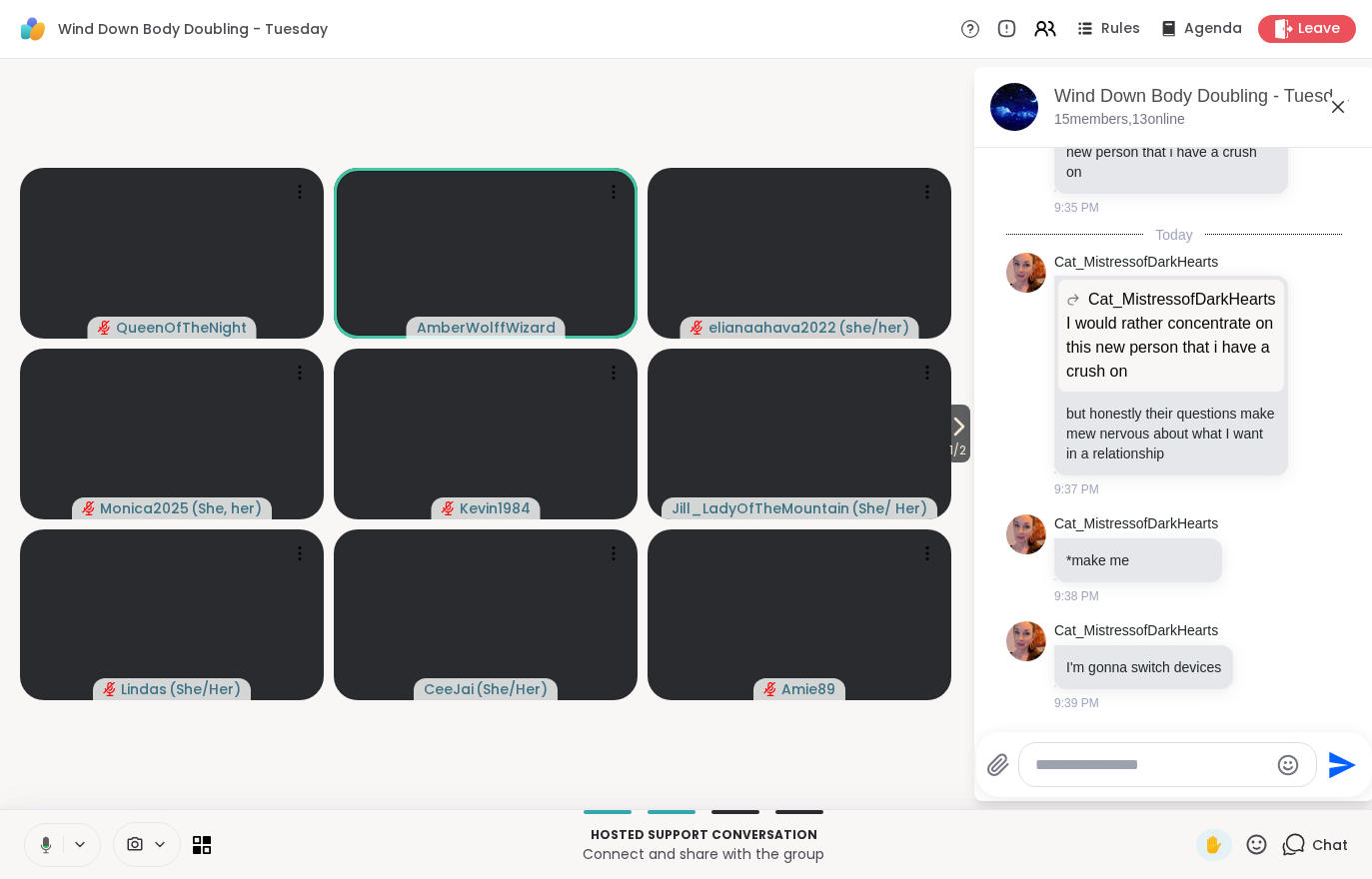 click 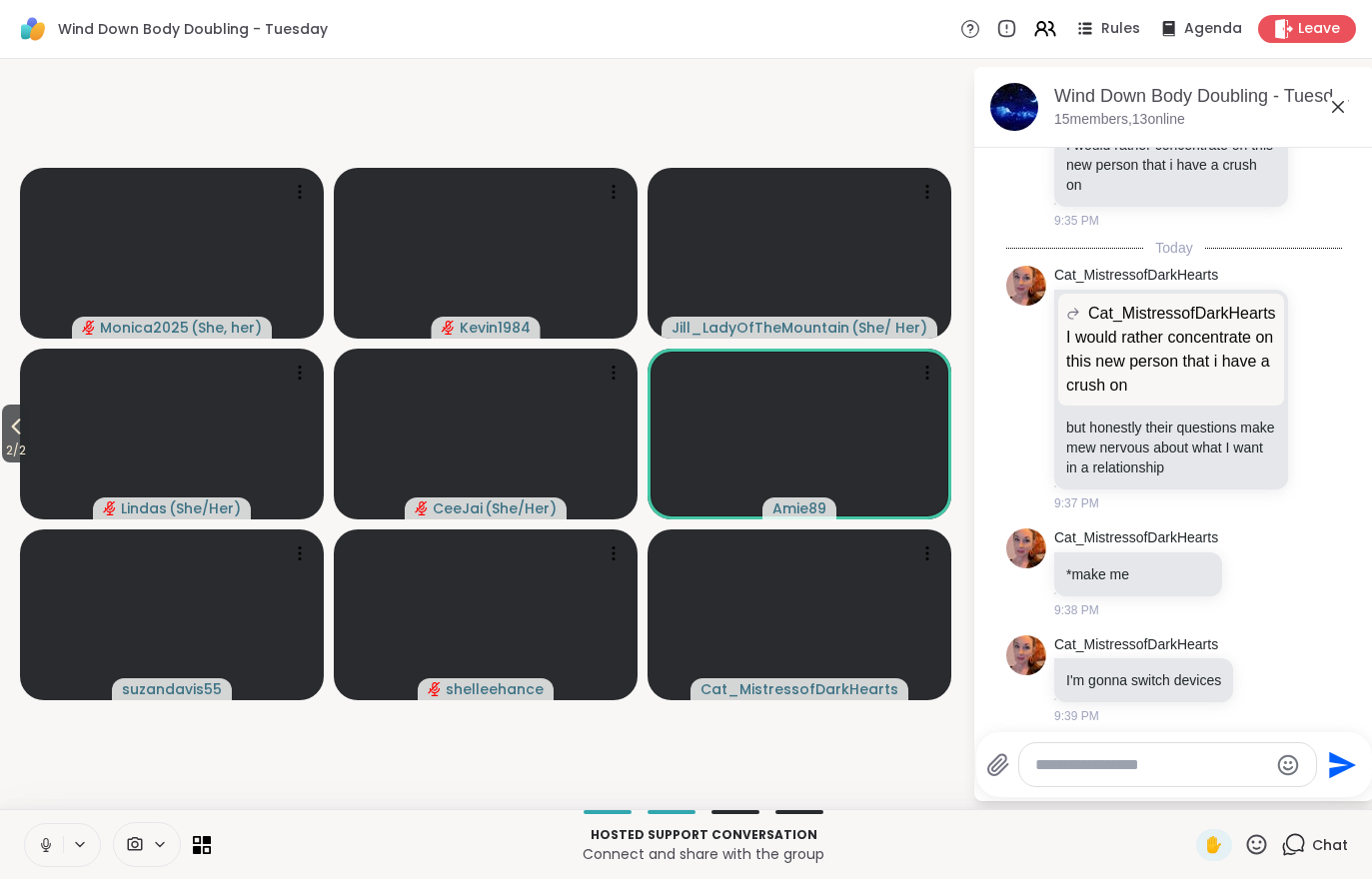 click on "2  /  2" at bounding box center [16, 450] 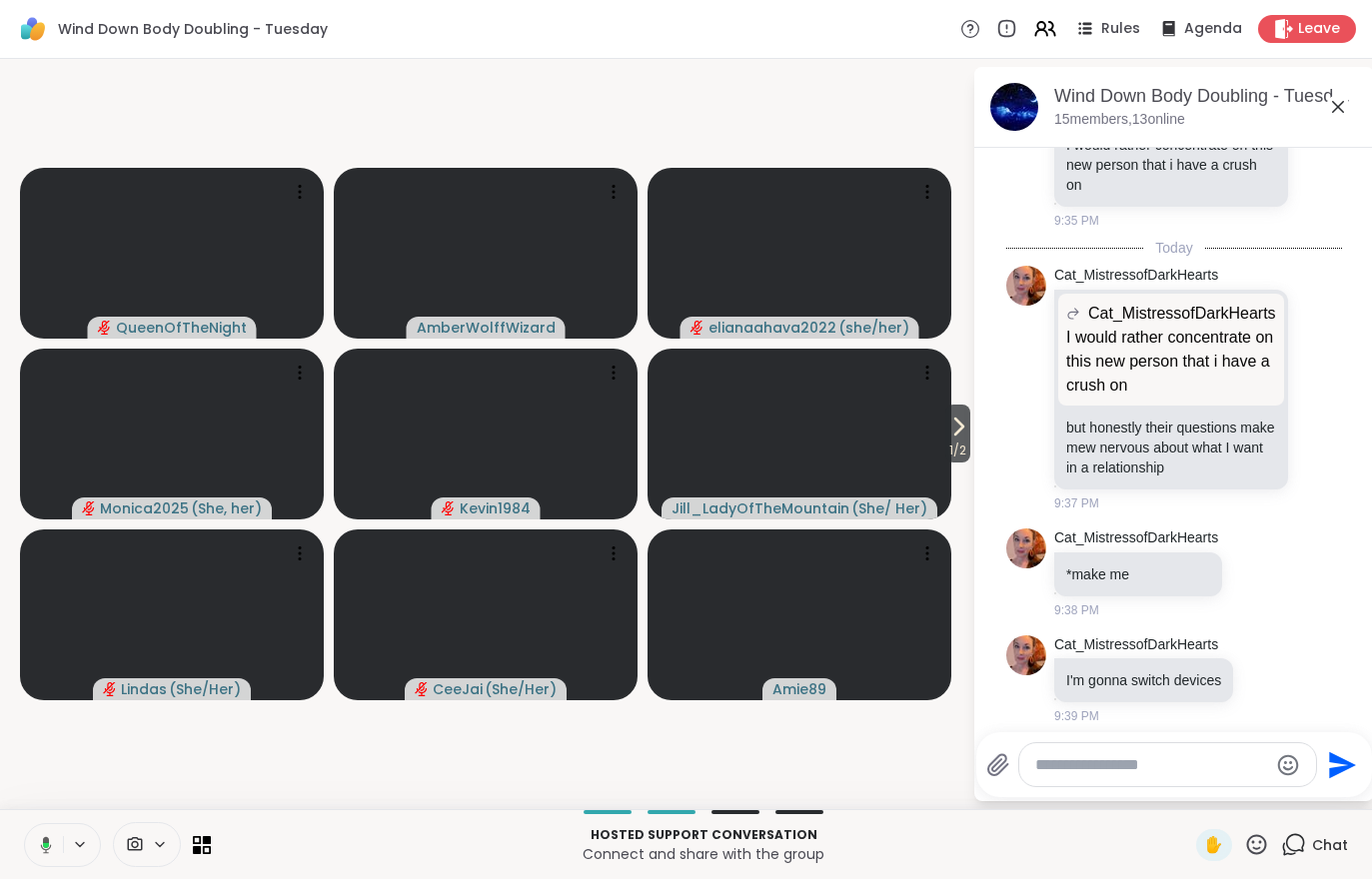 click on "1  /  2" at bounding box center [957, 450] 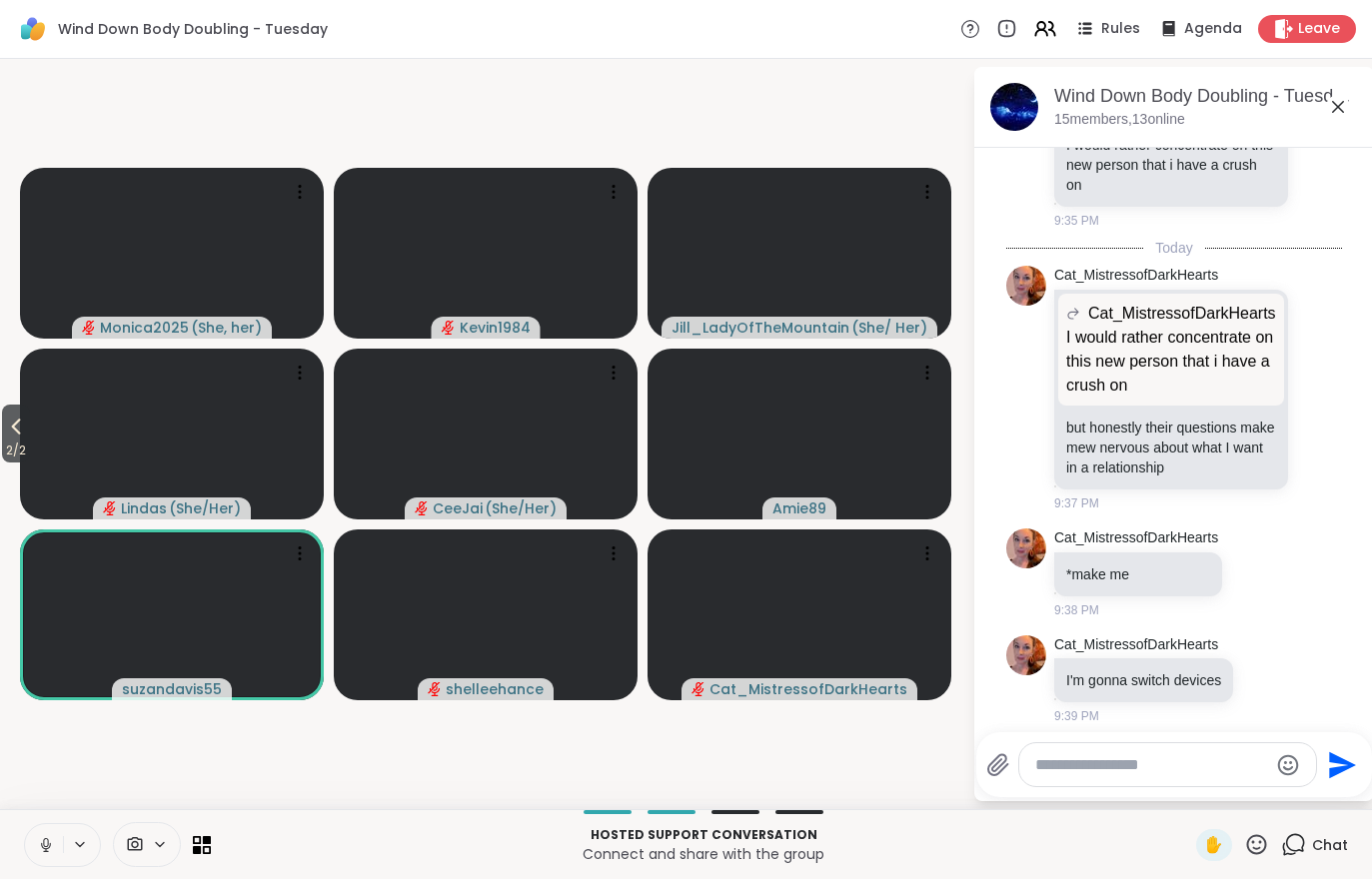 click 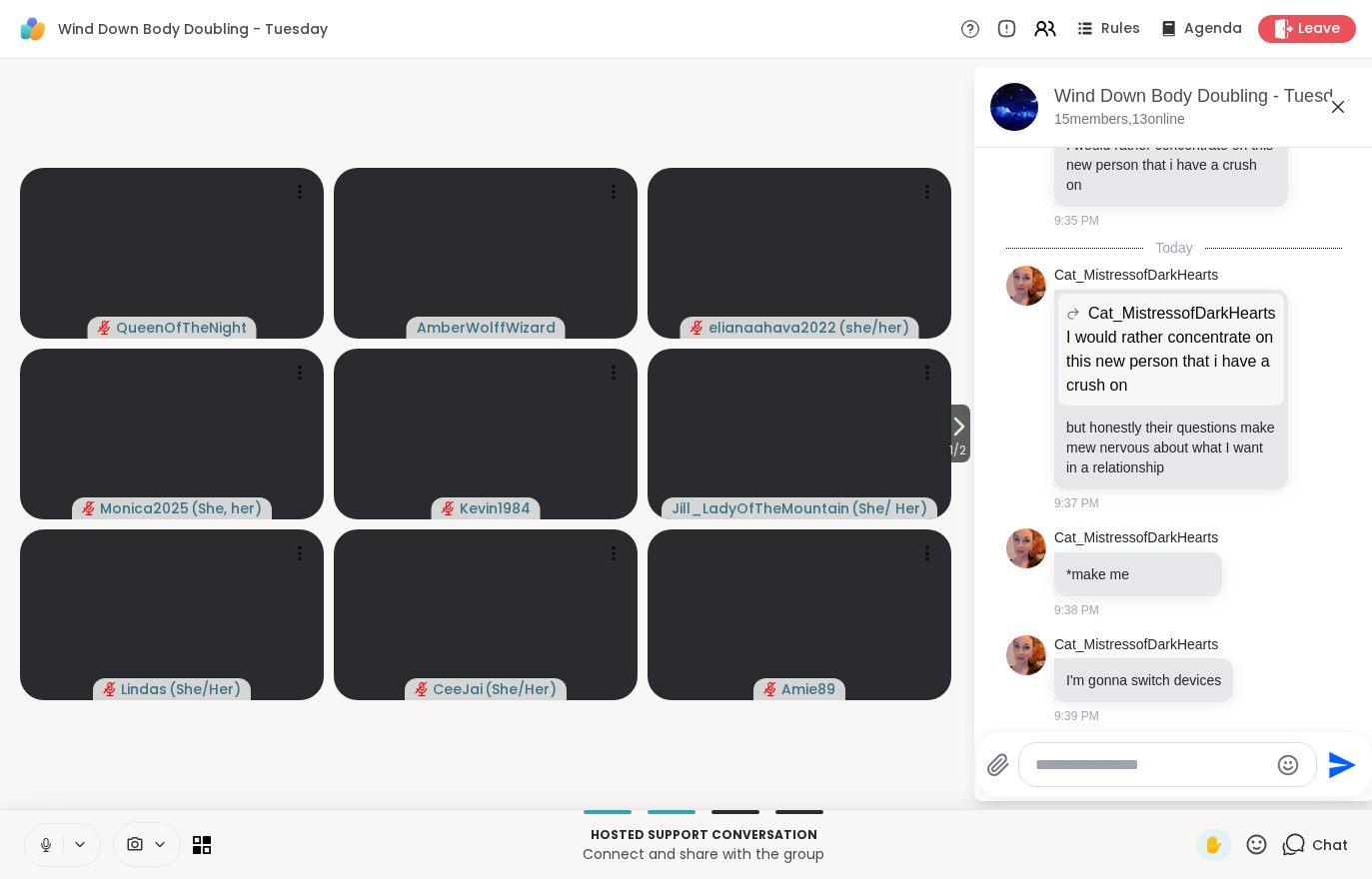 click on "1  /  2" at bounding box center (957, 450) 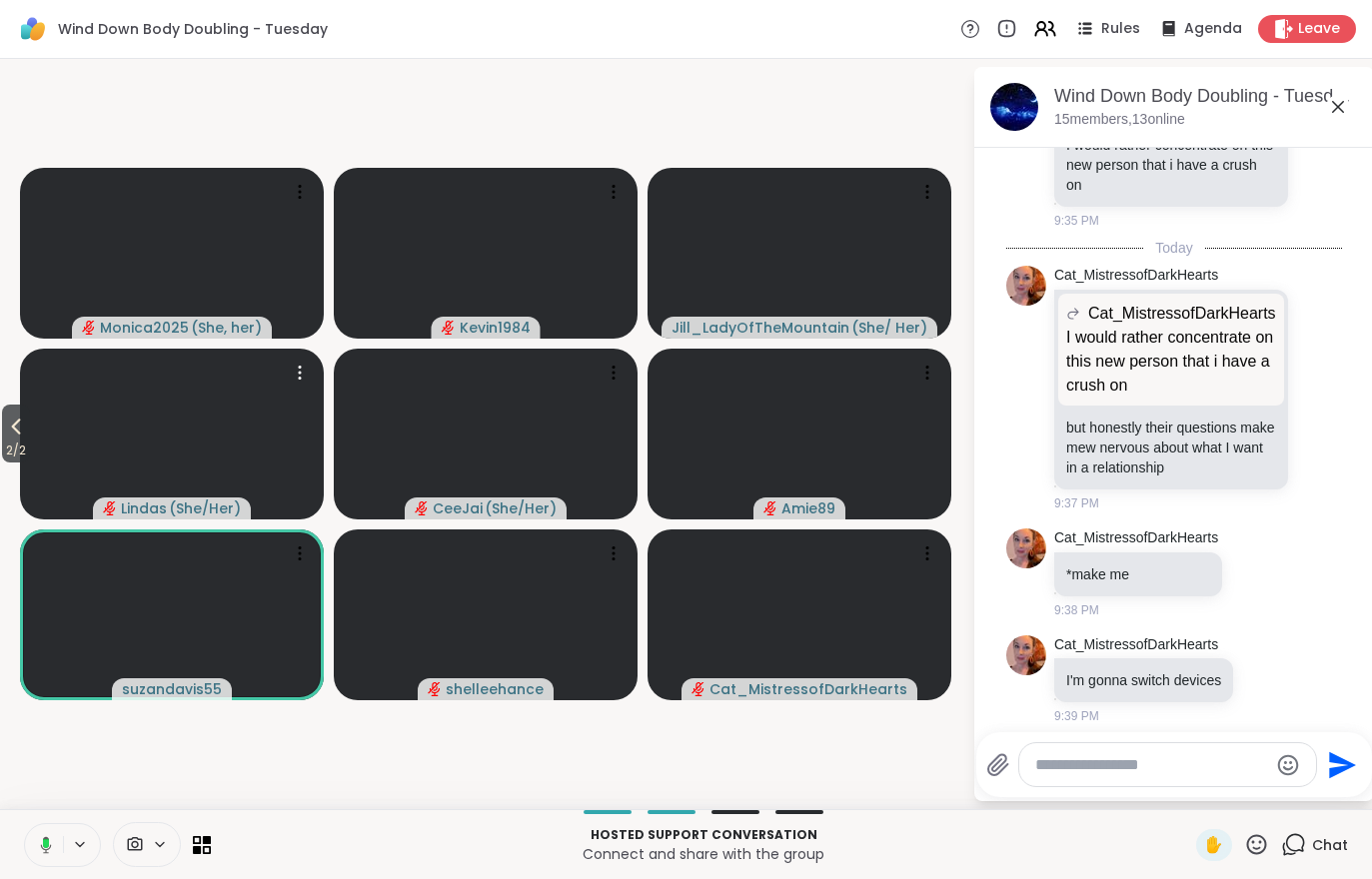 click at bounding box center [172, 434] 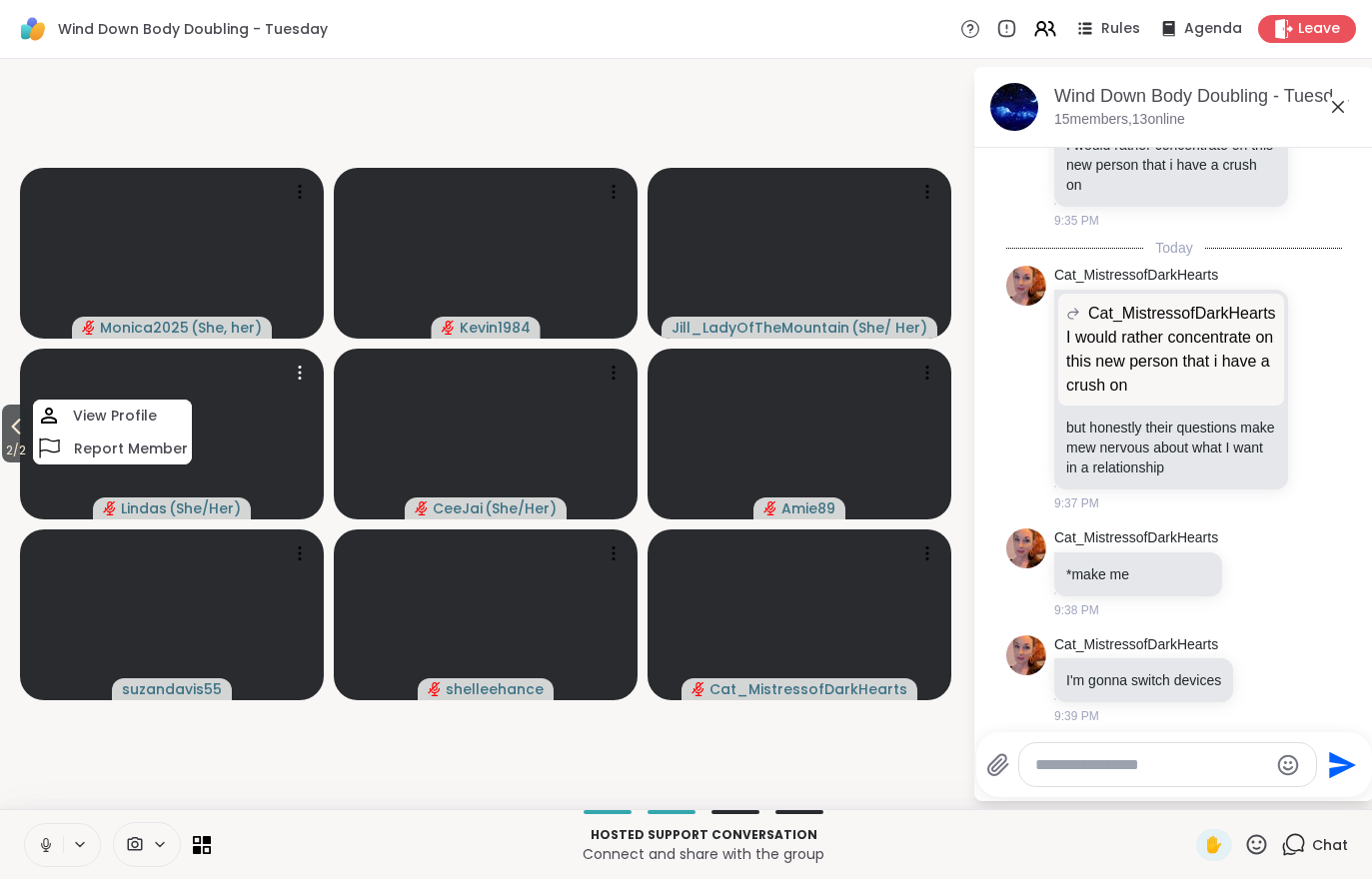 click on "2  /  2" at bounding box center [16, 450] 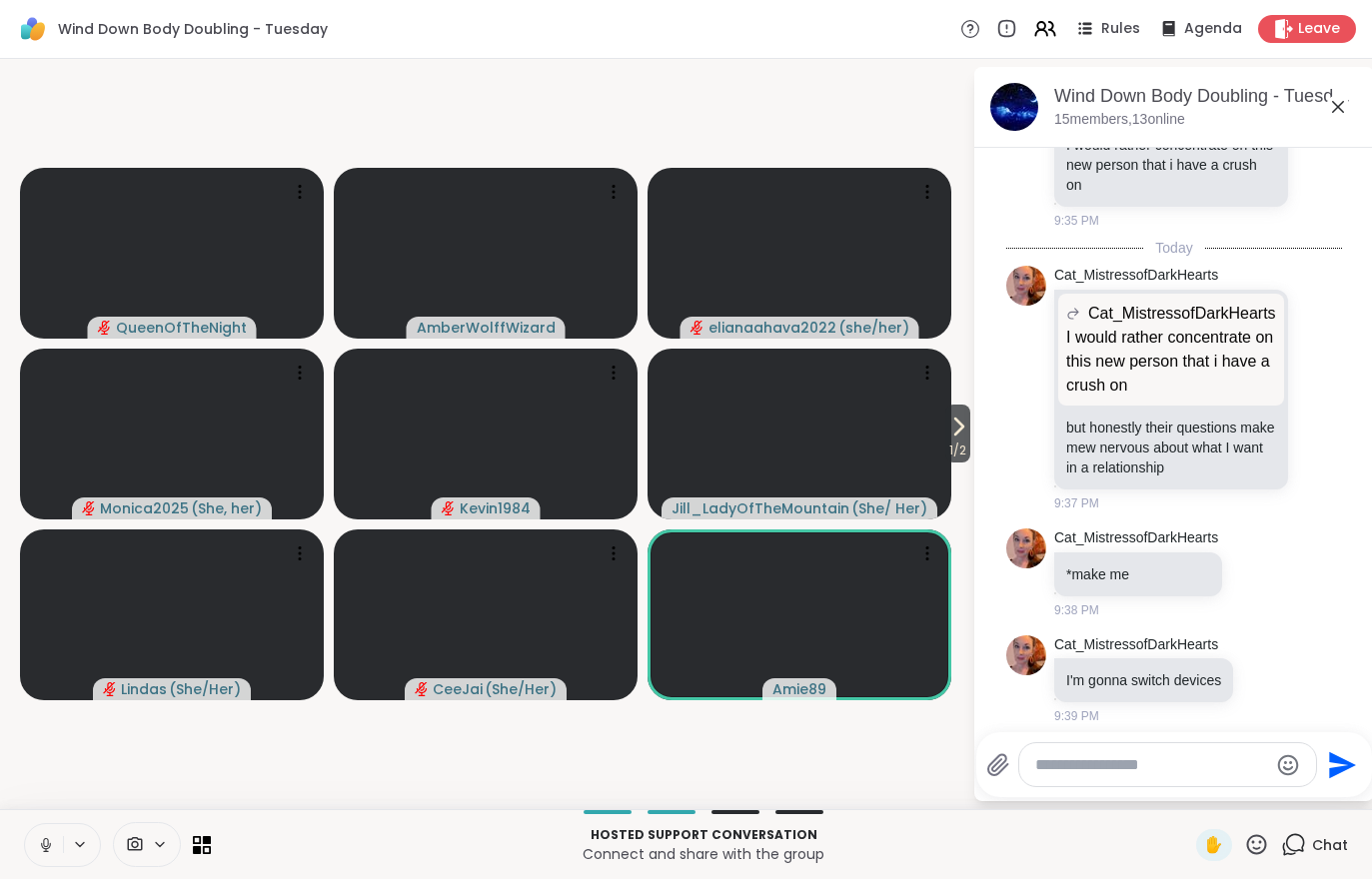 click on "1  /  2" at bounding box center [957, 434] 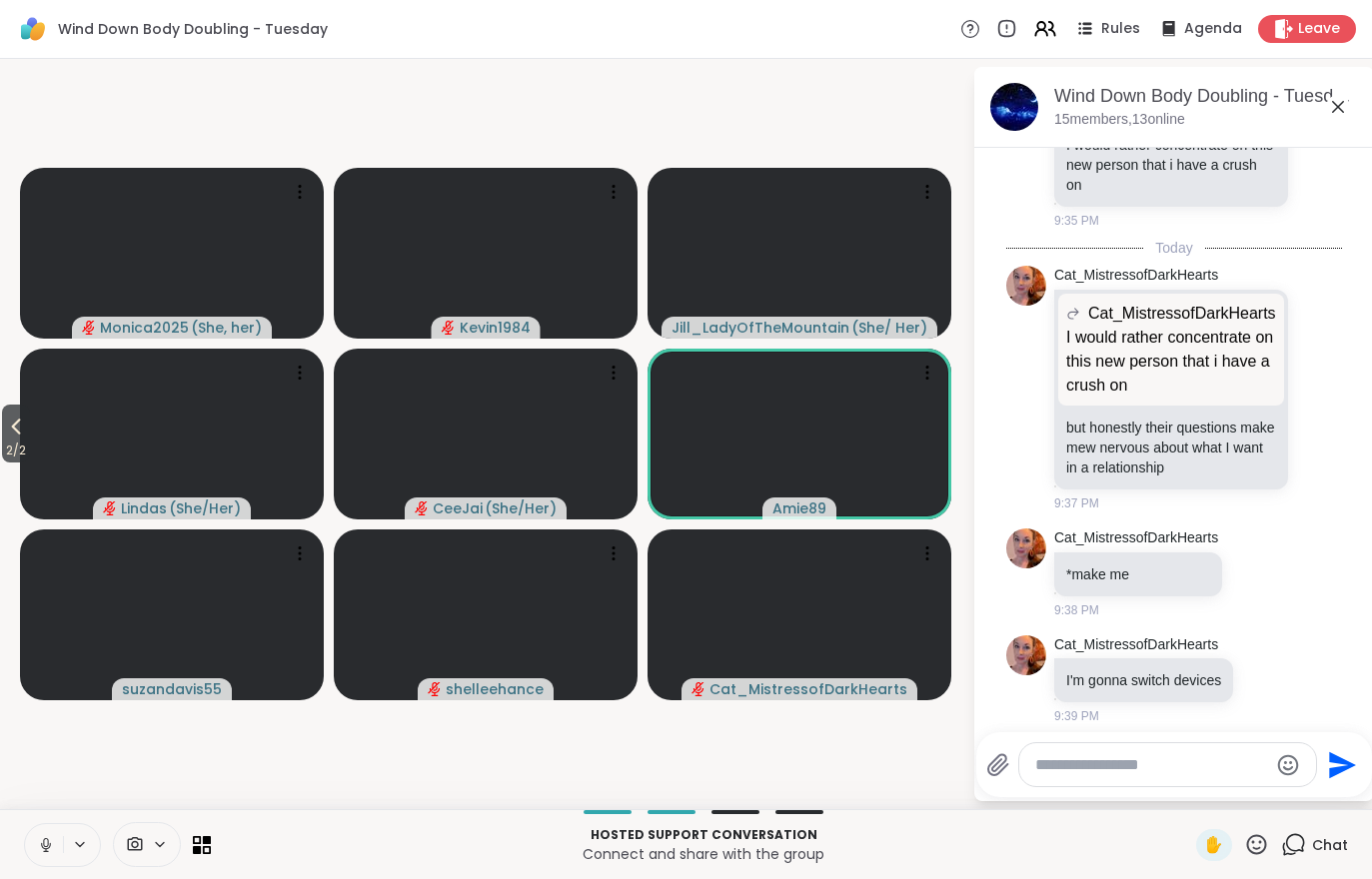 click 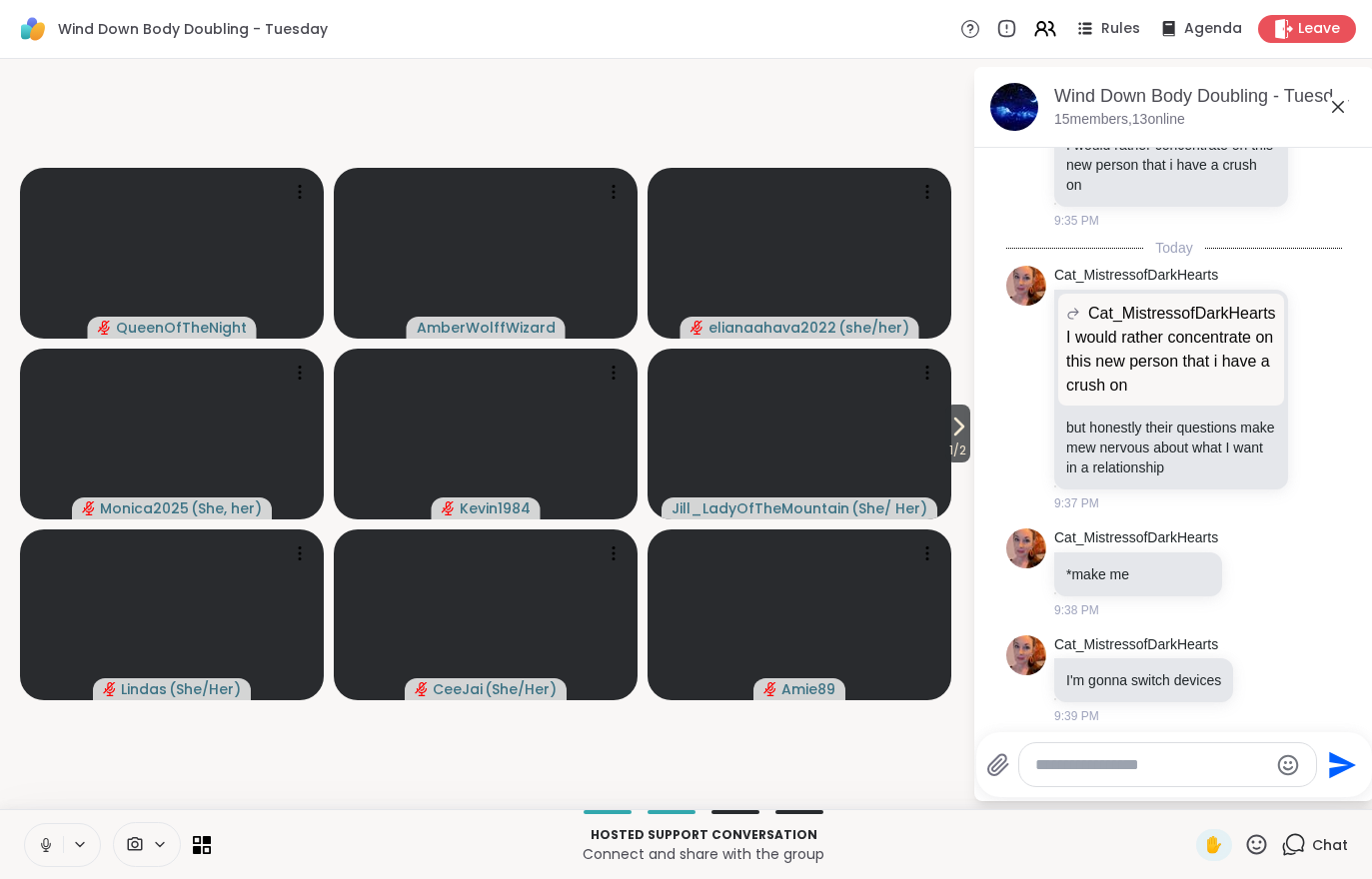 click 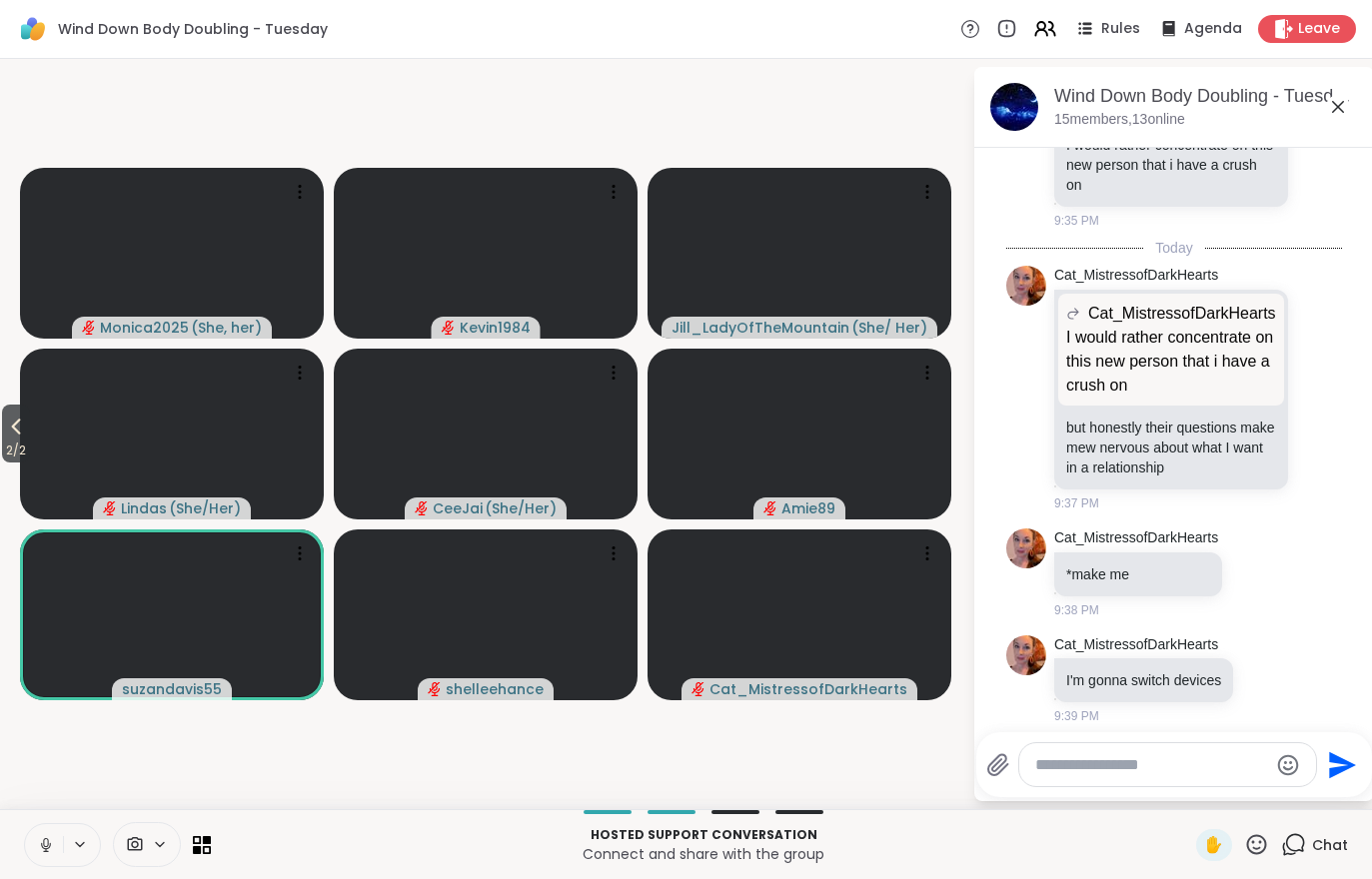 click on "2  /  2" at bounding box center (16, 450) 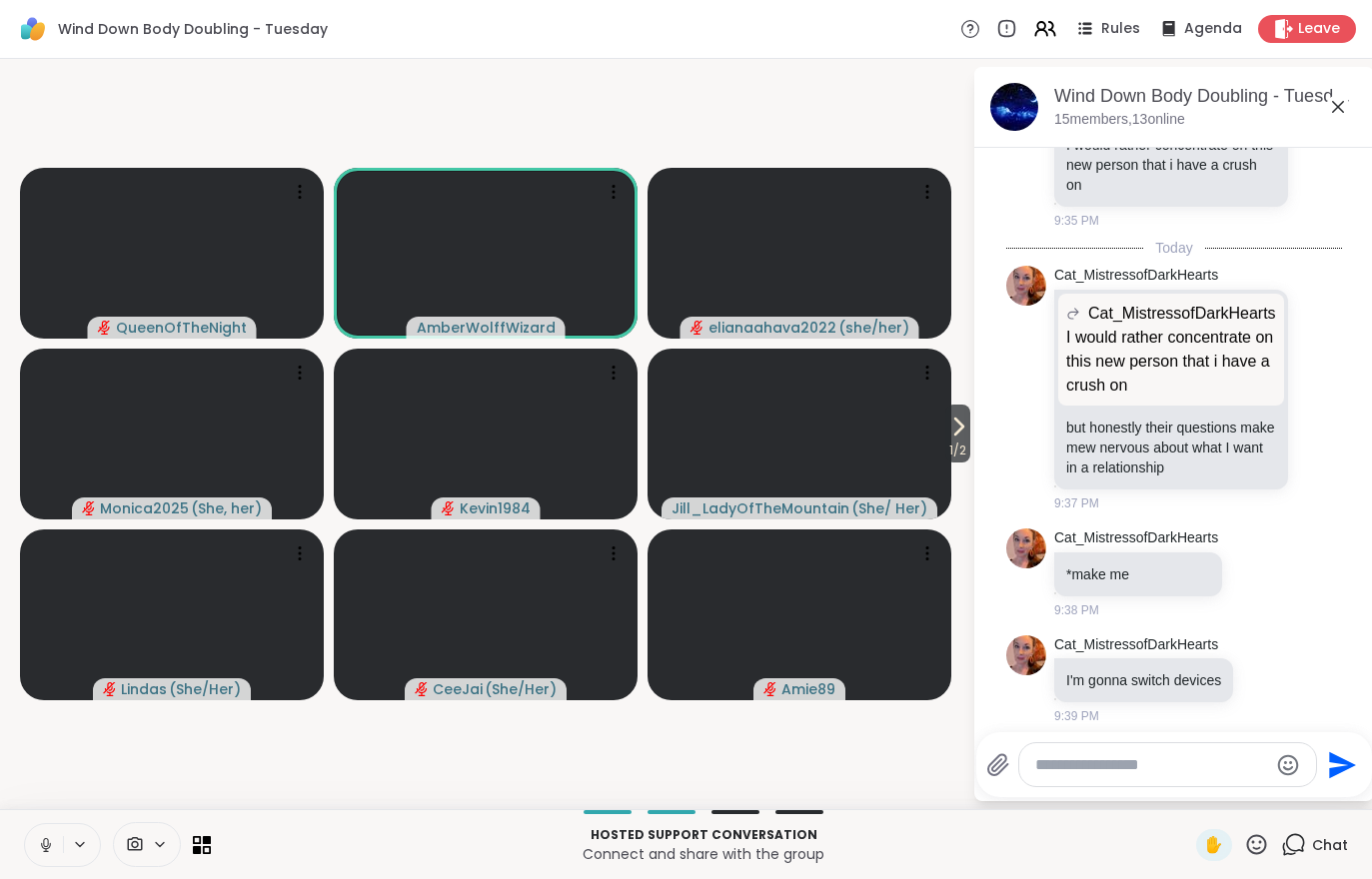 click on "1  /  2" at bounding box center [957, 450] 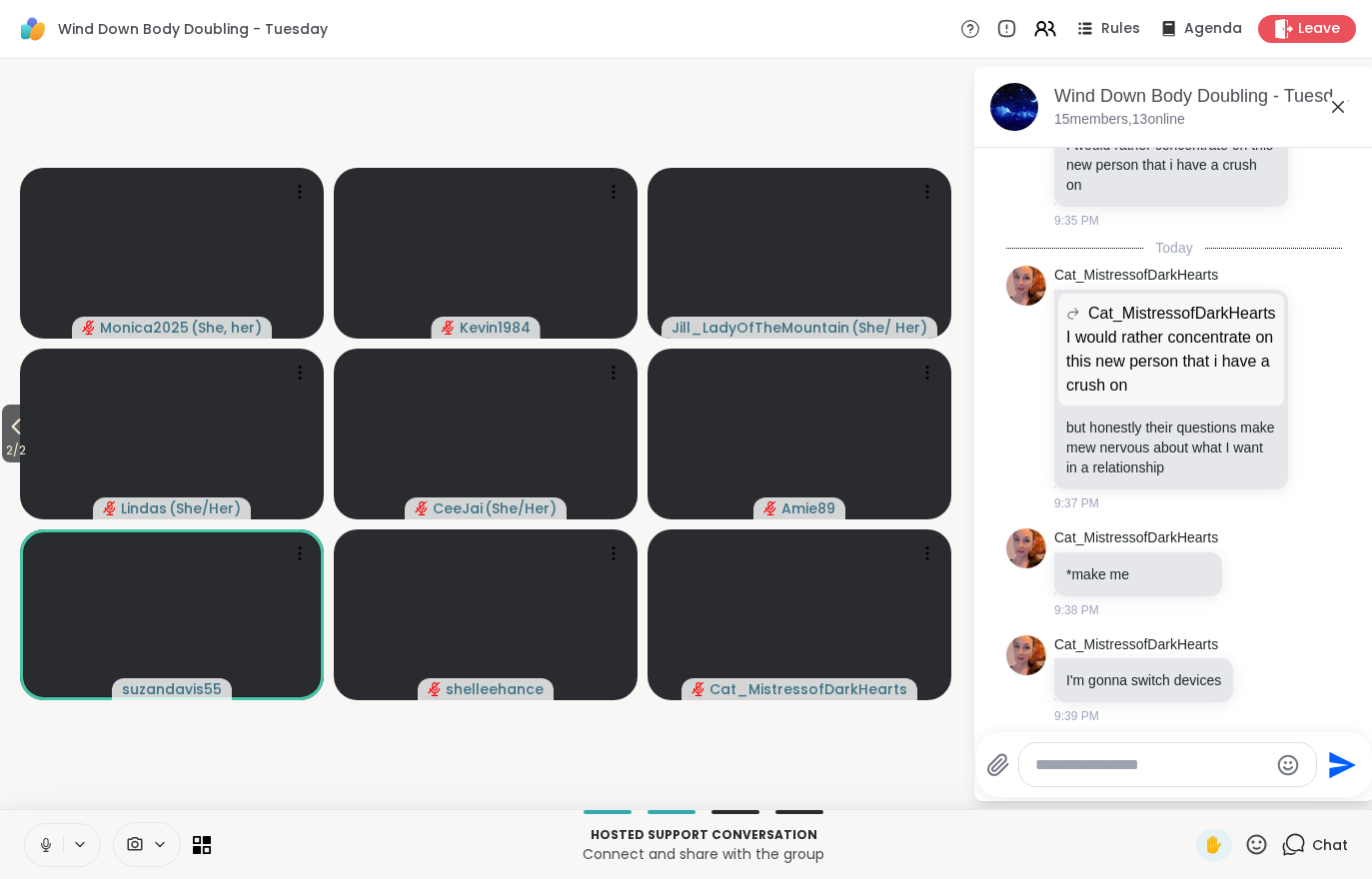 click on "2  /  2" at bounding box center [16, 450] 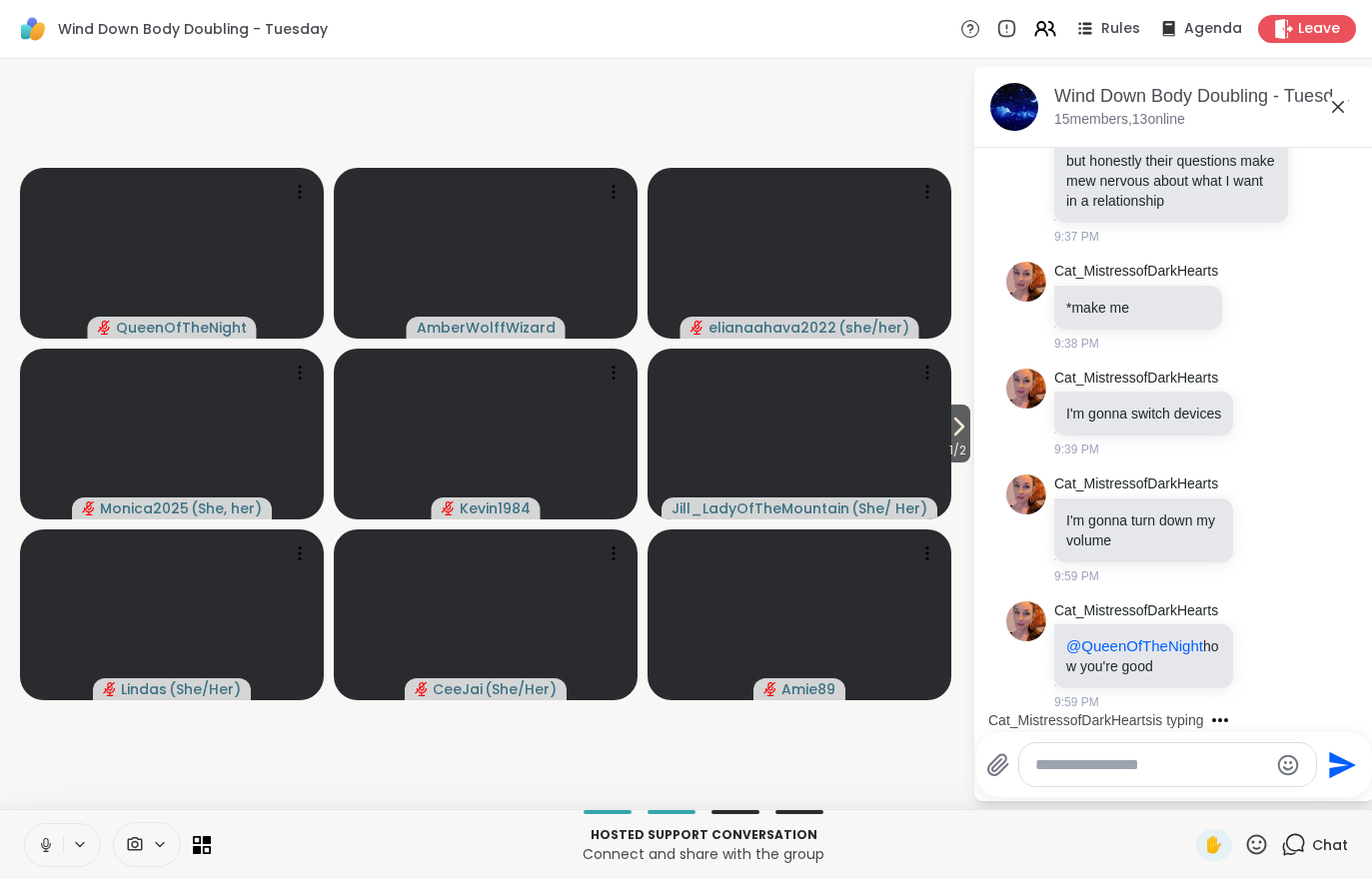 scroll, scrollTop: 1134, scrollLeft: 0, axis: vertical 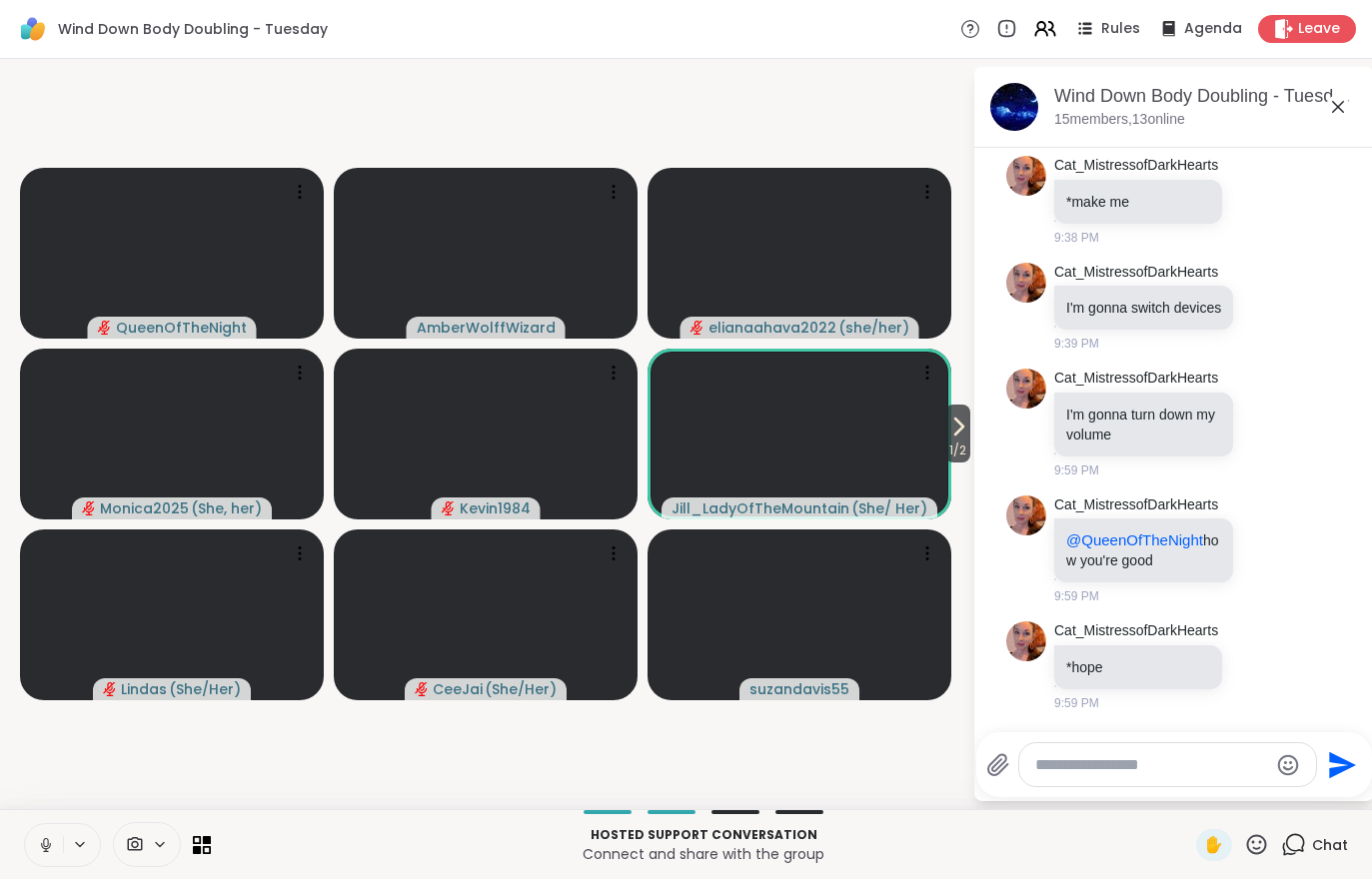 click at bounding box center [44, 845] 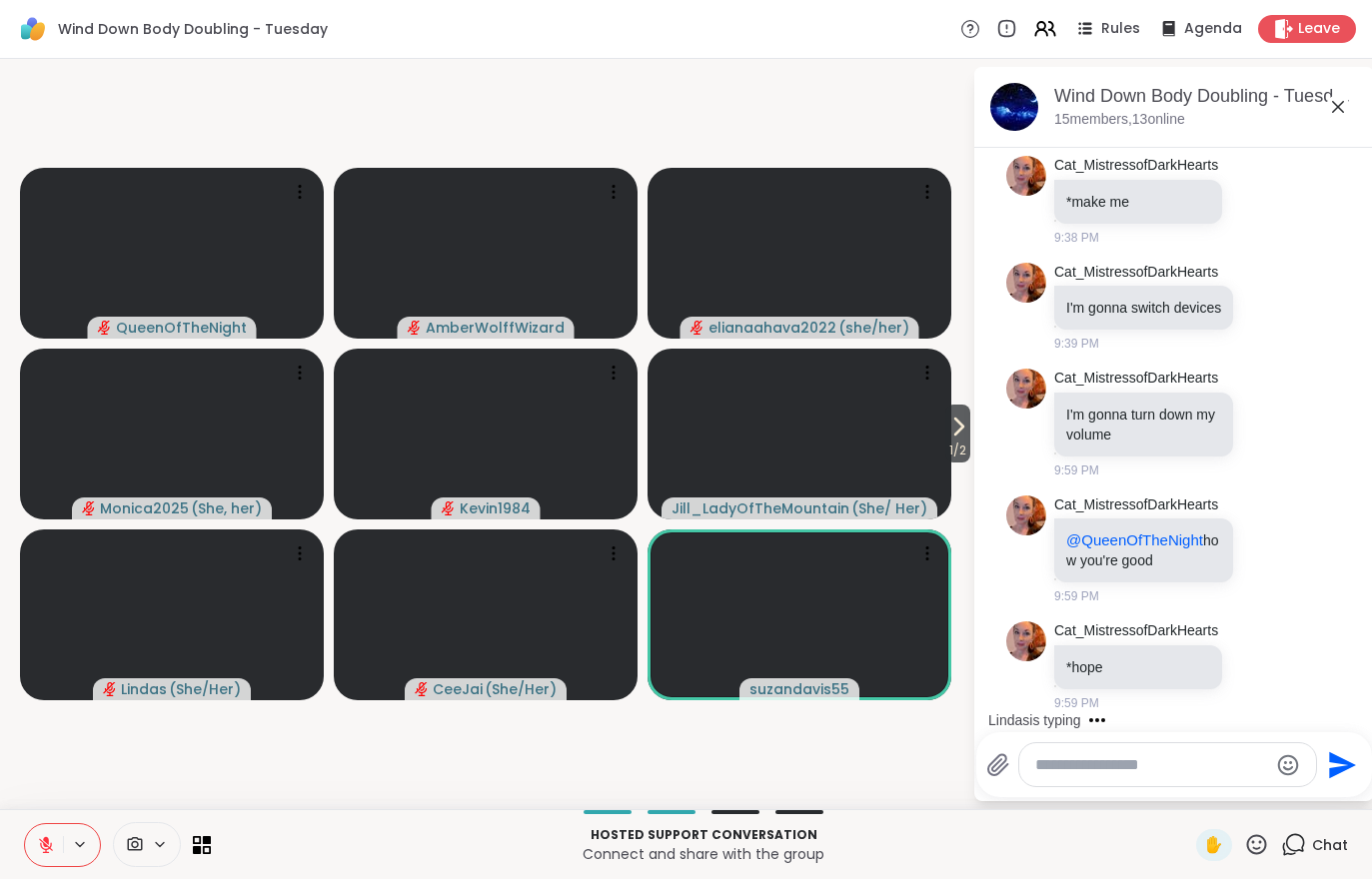 scroll, scrollTop: 1260, scrollLeft: 0, axis: vertical 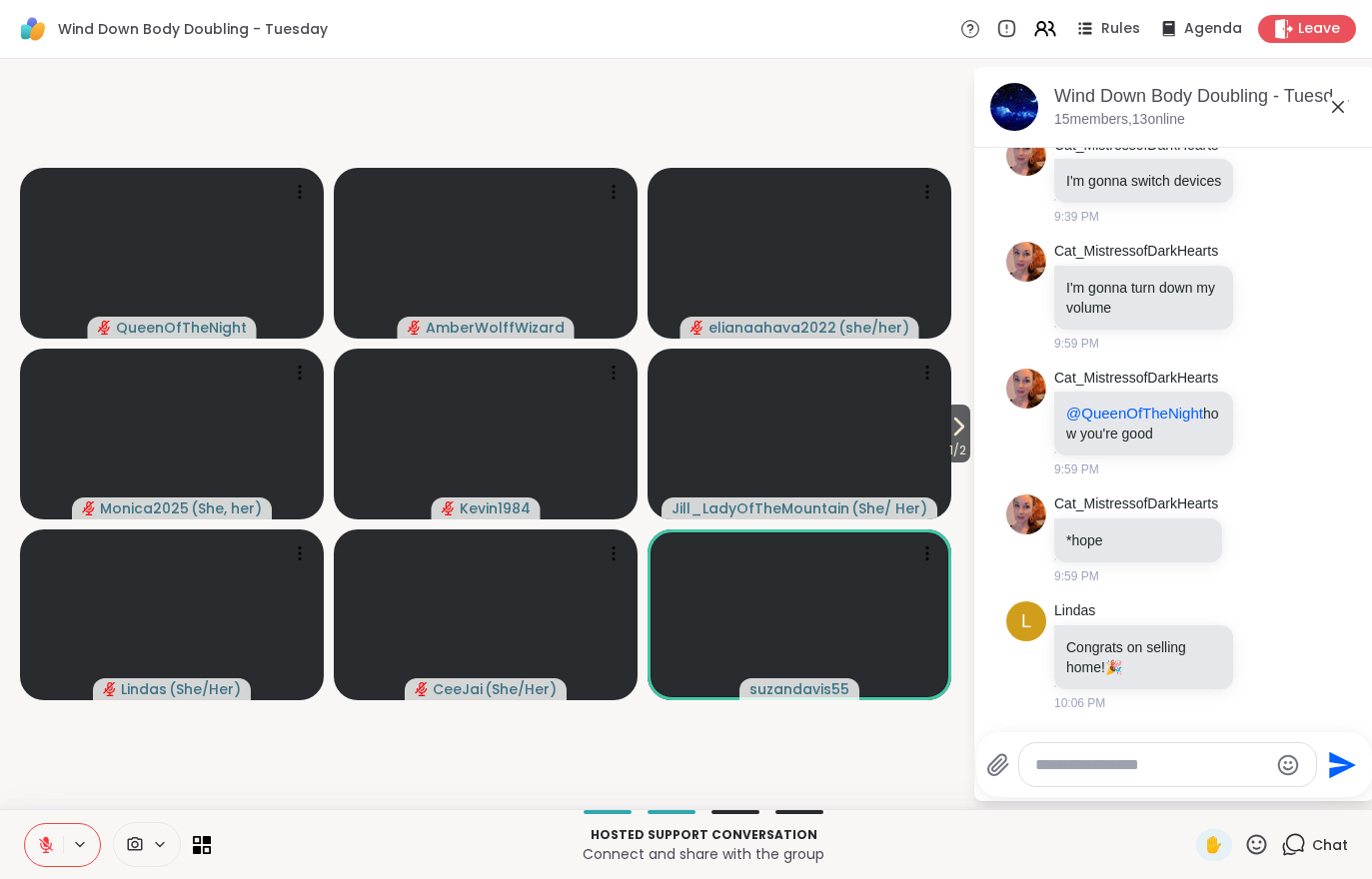 click 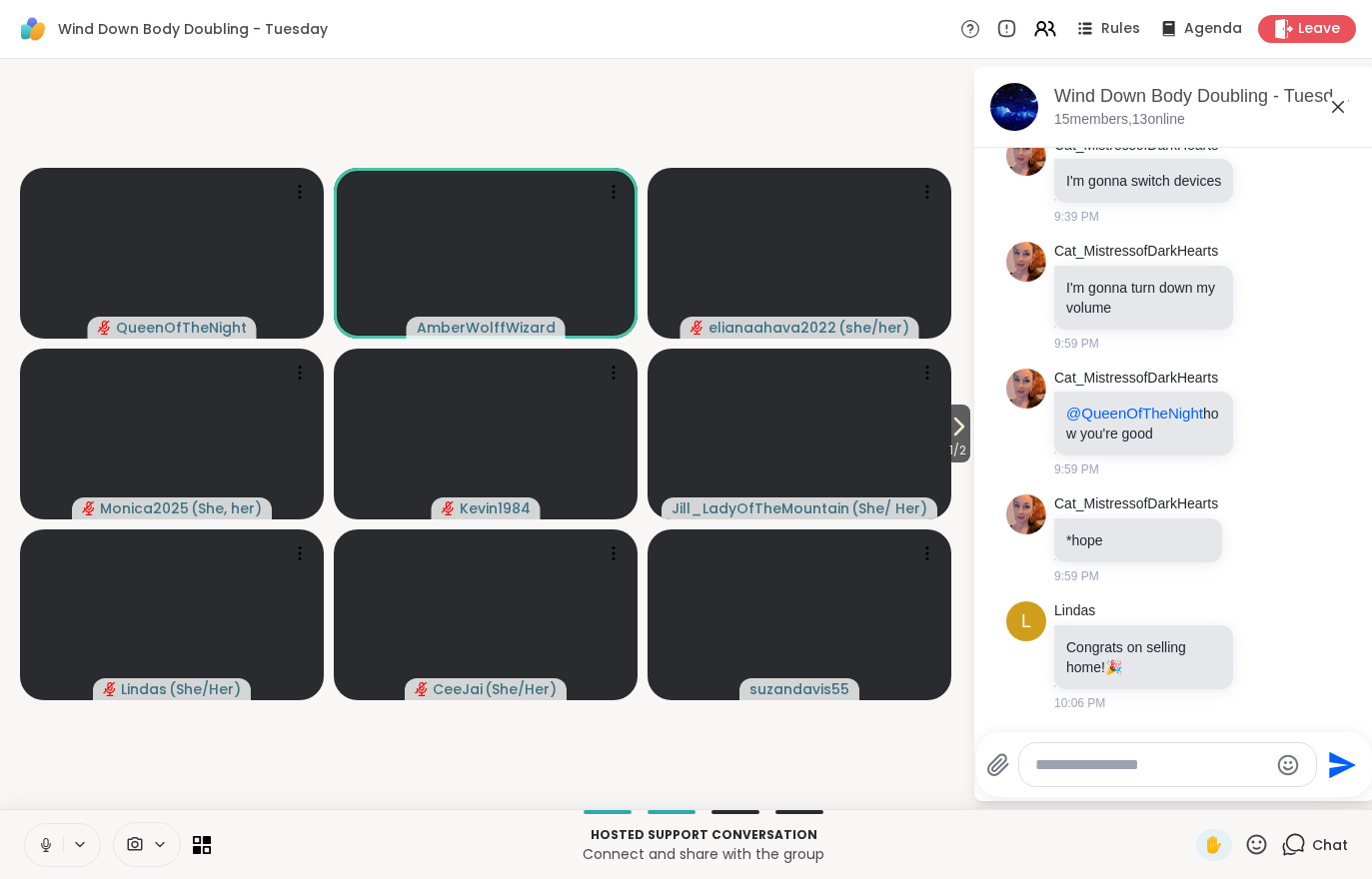 click at bounding box center (1178, 730) 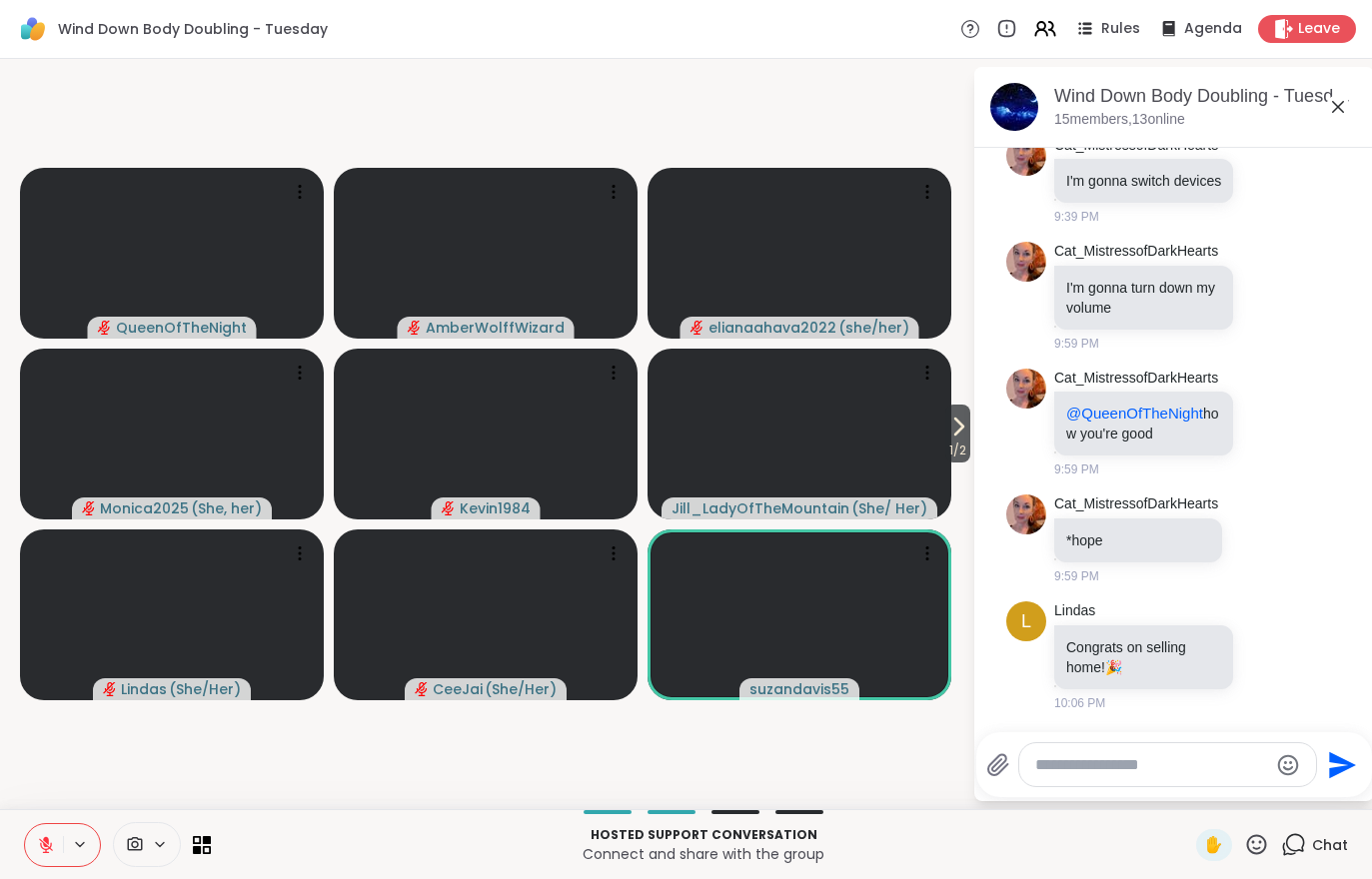 click at bounding box center [44, 845] 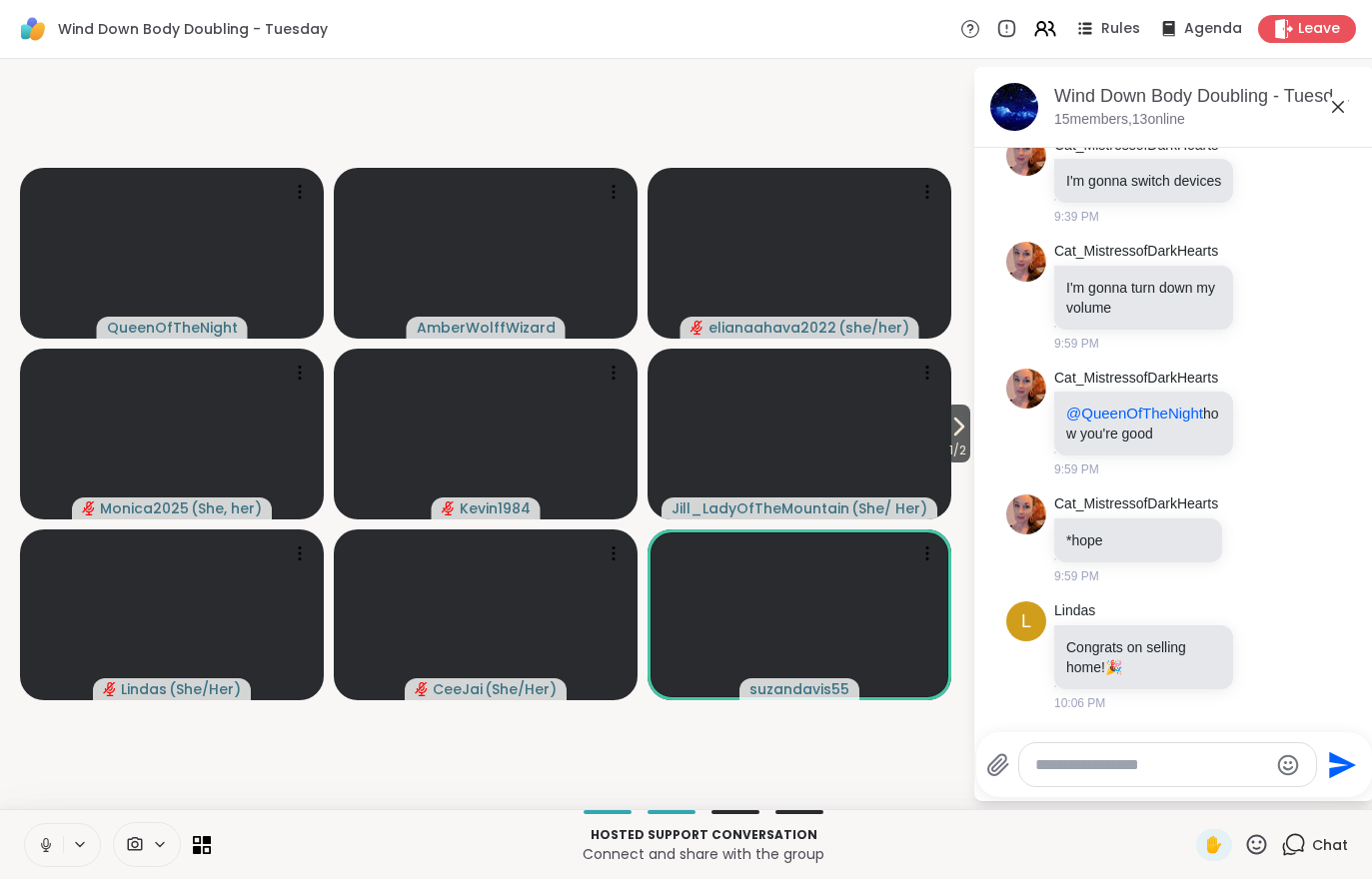 click on "Connect and share with the group" at bounding box center (703, 854) 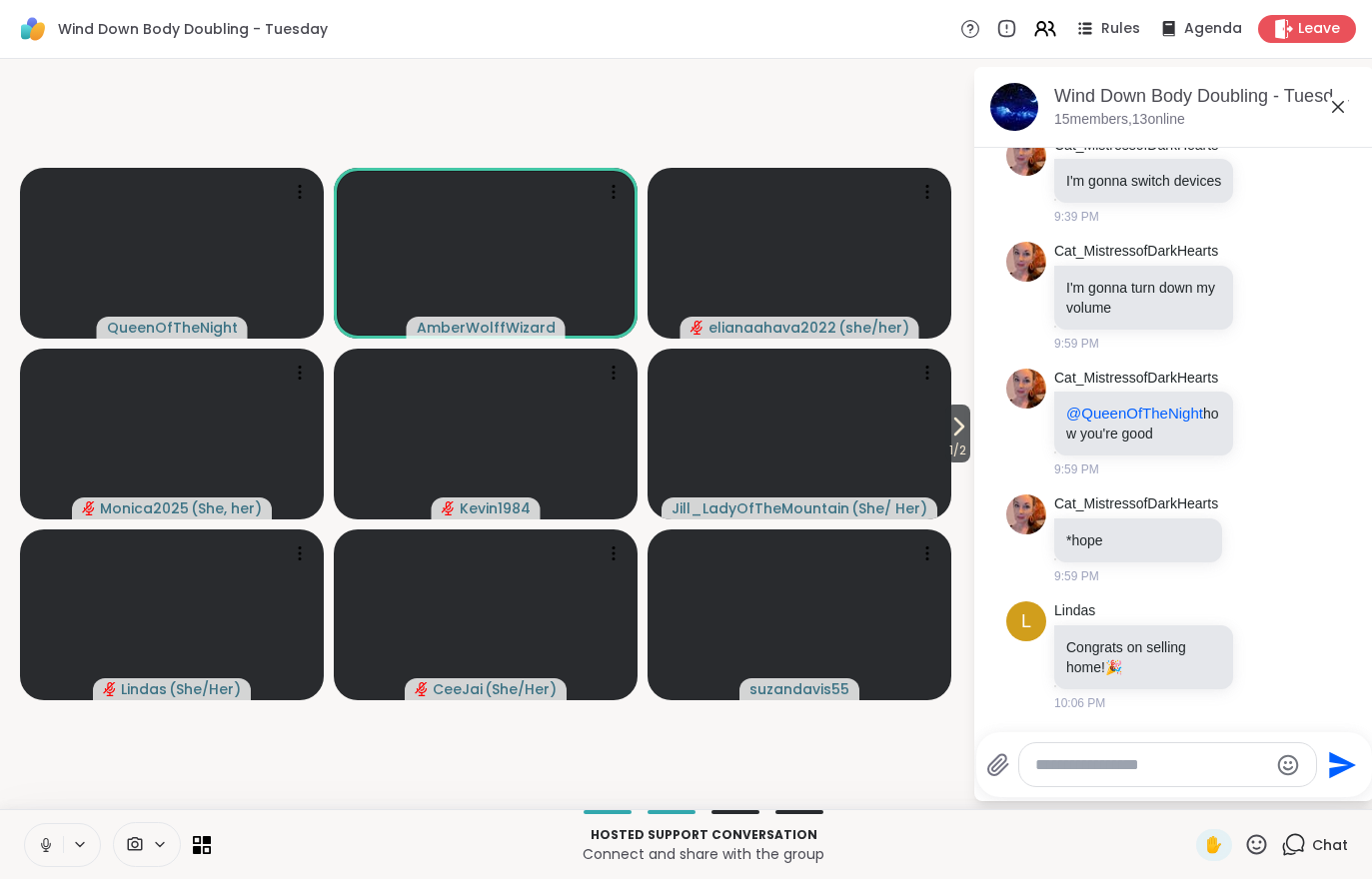 scroll, scrollTop: 1457, scrollLeft: 0, axis: vertical 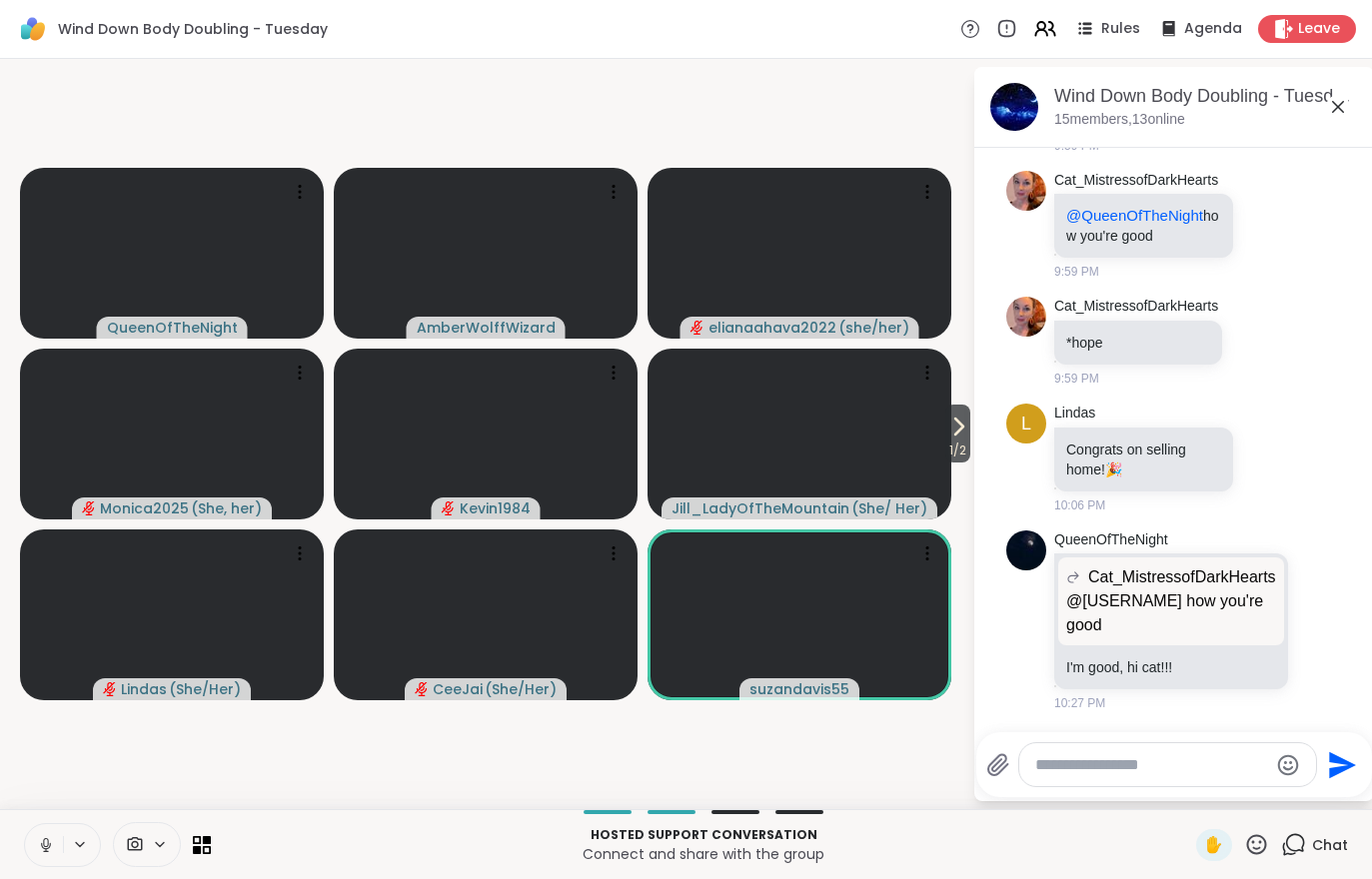 click 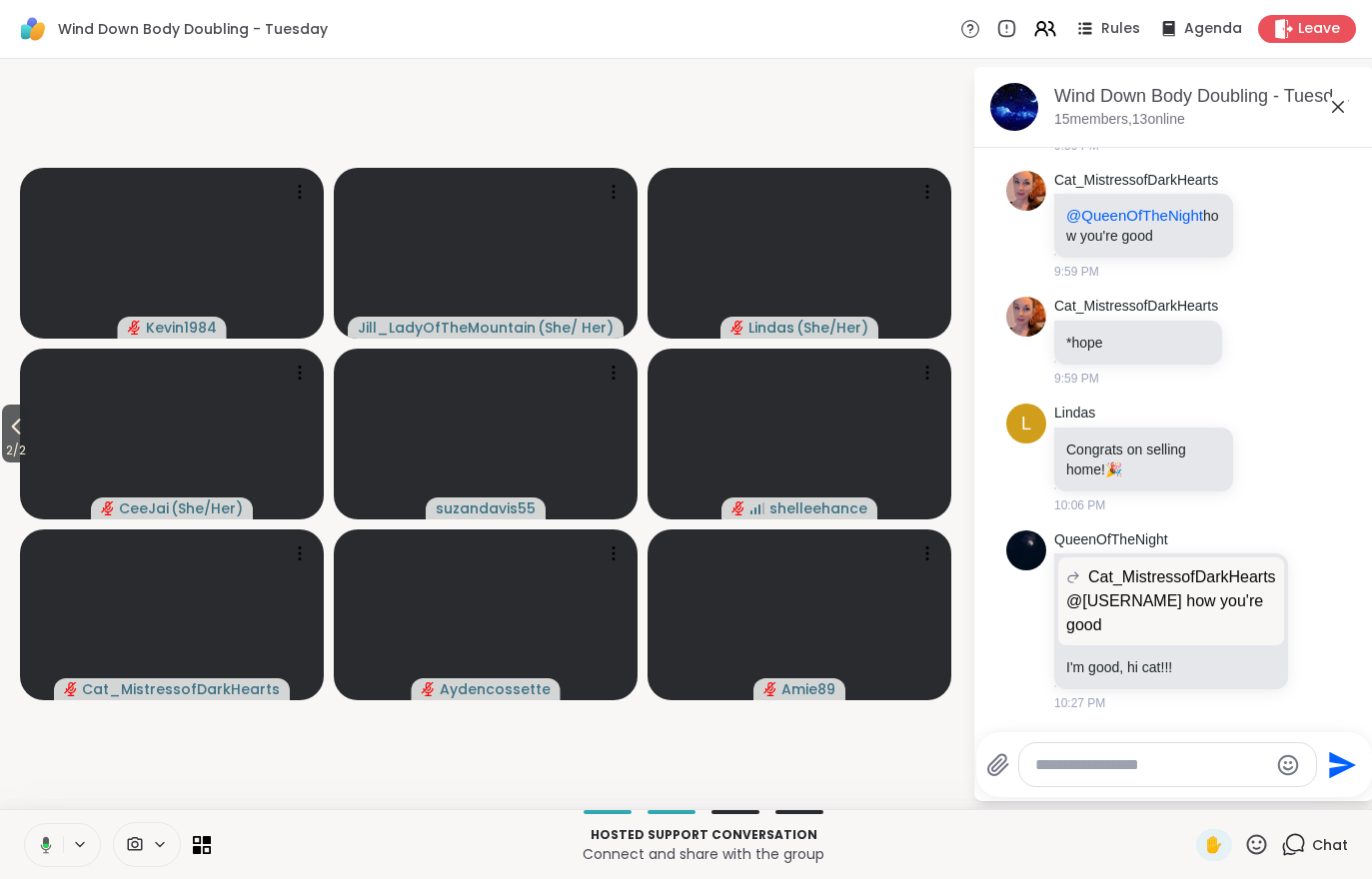 click on "2  /  2" at bounding box center [16, 450] 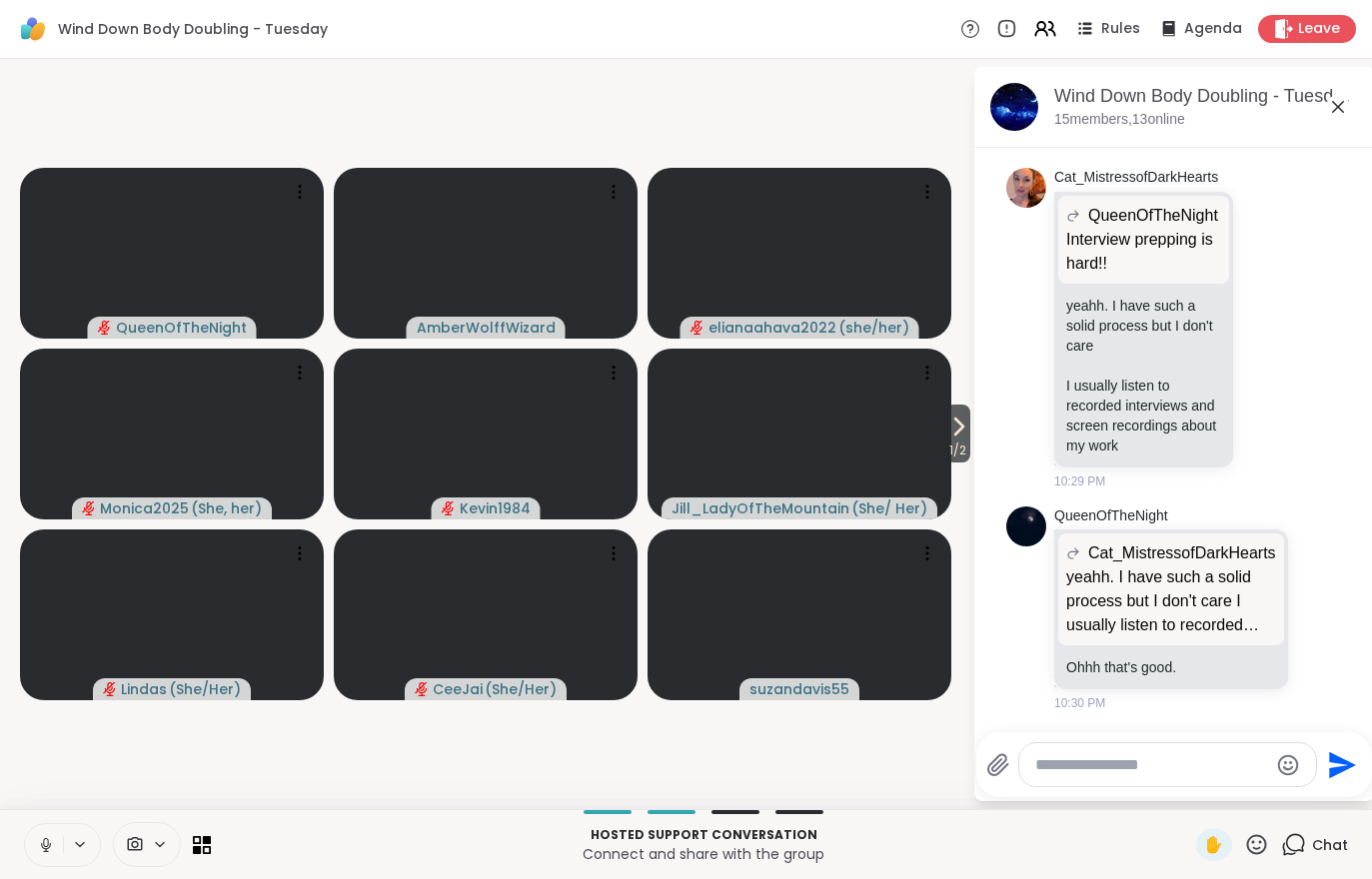scroll, scrollTop: 2396, scrollLeft: 0, axis: vertical 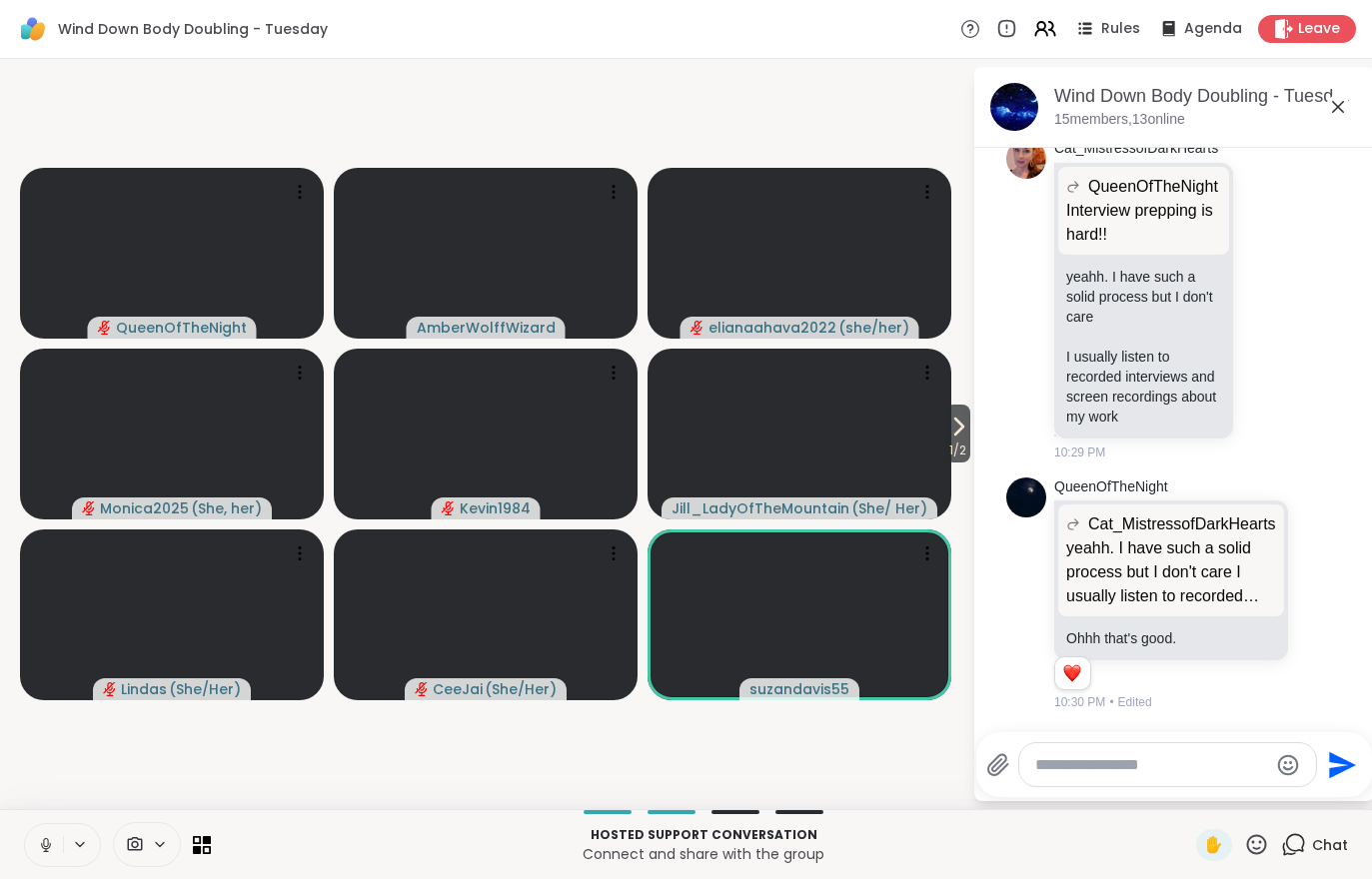 click on "1  /  2" at bounding box center (957, 450) 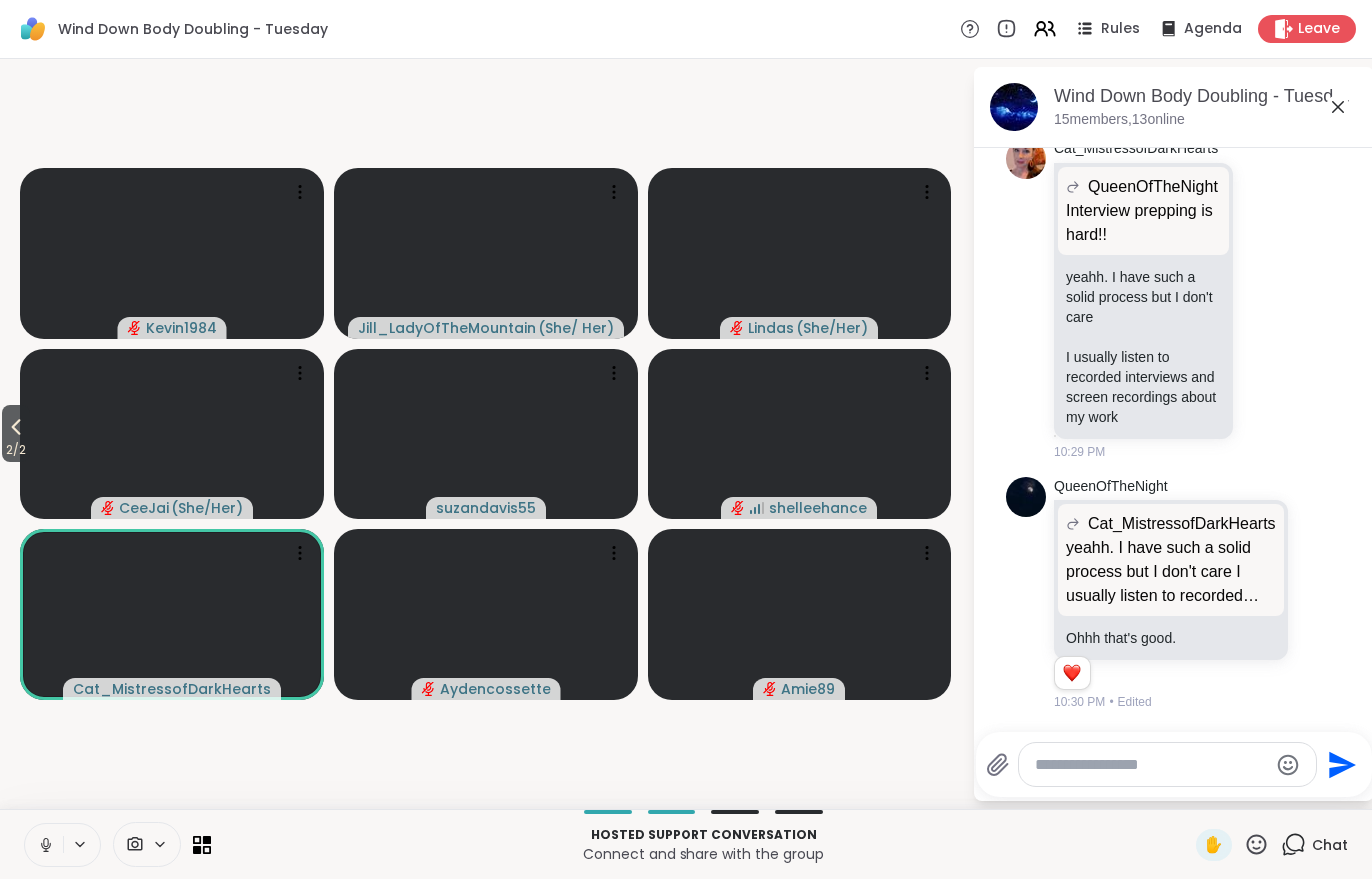 click on "2  /  2" at bounding box center (16, 450) 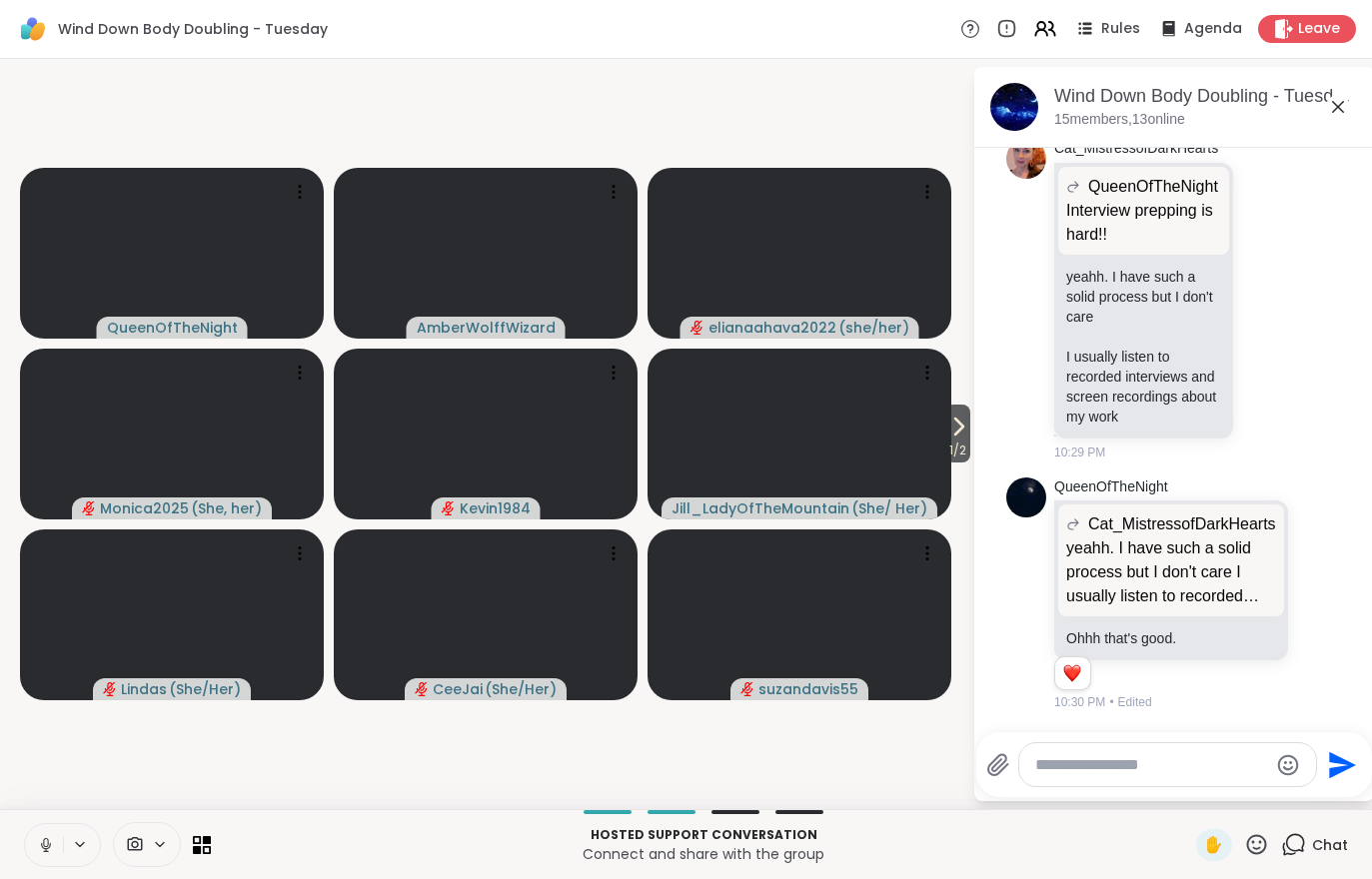 click at bounding box center (44, 845) 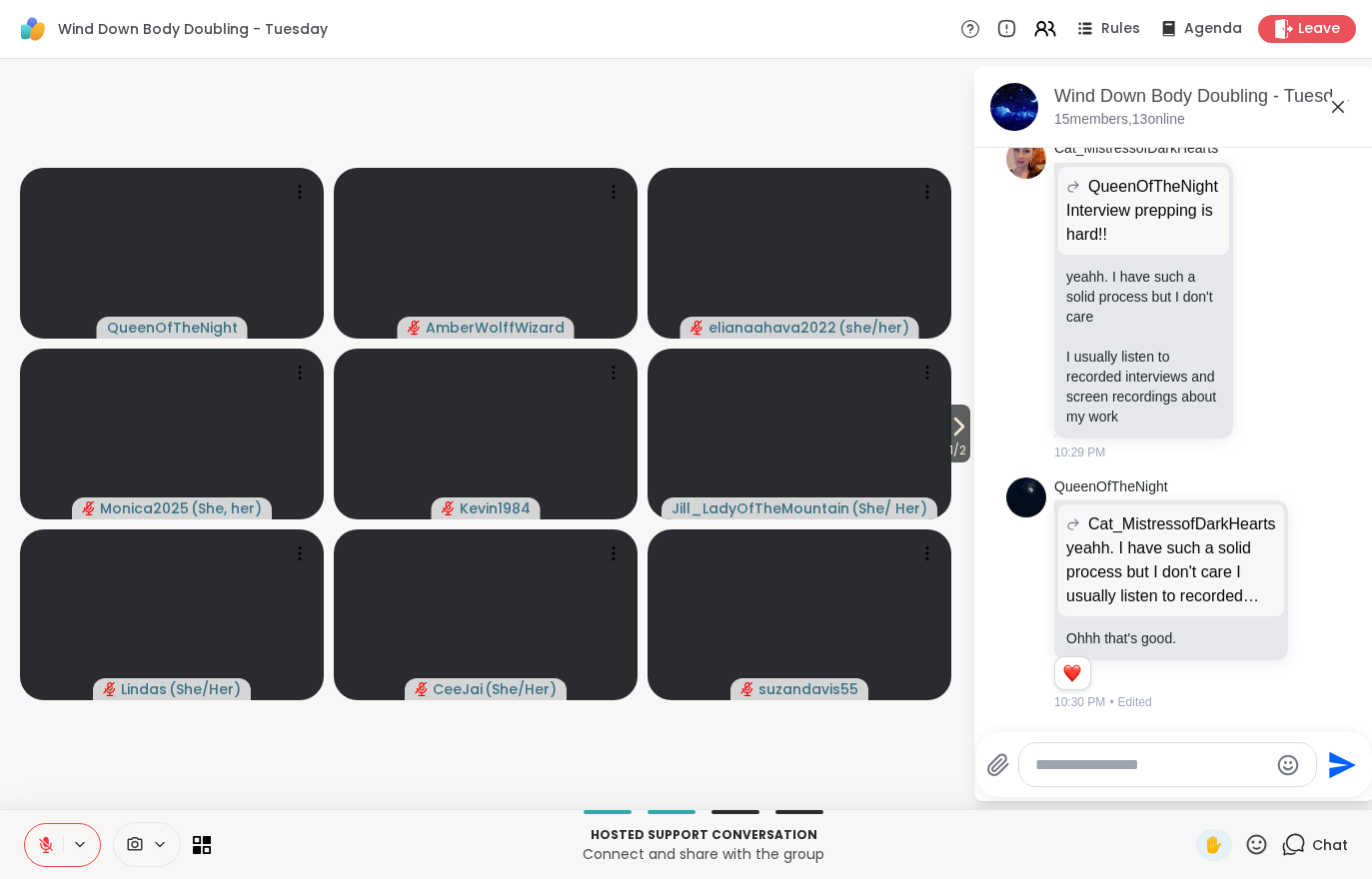 click on "Hosted support conversation Connect and share with the group ✋ Chat" at bounding box center (686, 844) 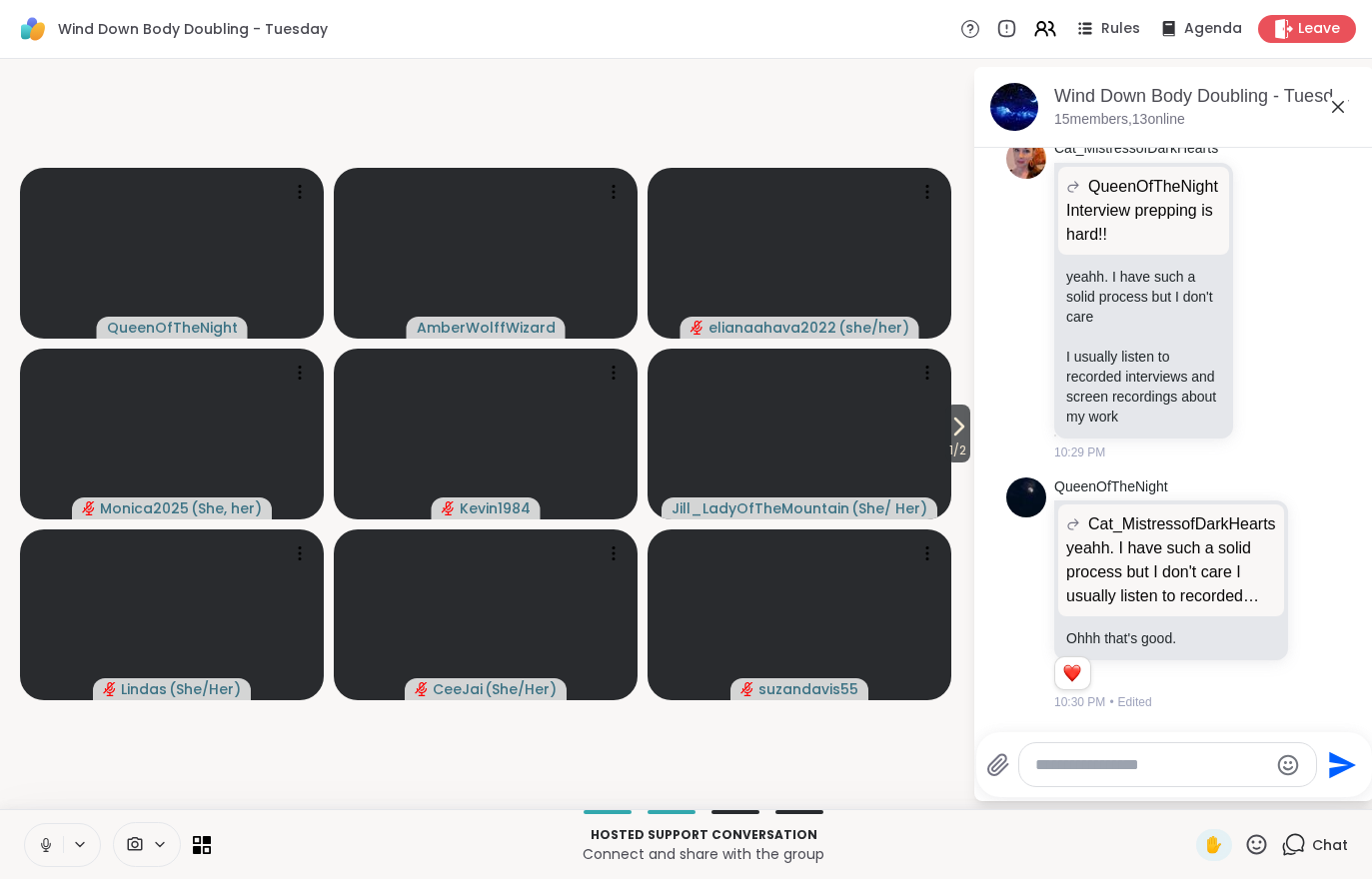 click at bounding box center [44, 845] 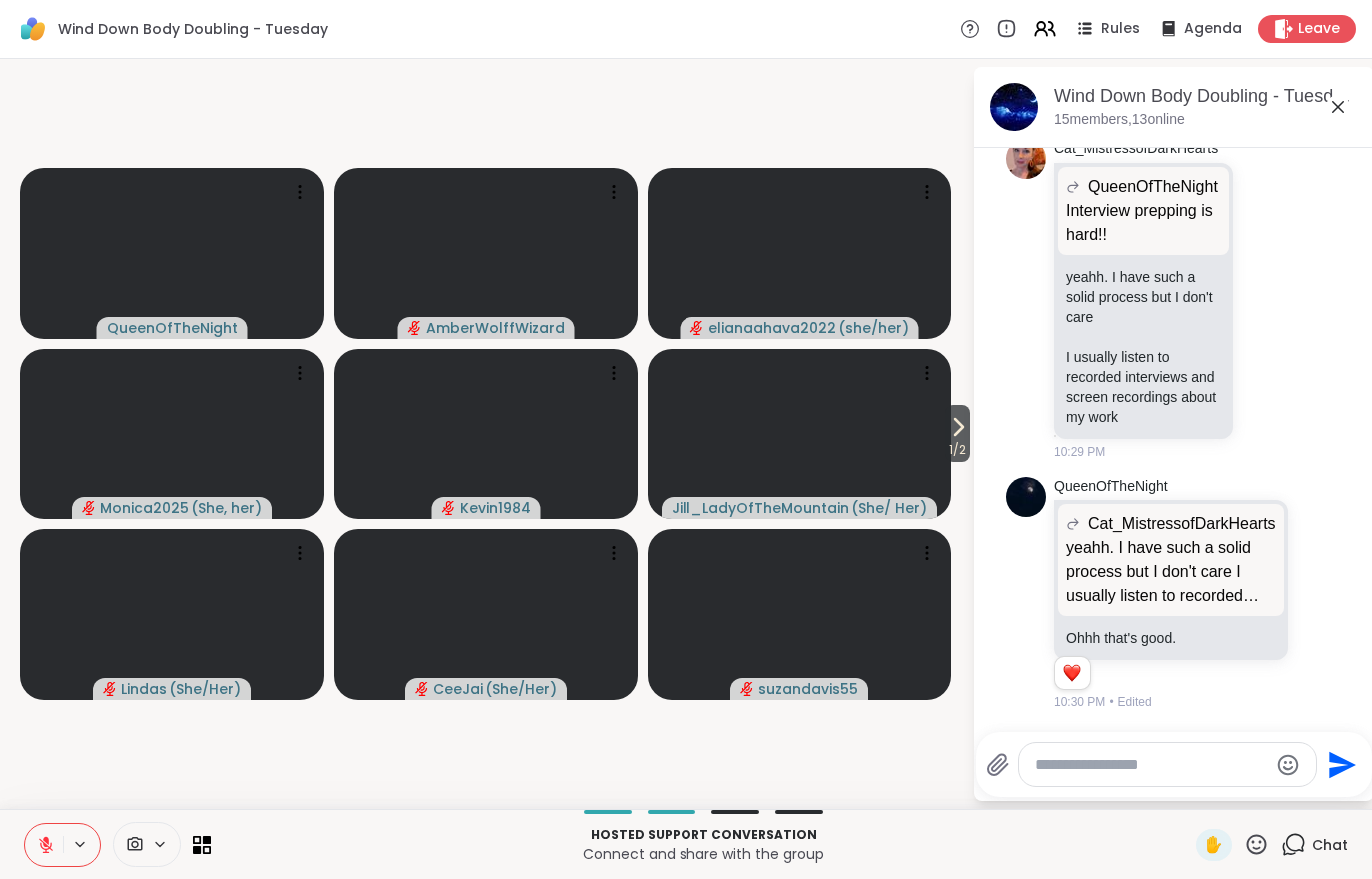 click at bounding box center (44, 845) 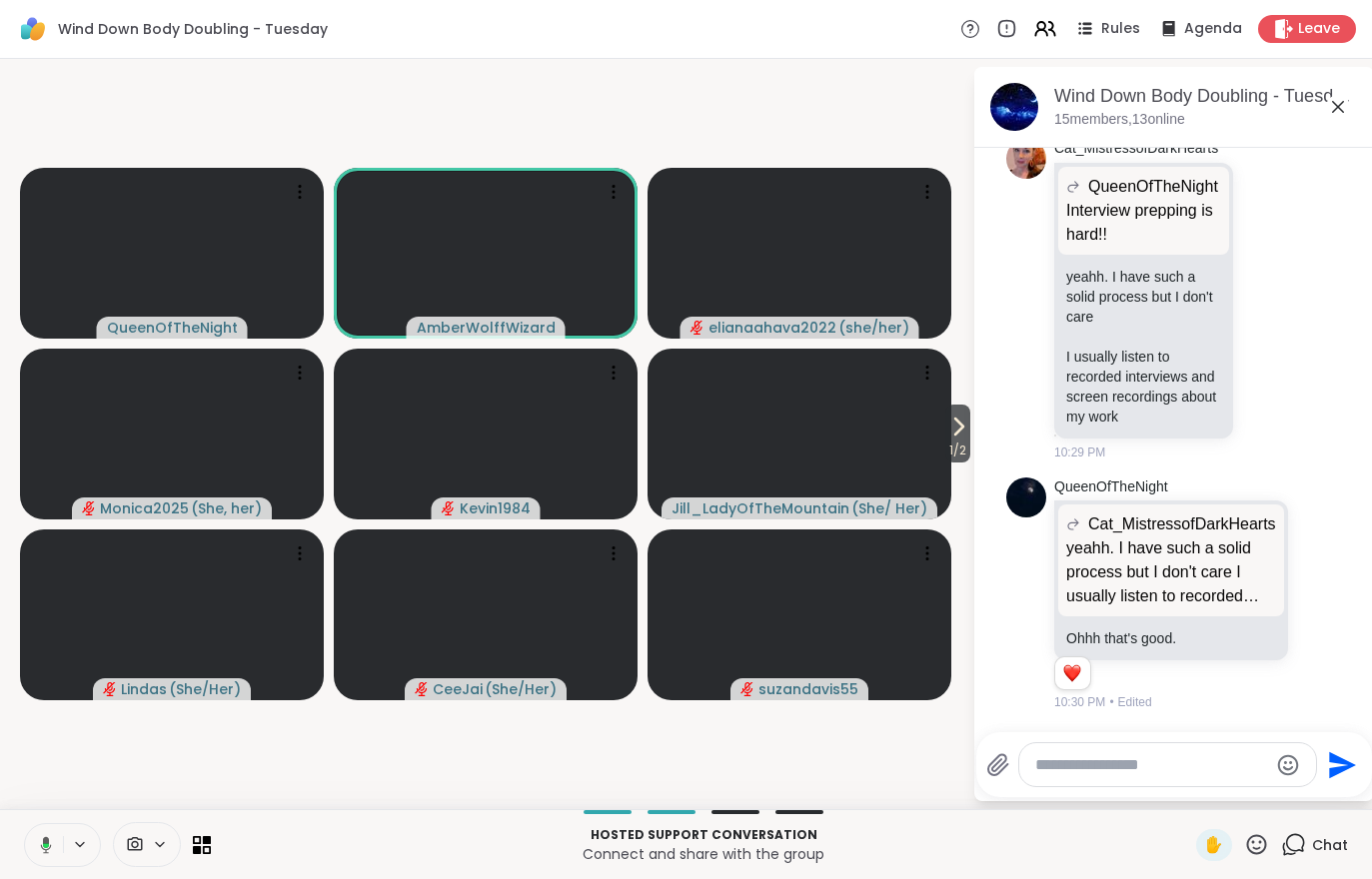 scroll, scrollTop: 2522, scrollLeft: 0, axis: vertical 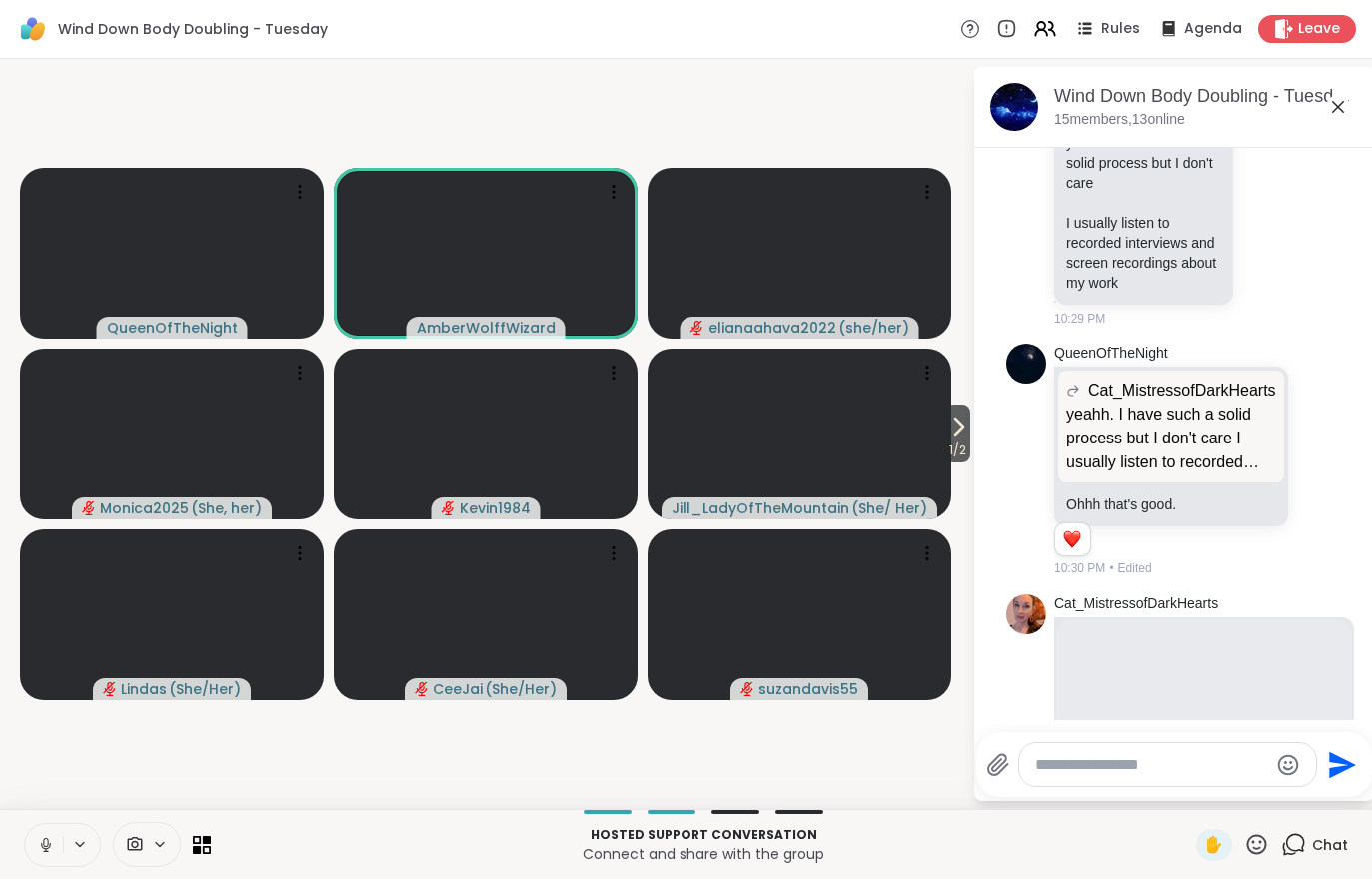 click at bounding box center (44, 845) 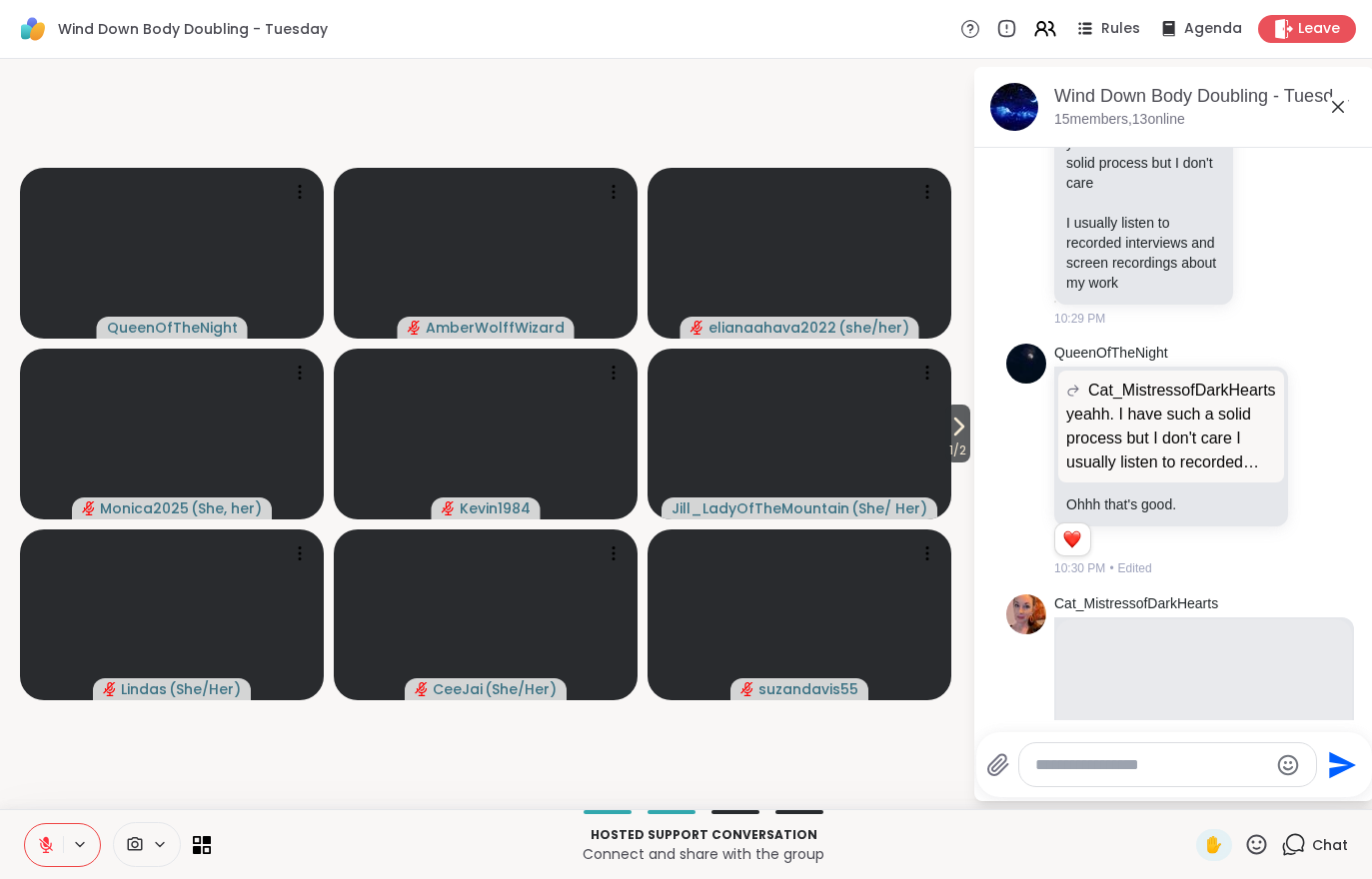 click at bounding box center [44, 845] 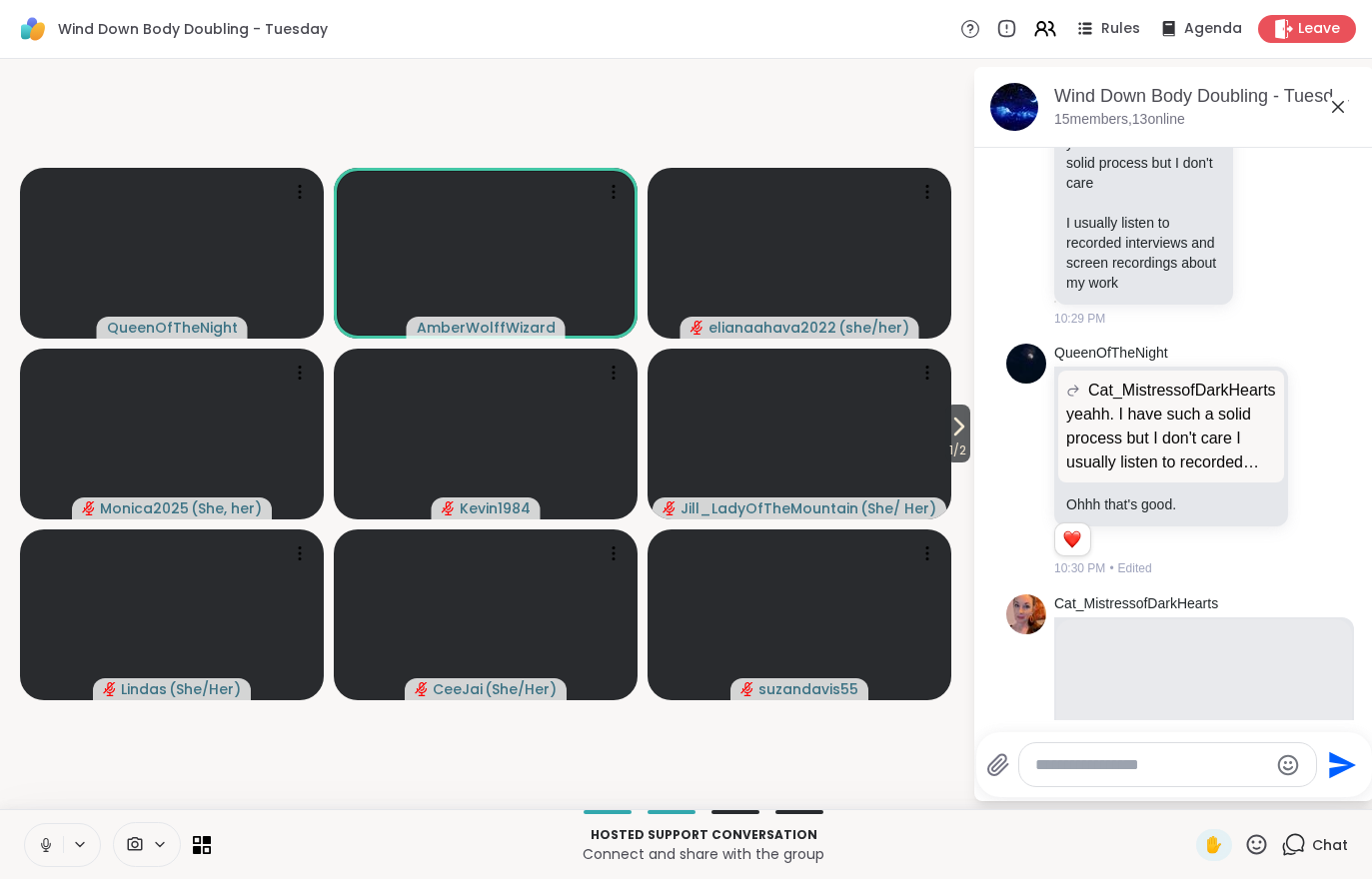 click 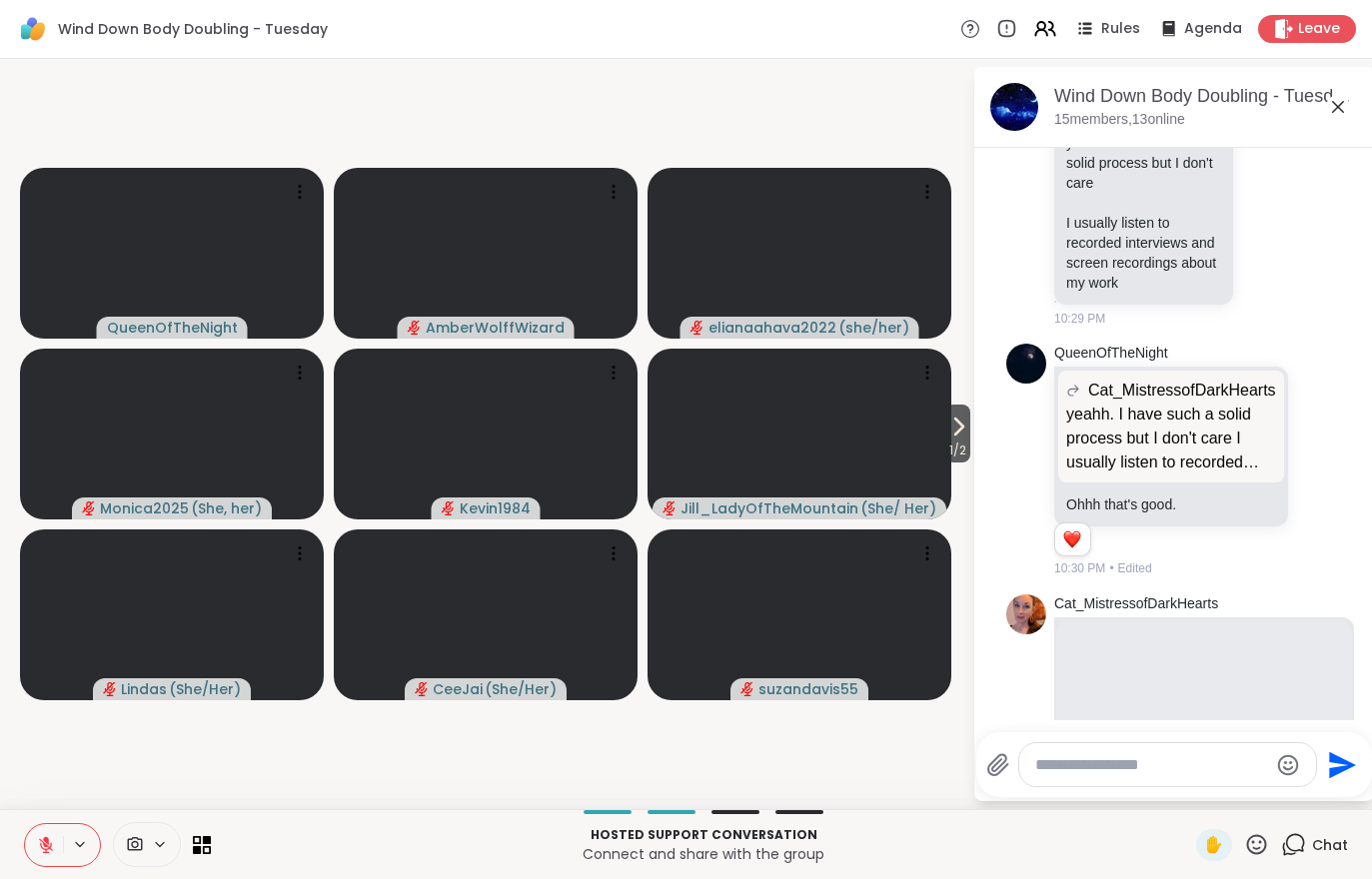 click at bounding box center [44, 845] 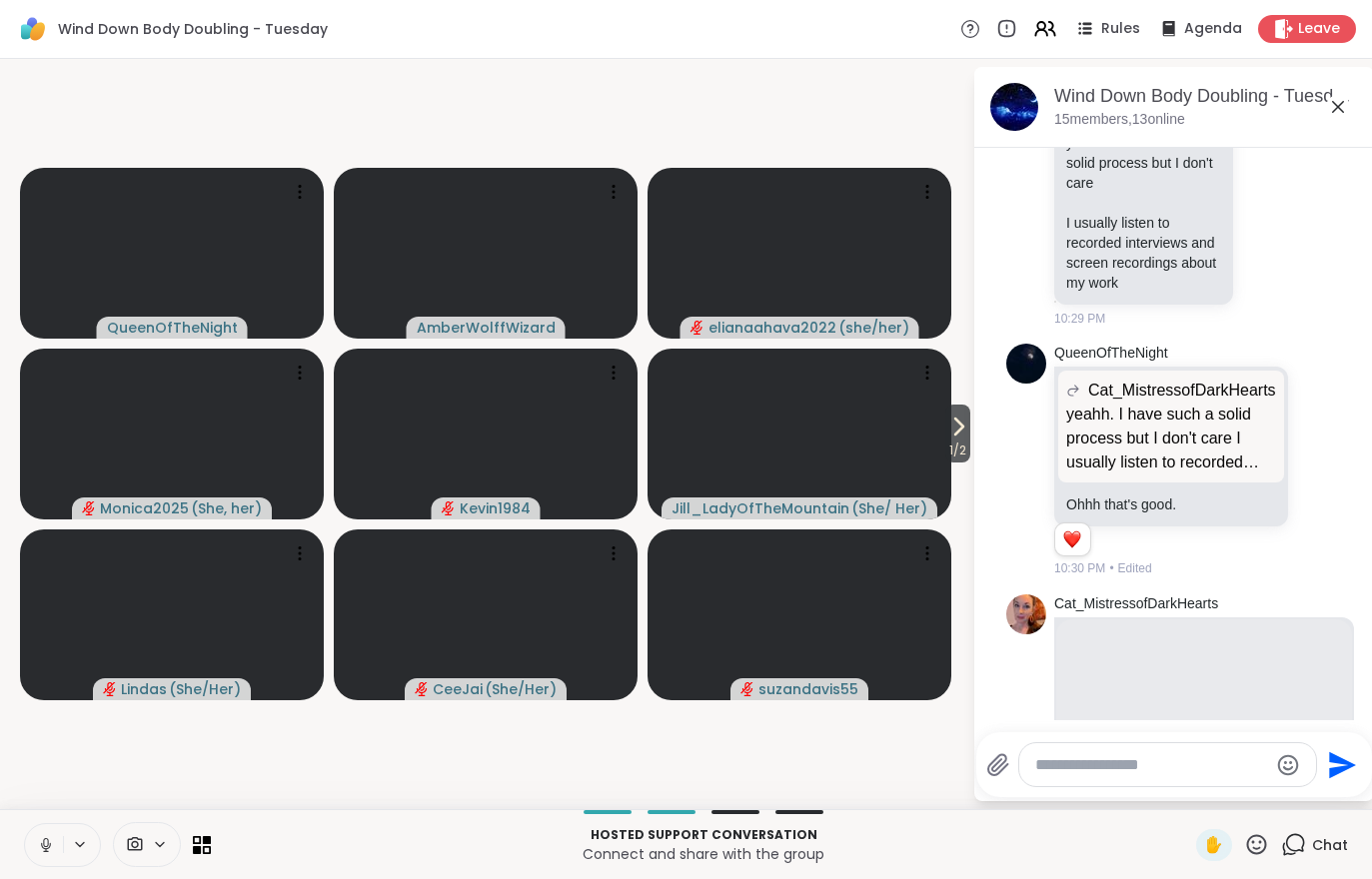 click at bounding box center [44, 845] 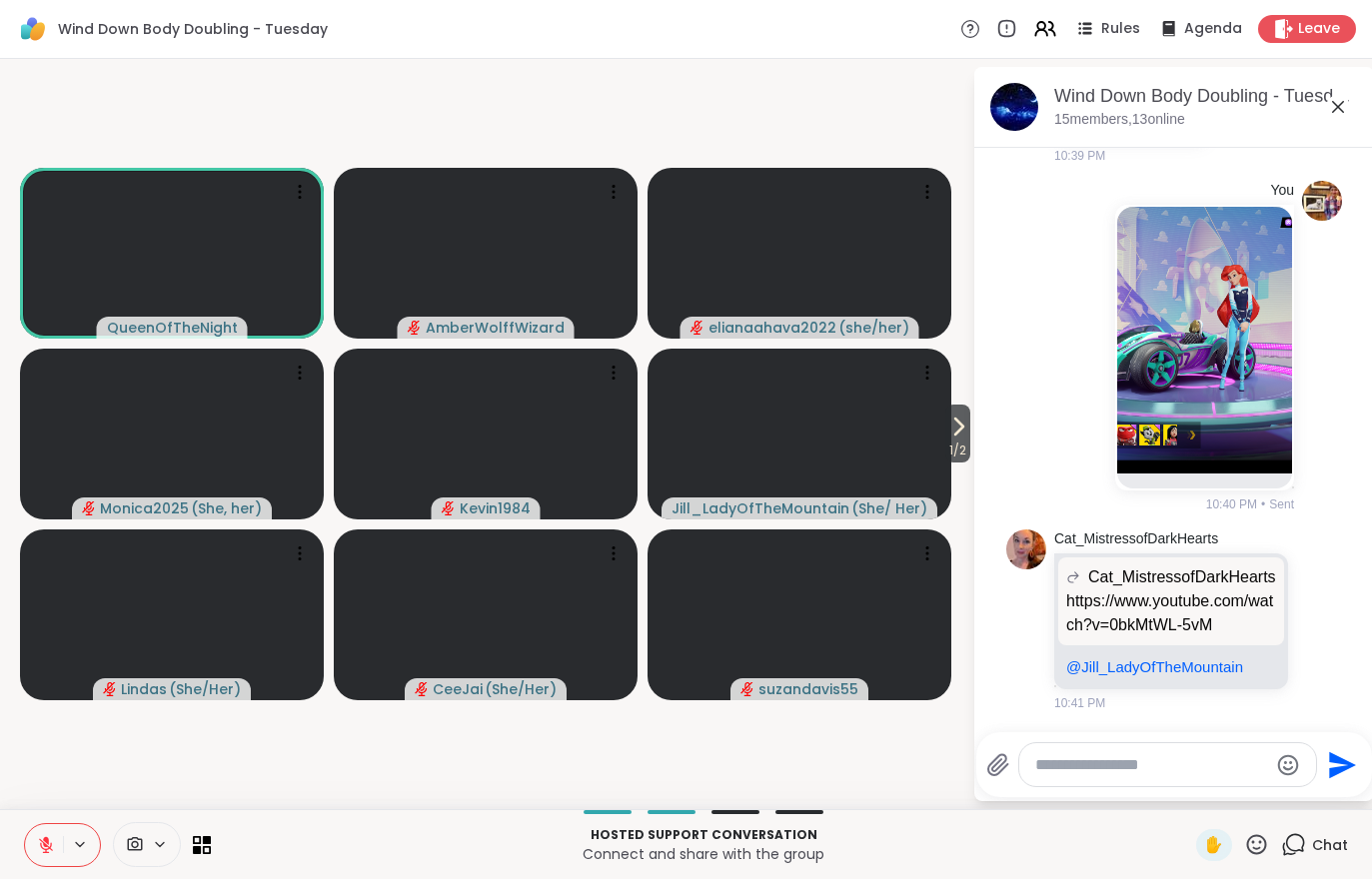 scroll, scrollTop: 3683, scrollLeft: 0, axis: vertical 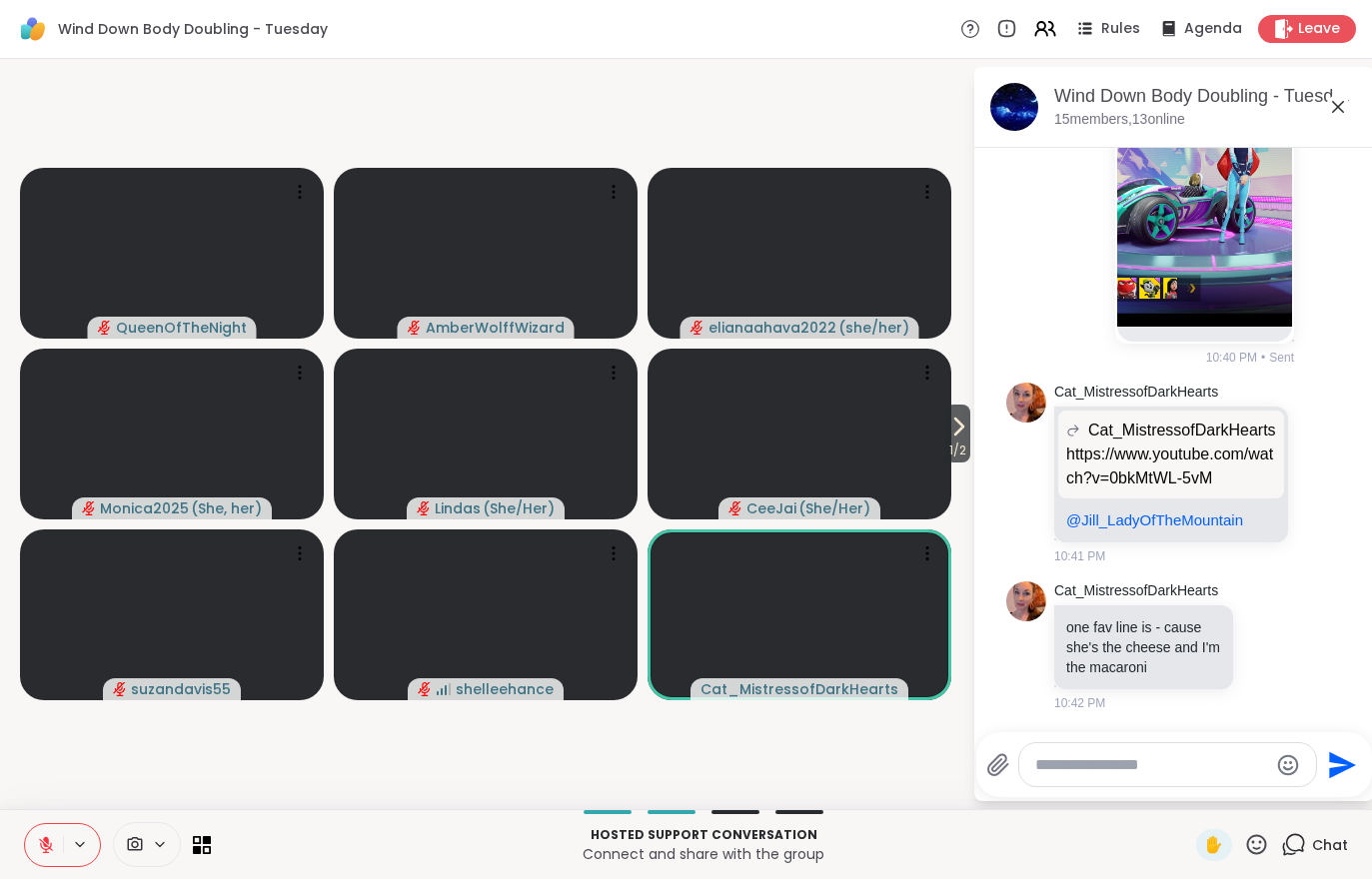 click 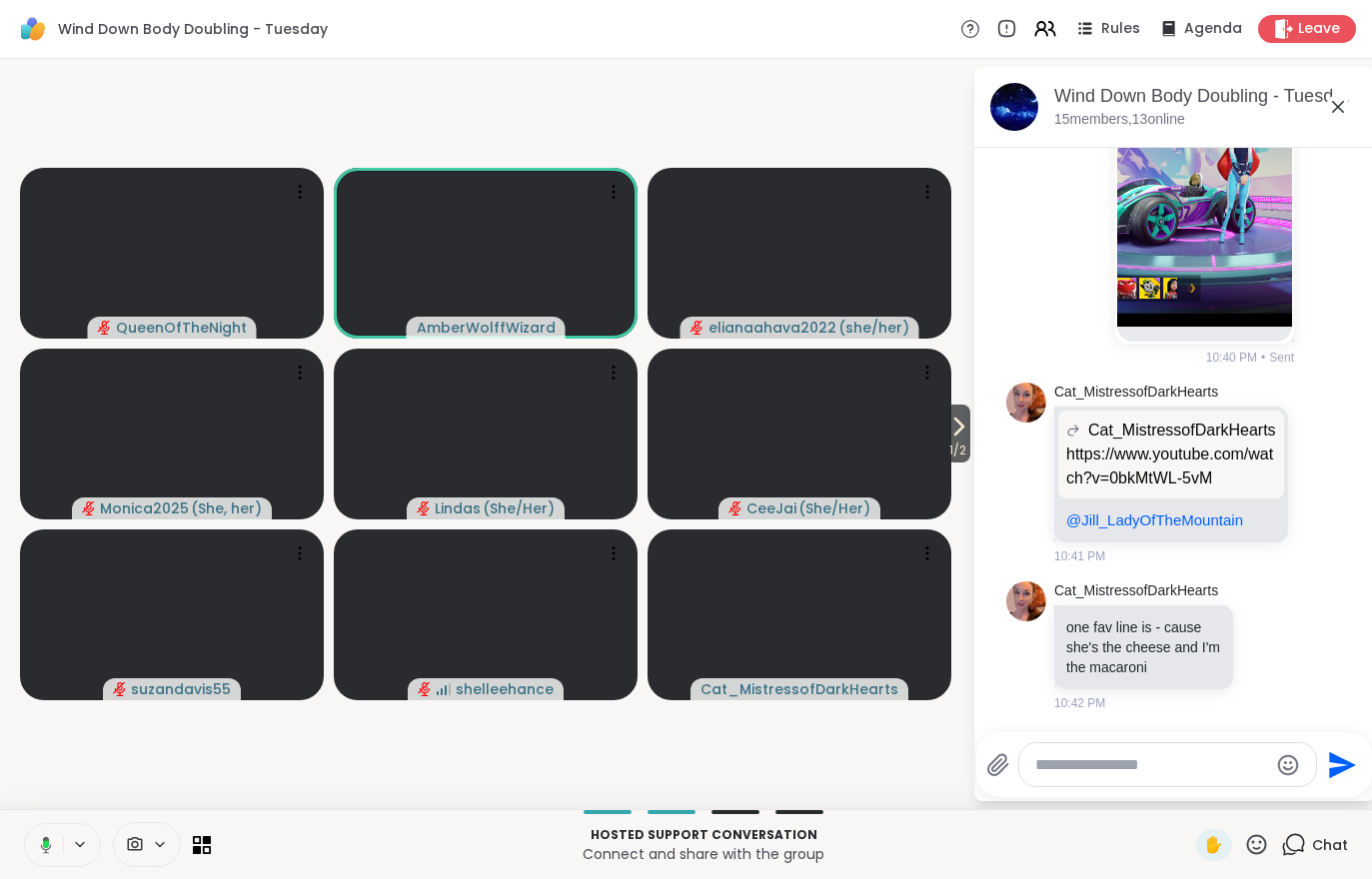 click at bounding box center [42, 845] 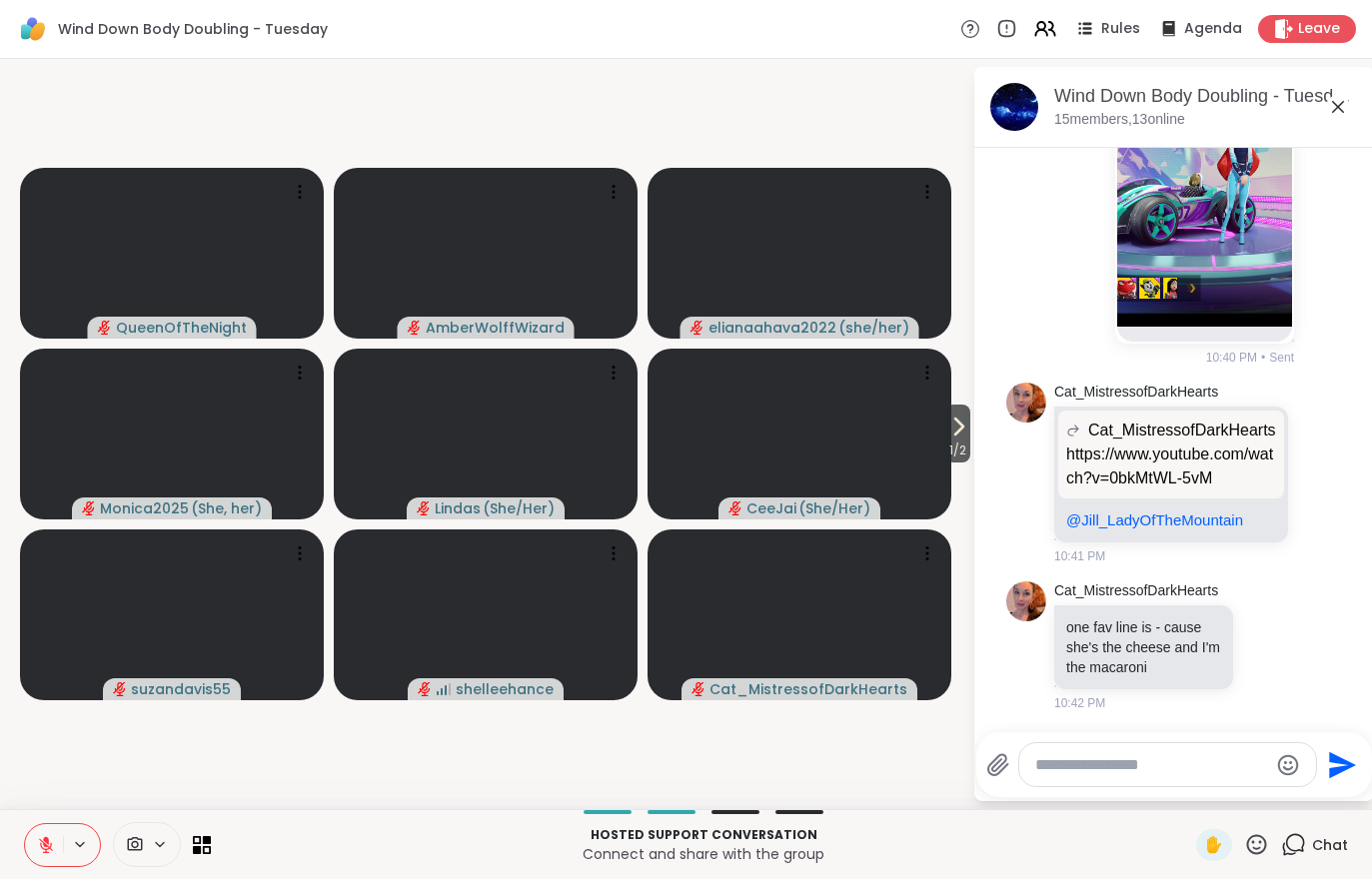 scroll, scrollTop: 3849, scrollLeft: 0, axis: vertical 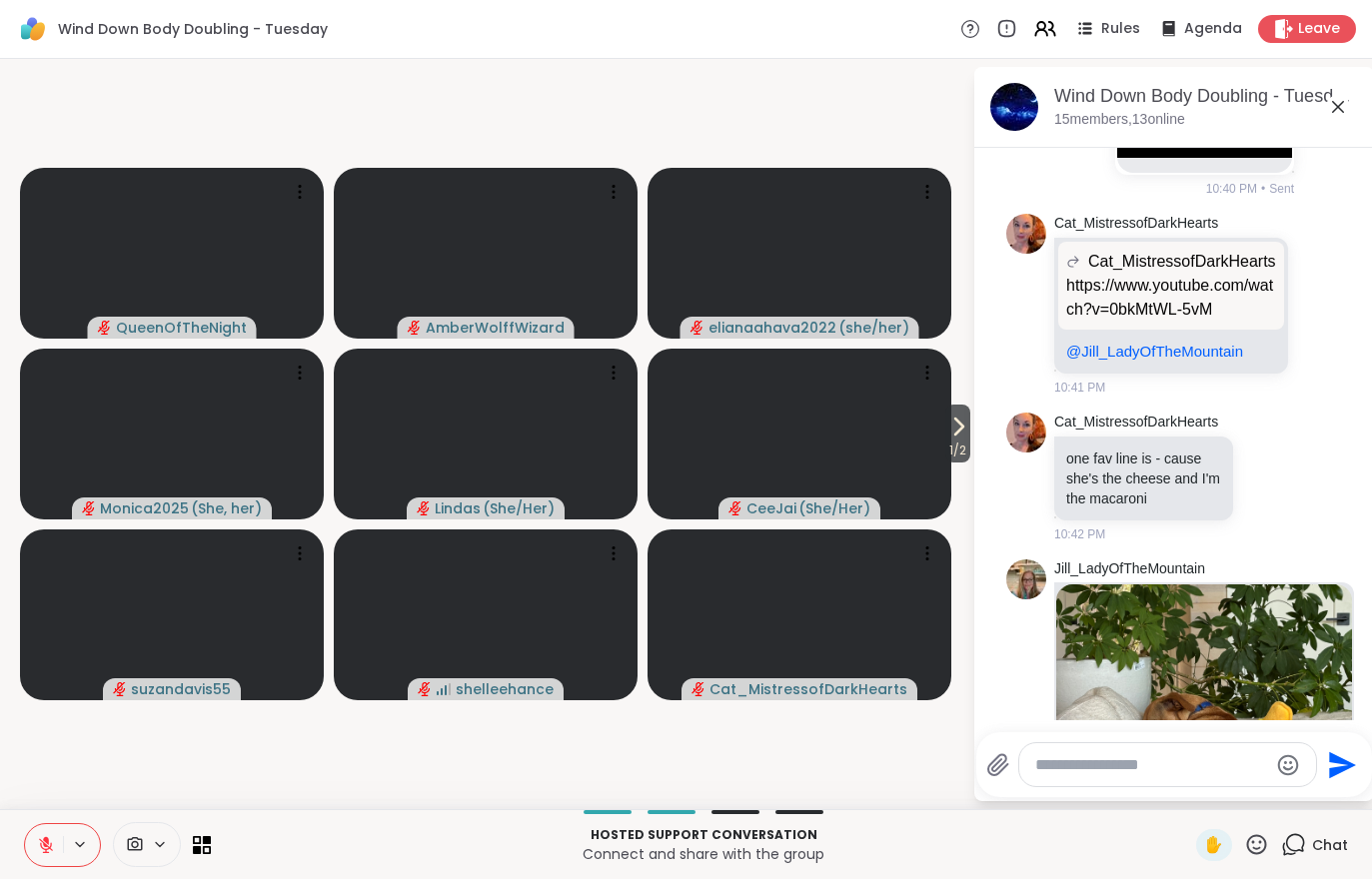 click at bounding box center (44, 845) 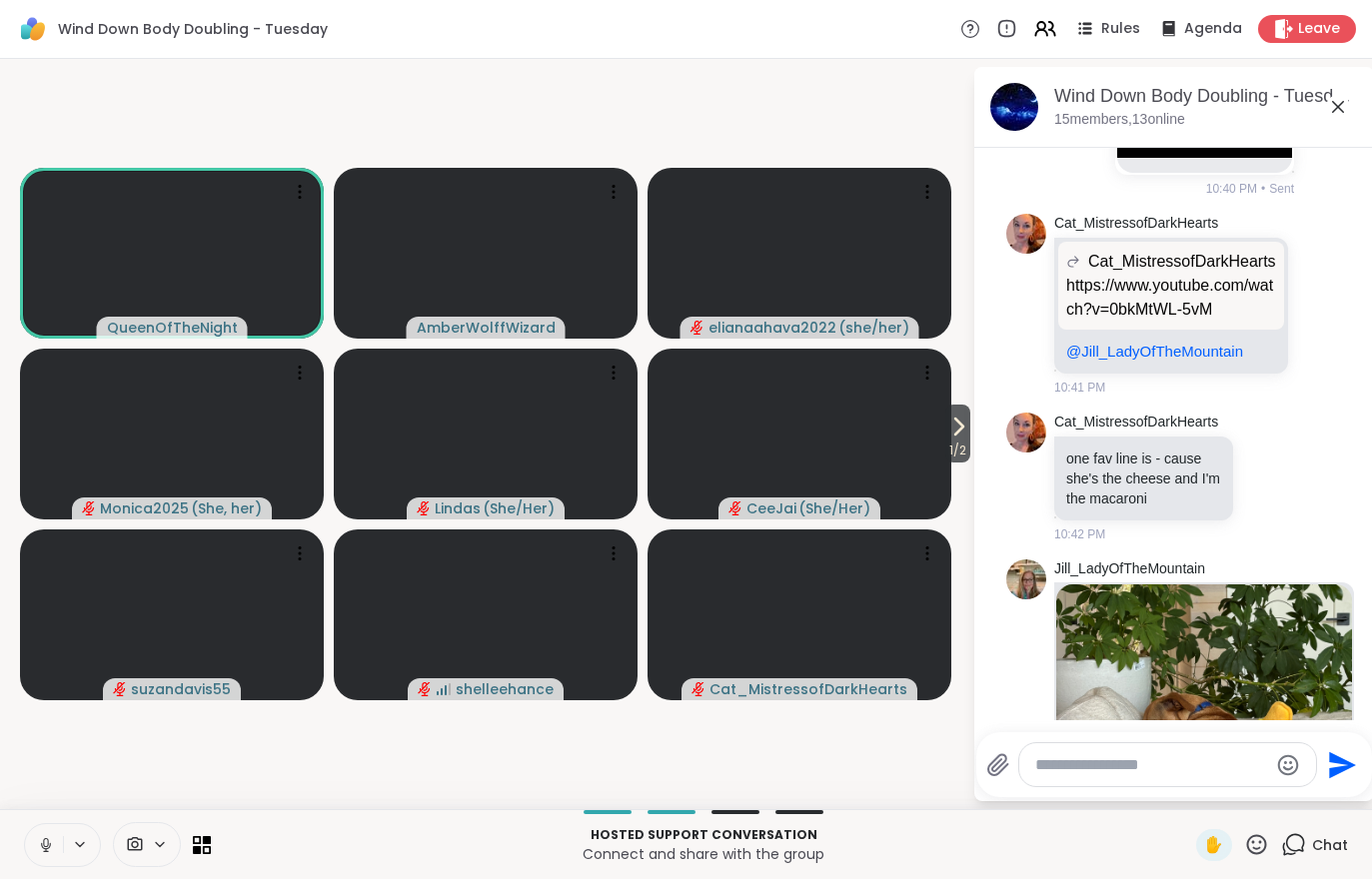 scroll, scrollTop: 4729, scrollLeft: 0, axis: vertical 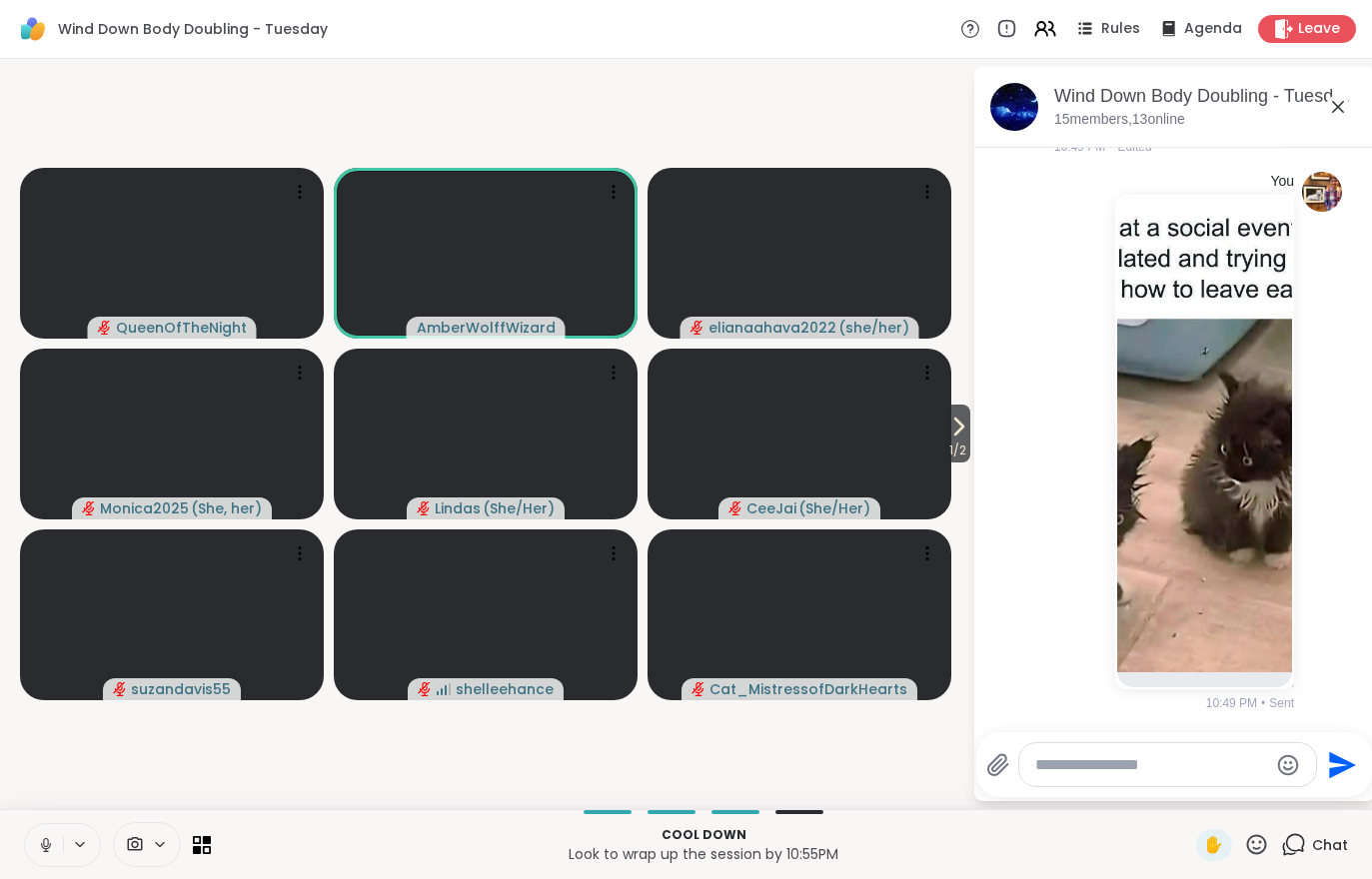 click 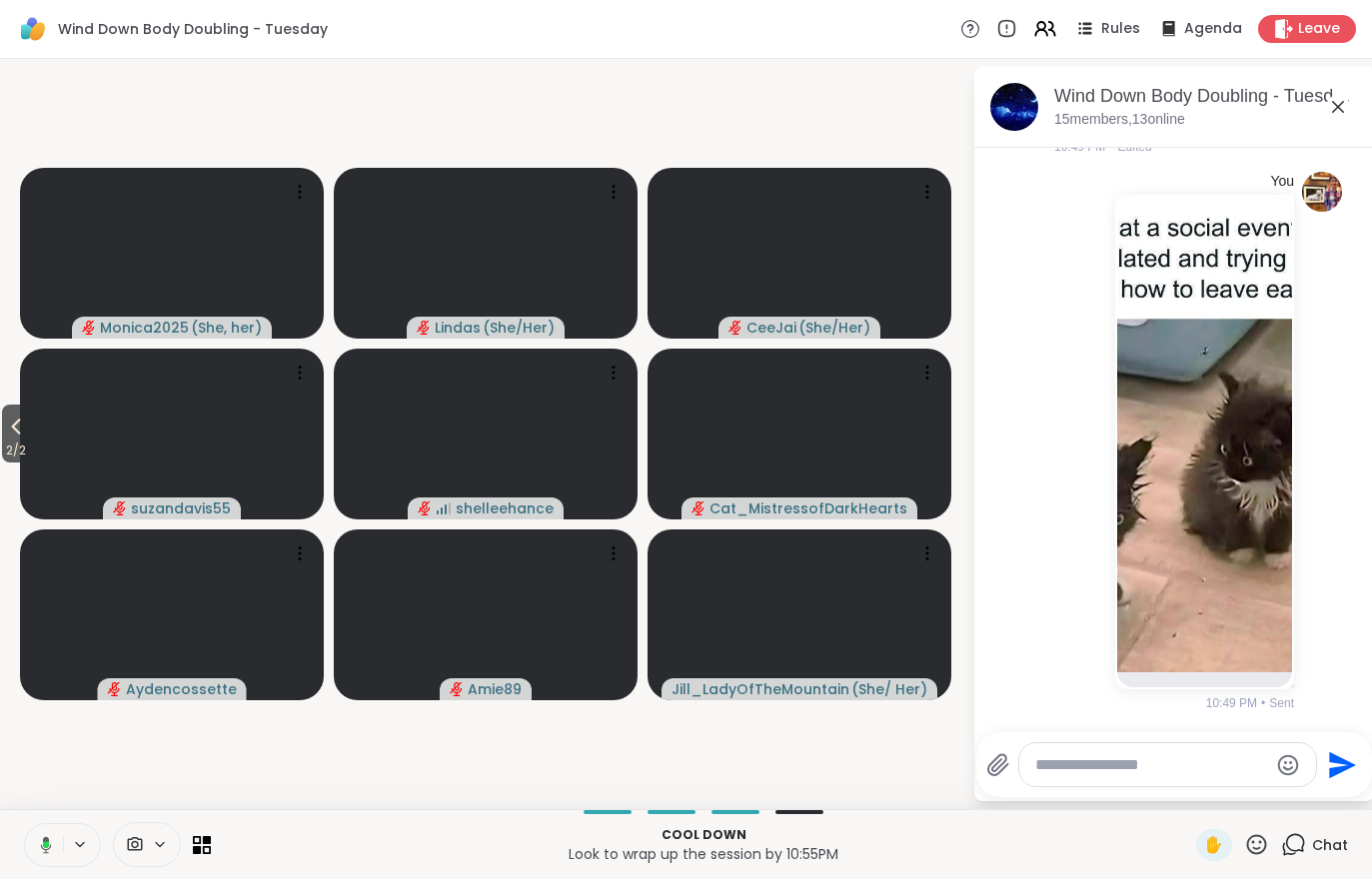 scroll, scrollTop: 4757, scrollLeft: 0, axis: vertical 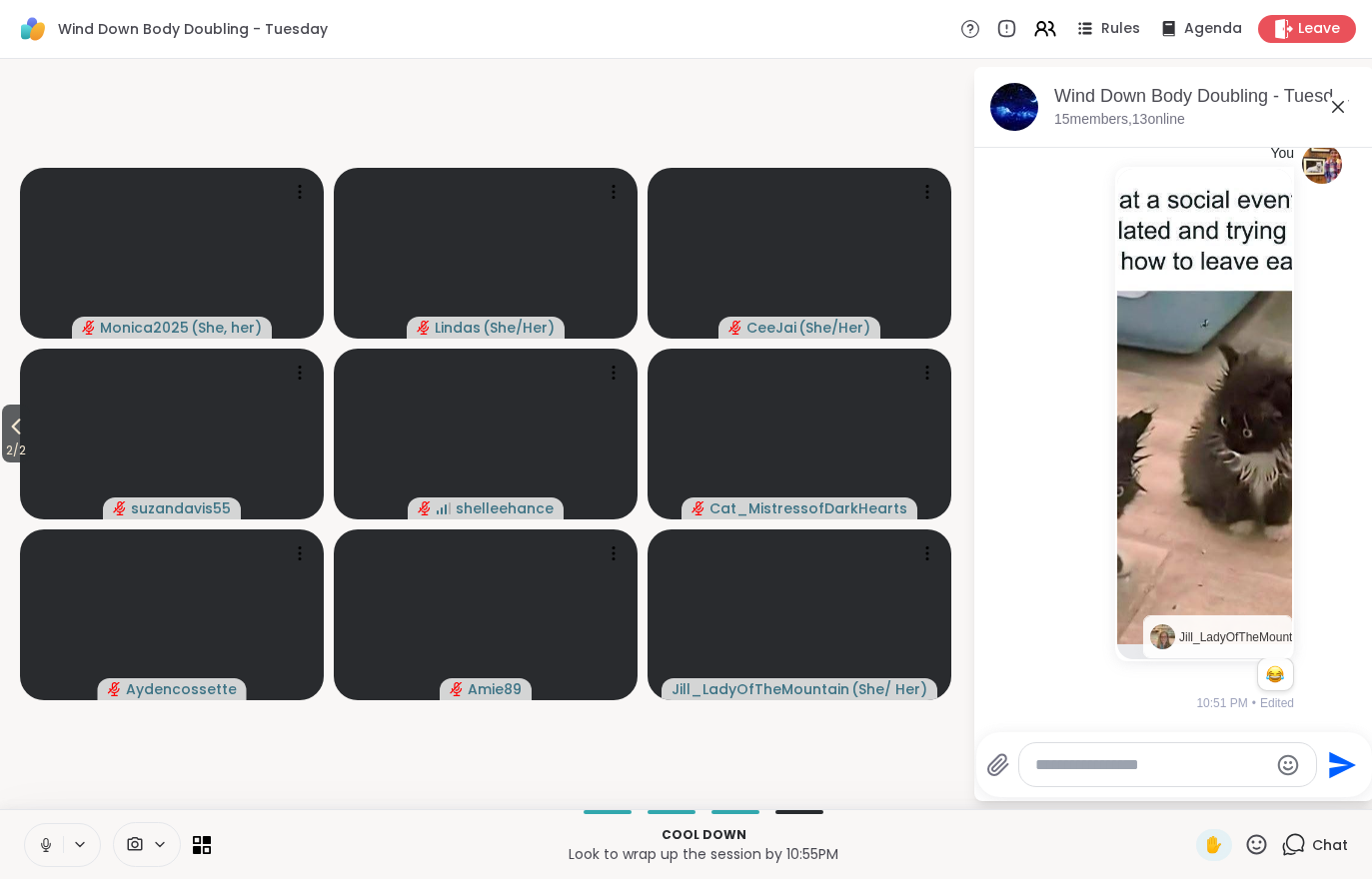click on "2  /  2" at bounding box center [16, 450] 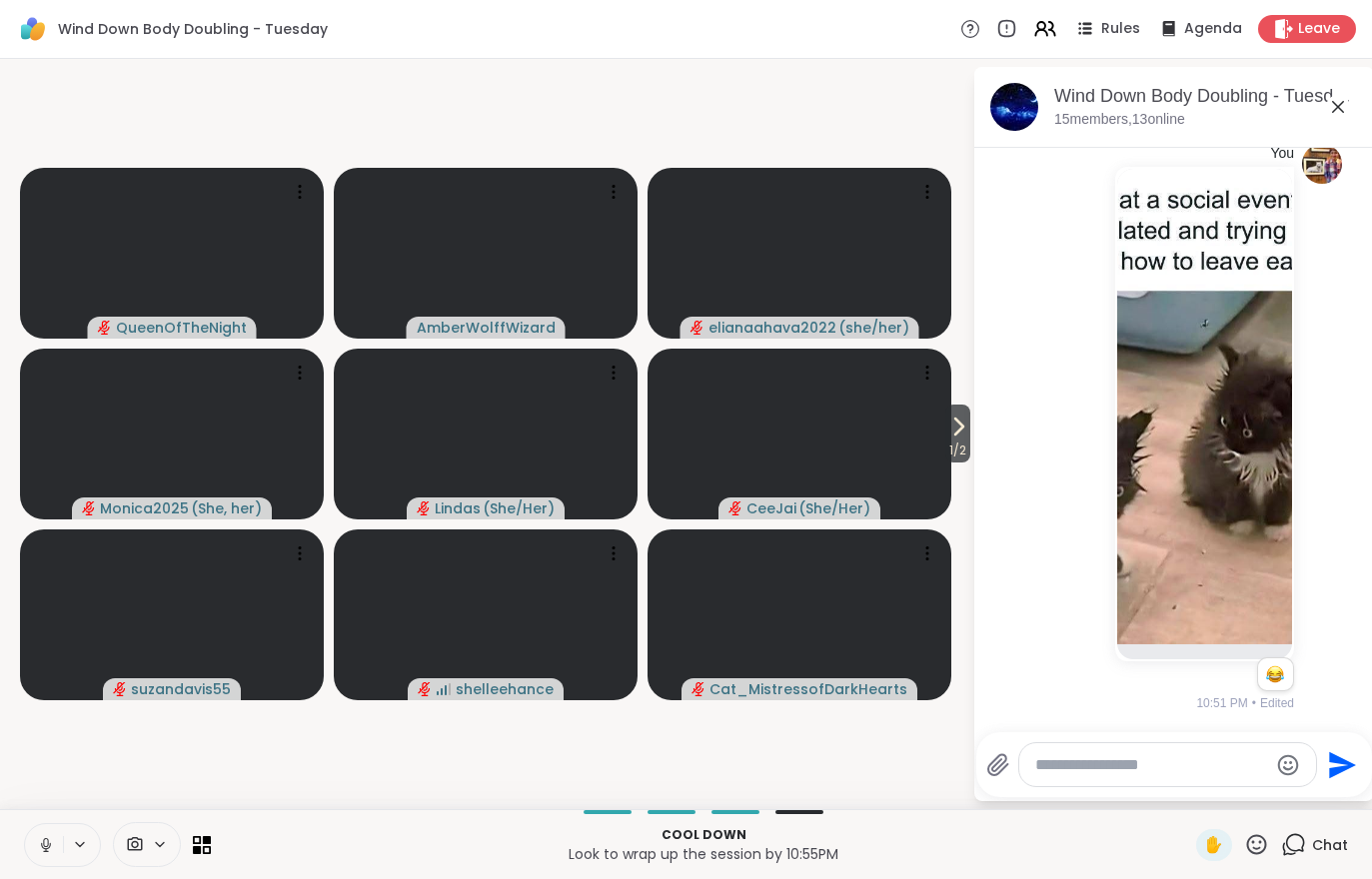 click at bounding box center (44, 845) 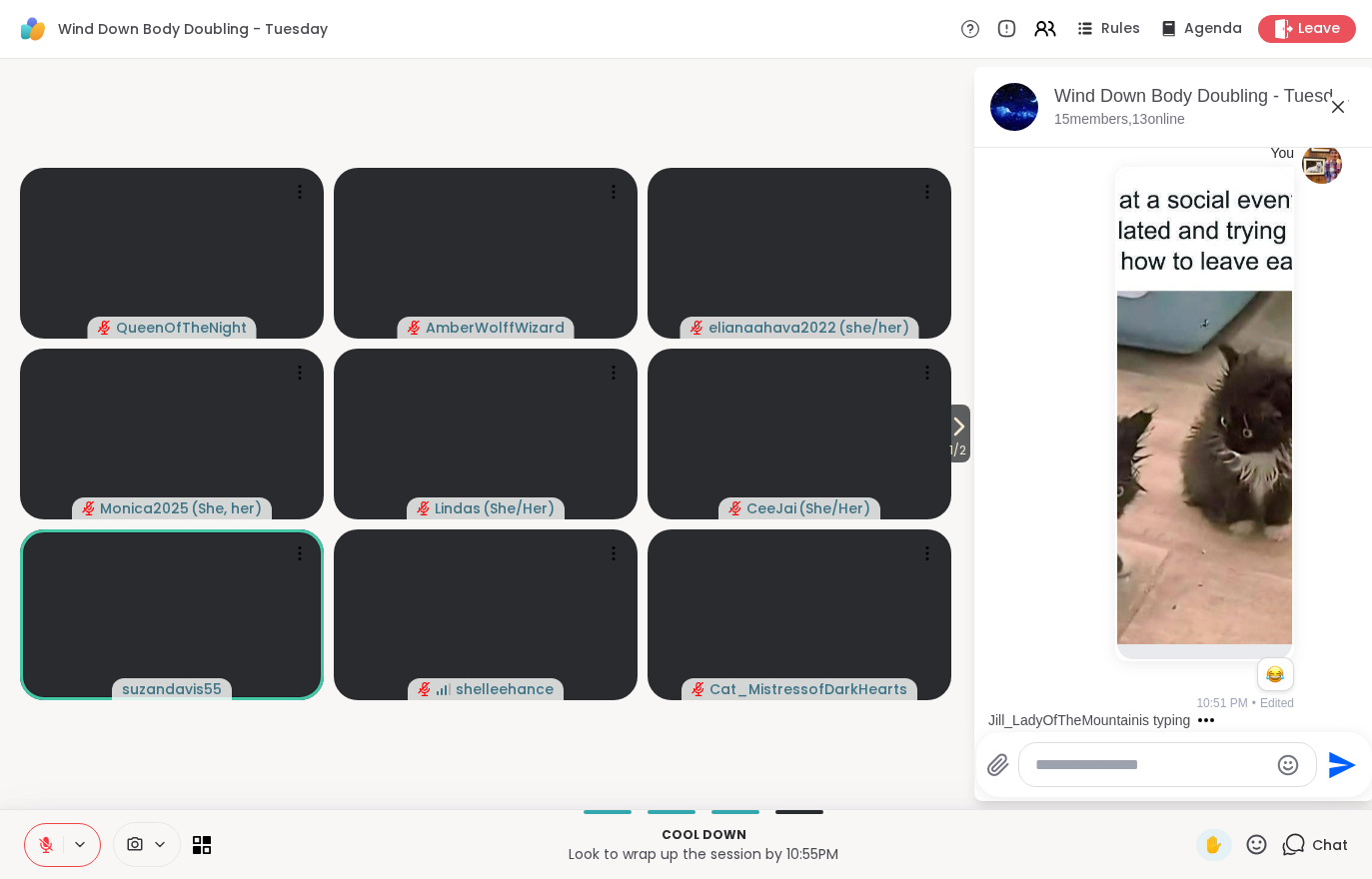 scroll, scrollTop: 4882, scrollLeft: 0, axis: vertical 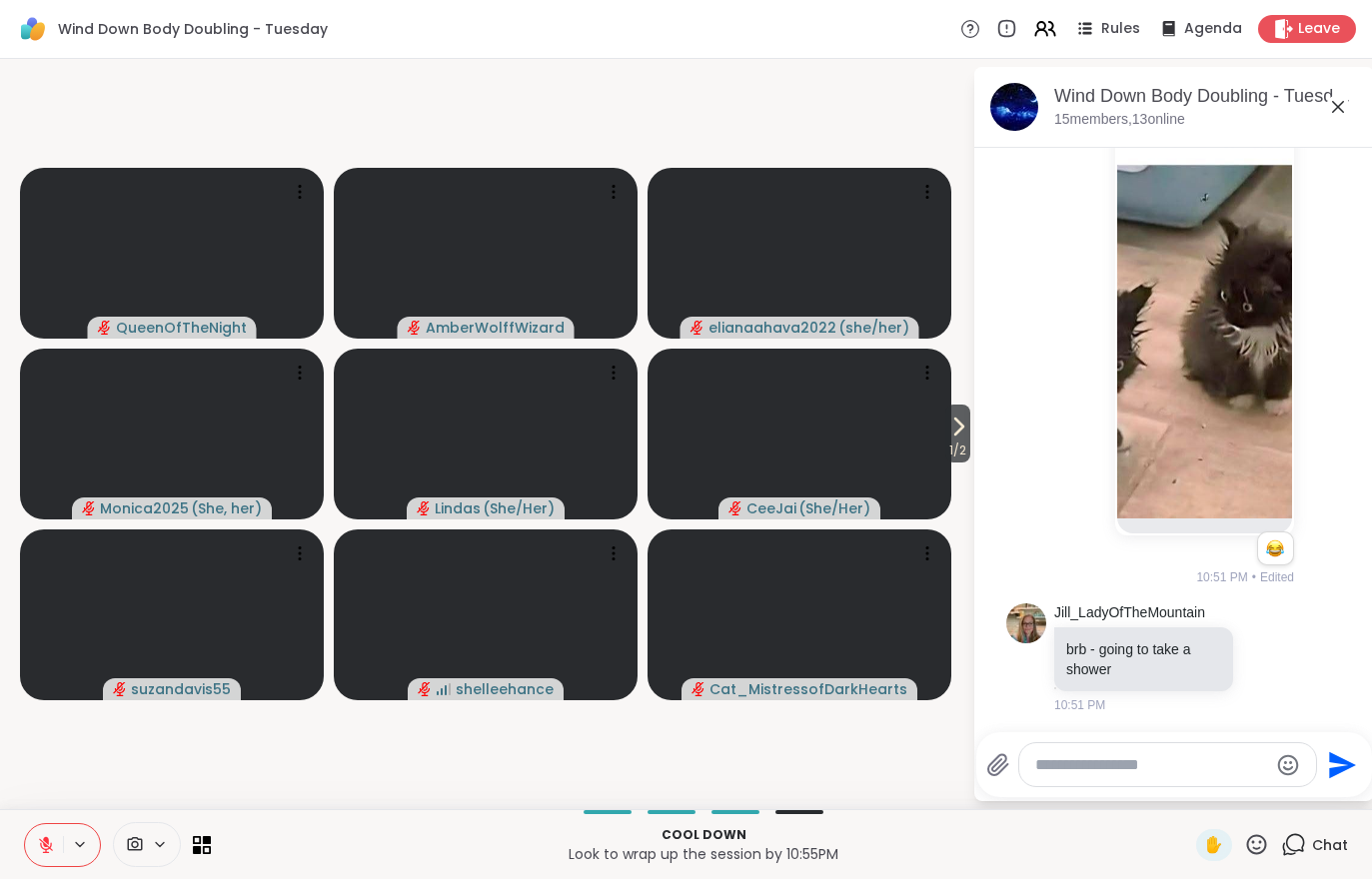 click 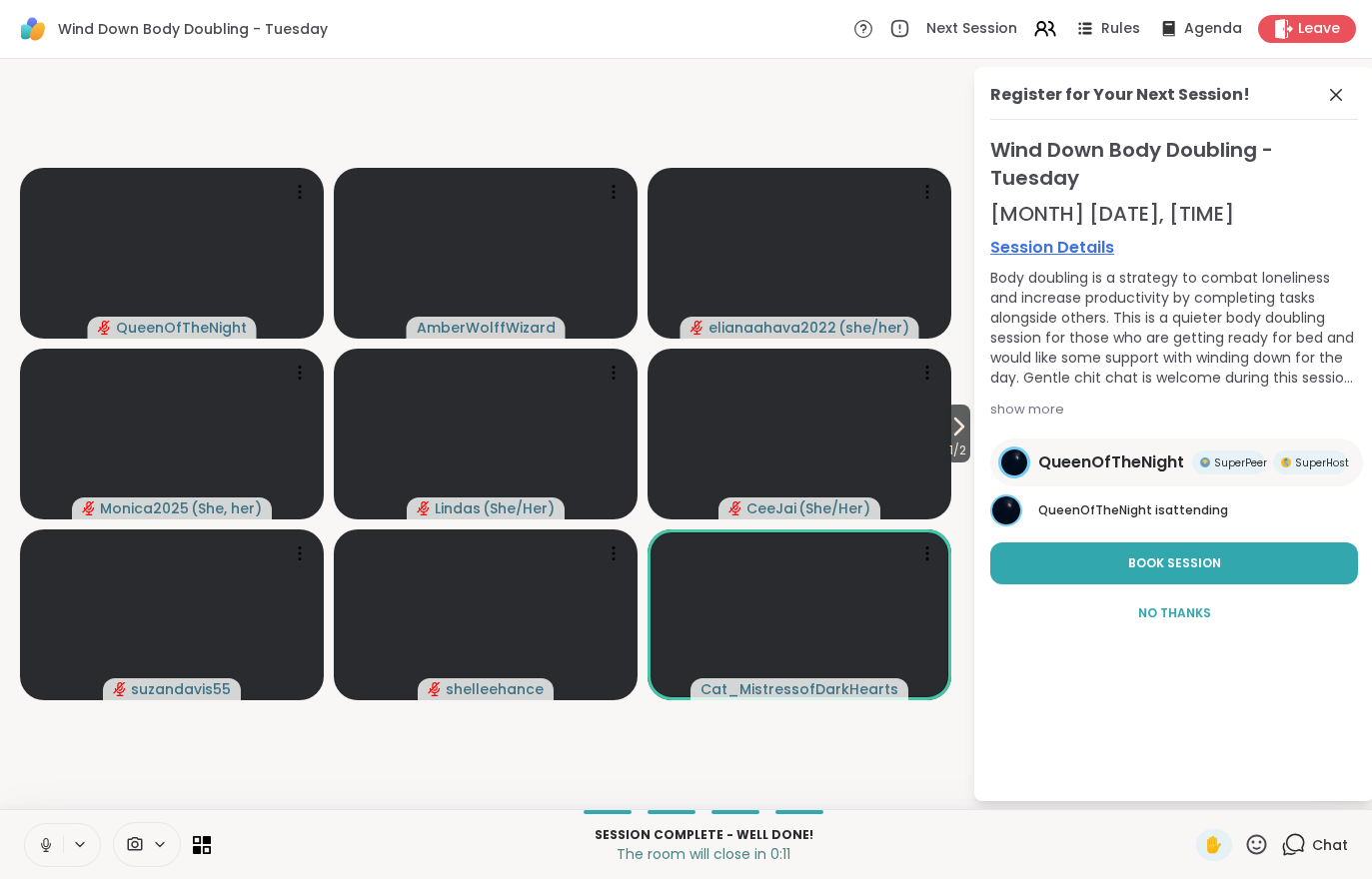 click on "Leave" at bounding box center [1307, 29] 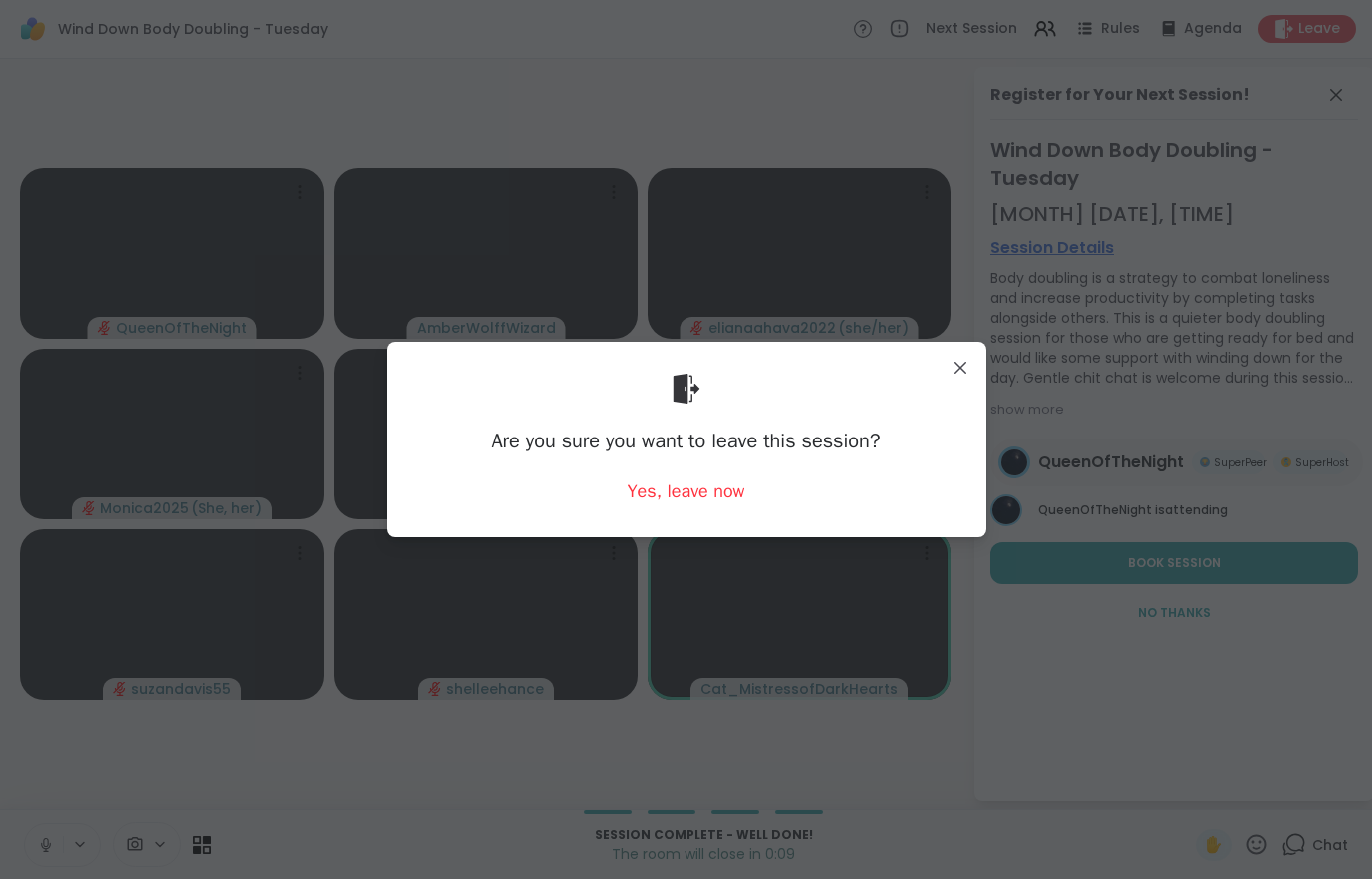 click on "Yes, leave now" at bounding box center (686, 491) 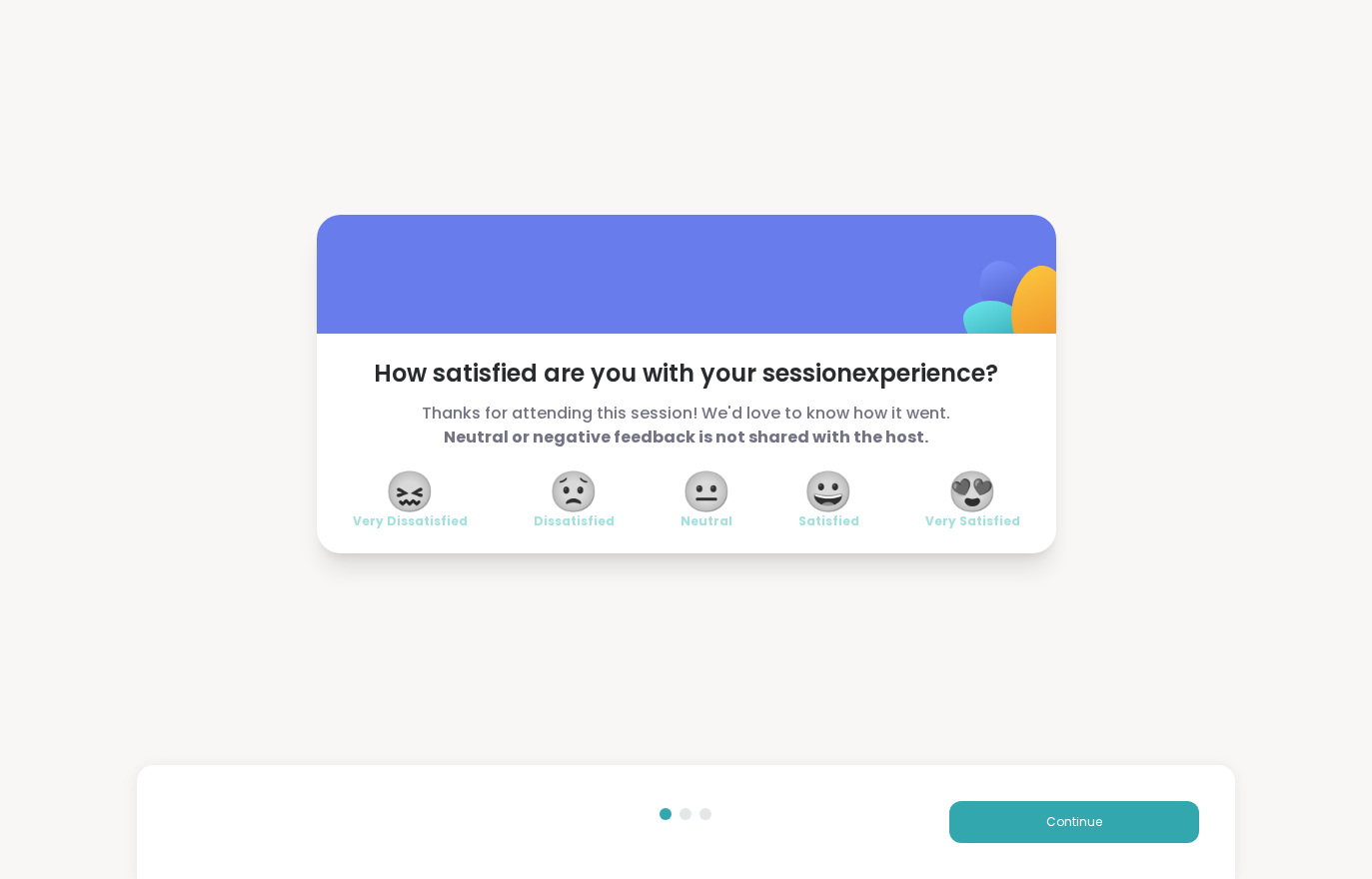 click on "Continue" at bounding box center (686, 822) 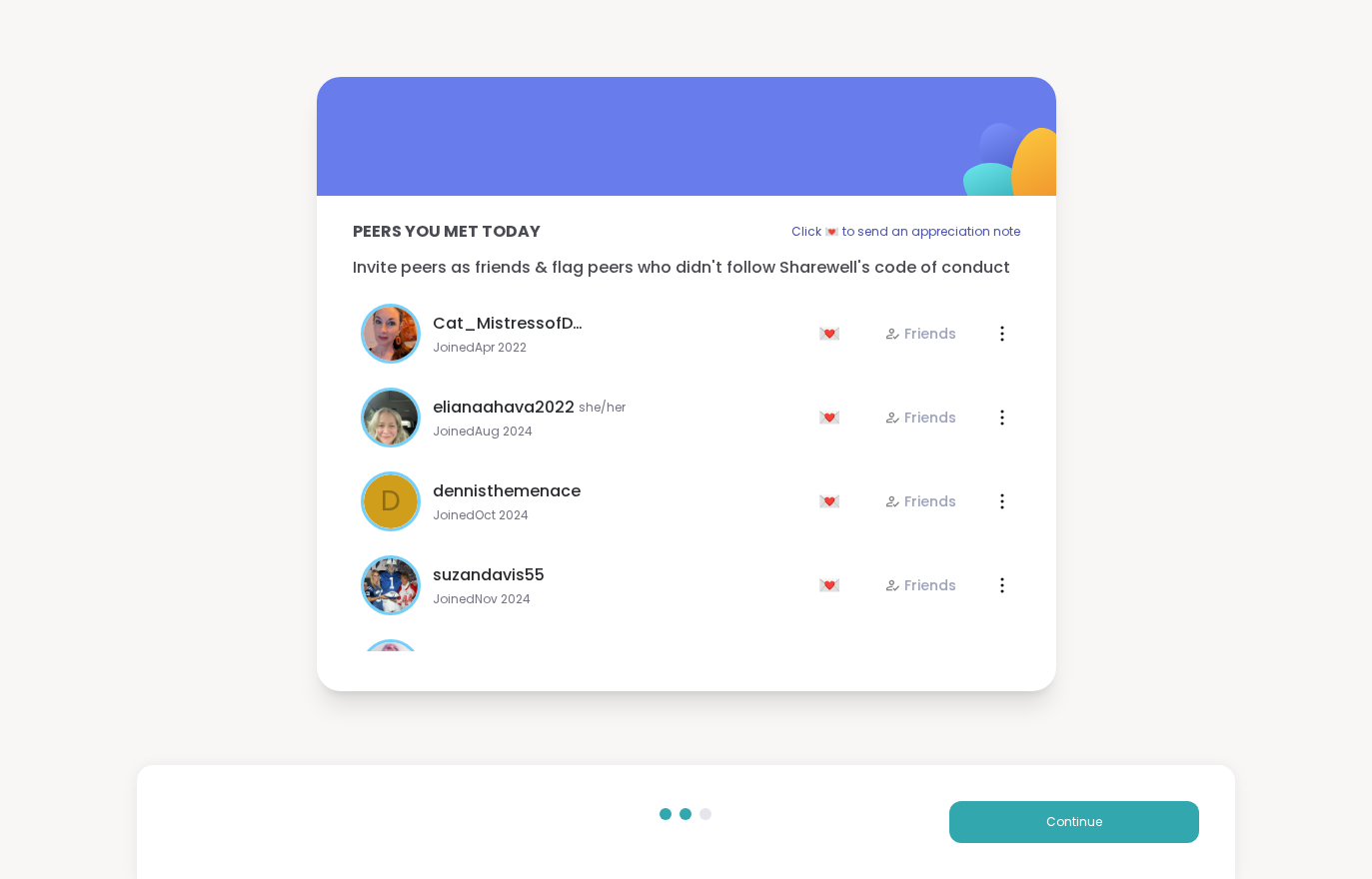 click on "Continue" at bounding box center (1074, 822) 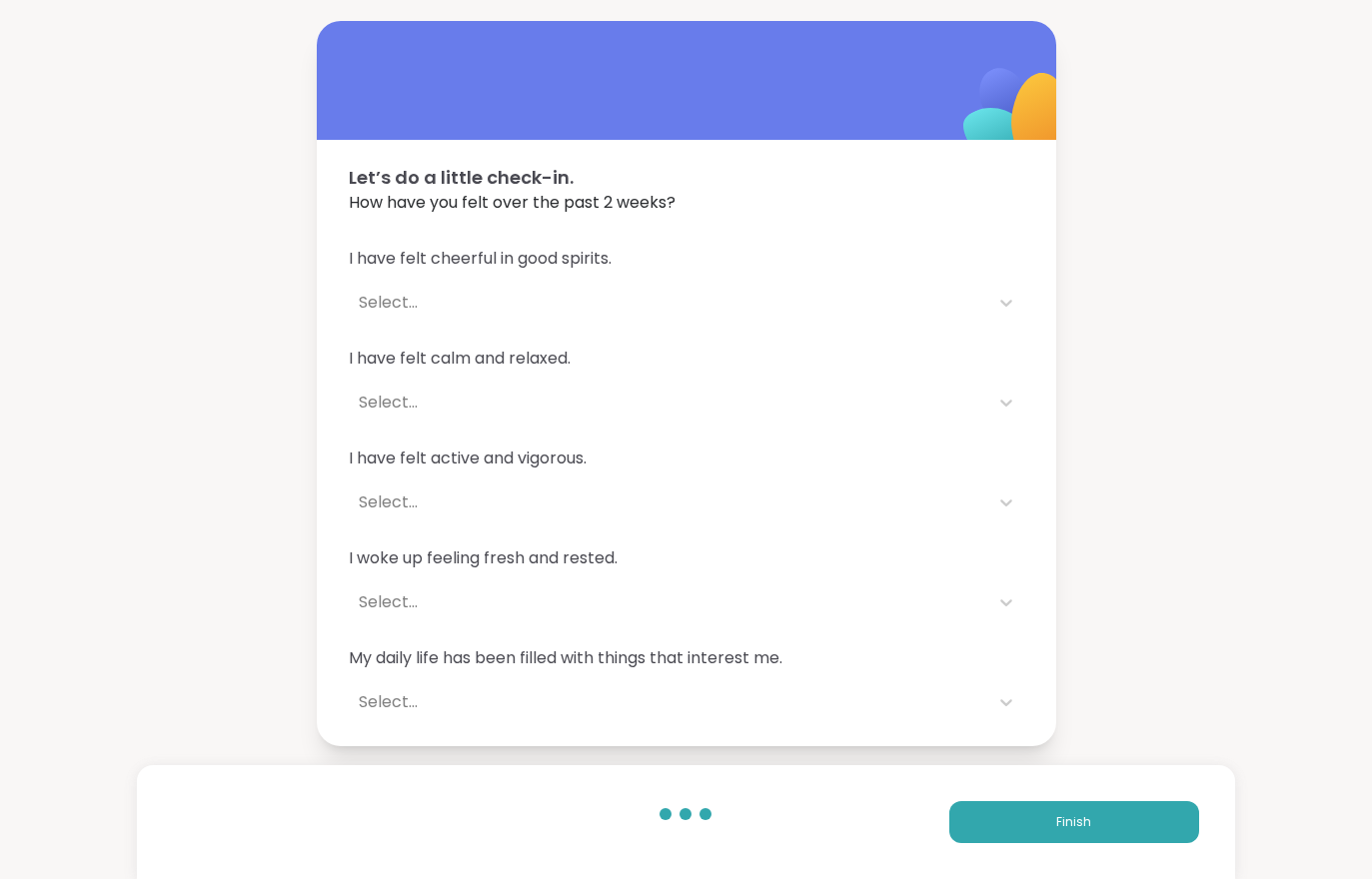 click on "Finish" at bounding box center (1073, 822) 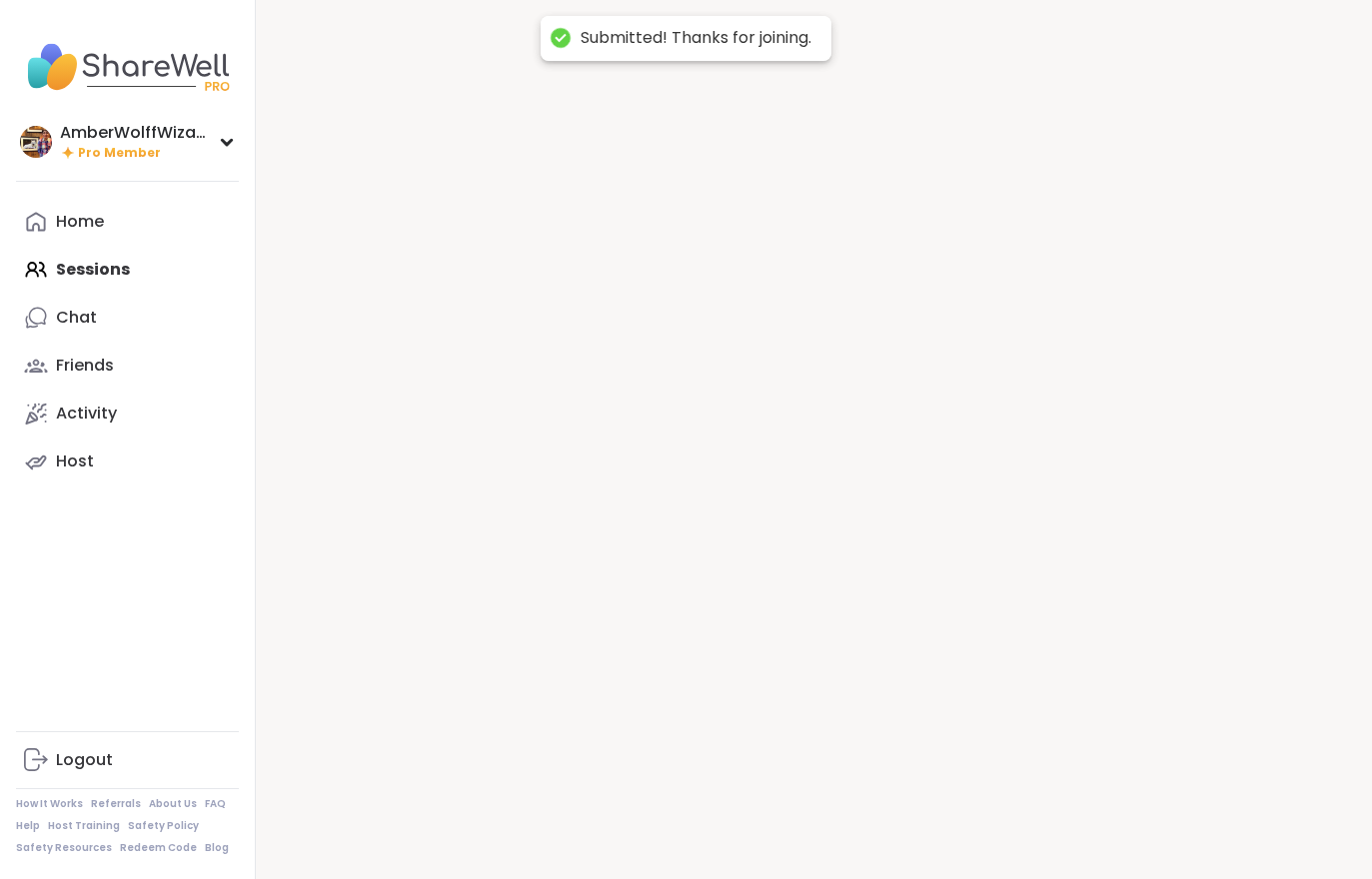 click at bounding box center (813, 440) 